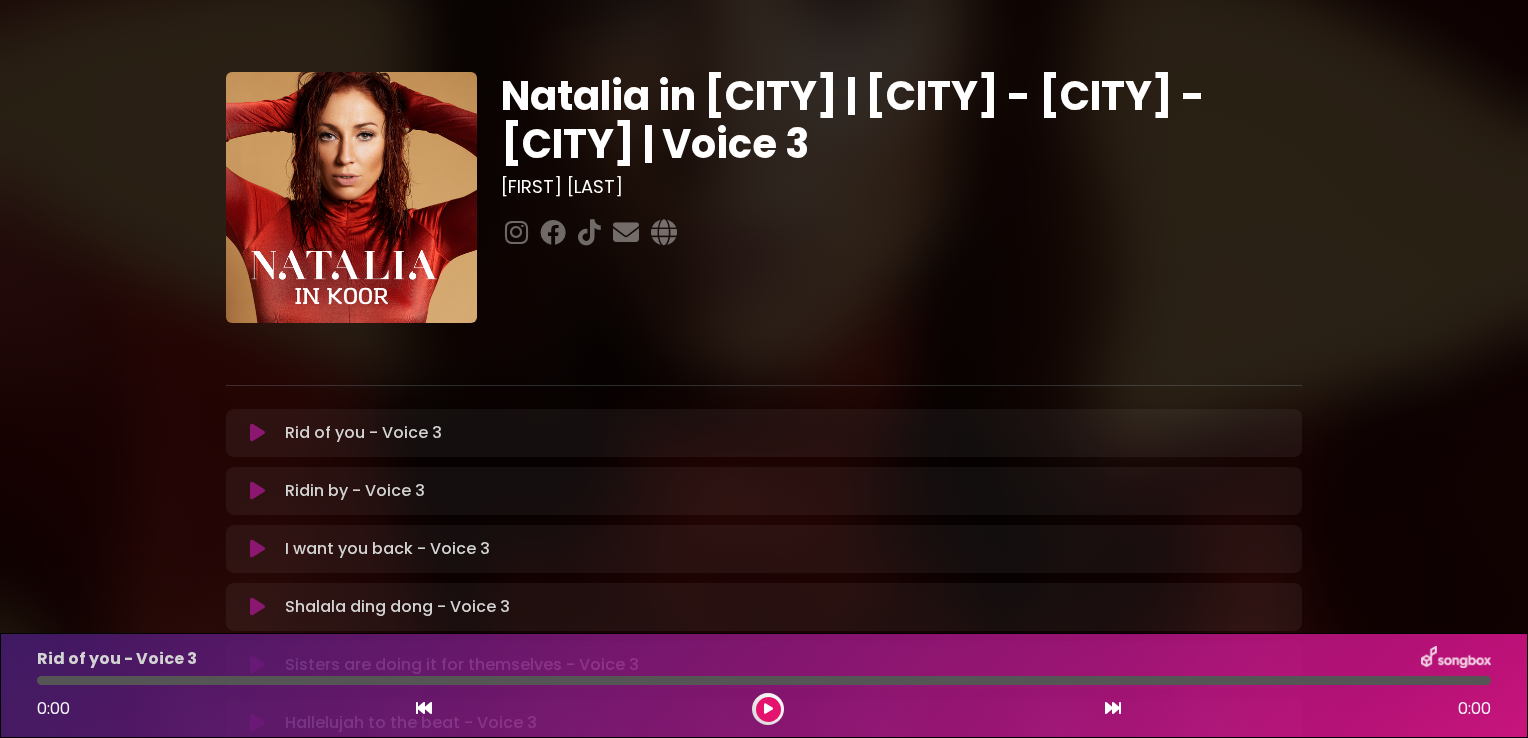 scroll, scrollTop: 0, scrollLeft: 0, axis: both 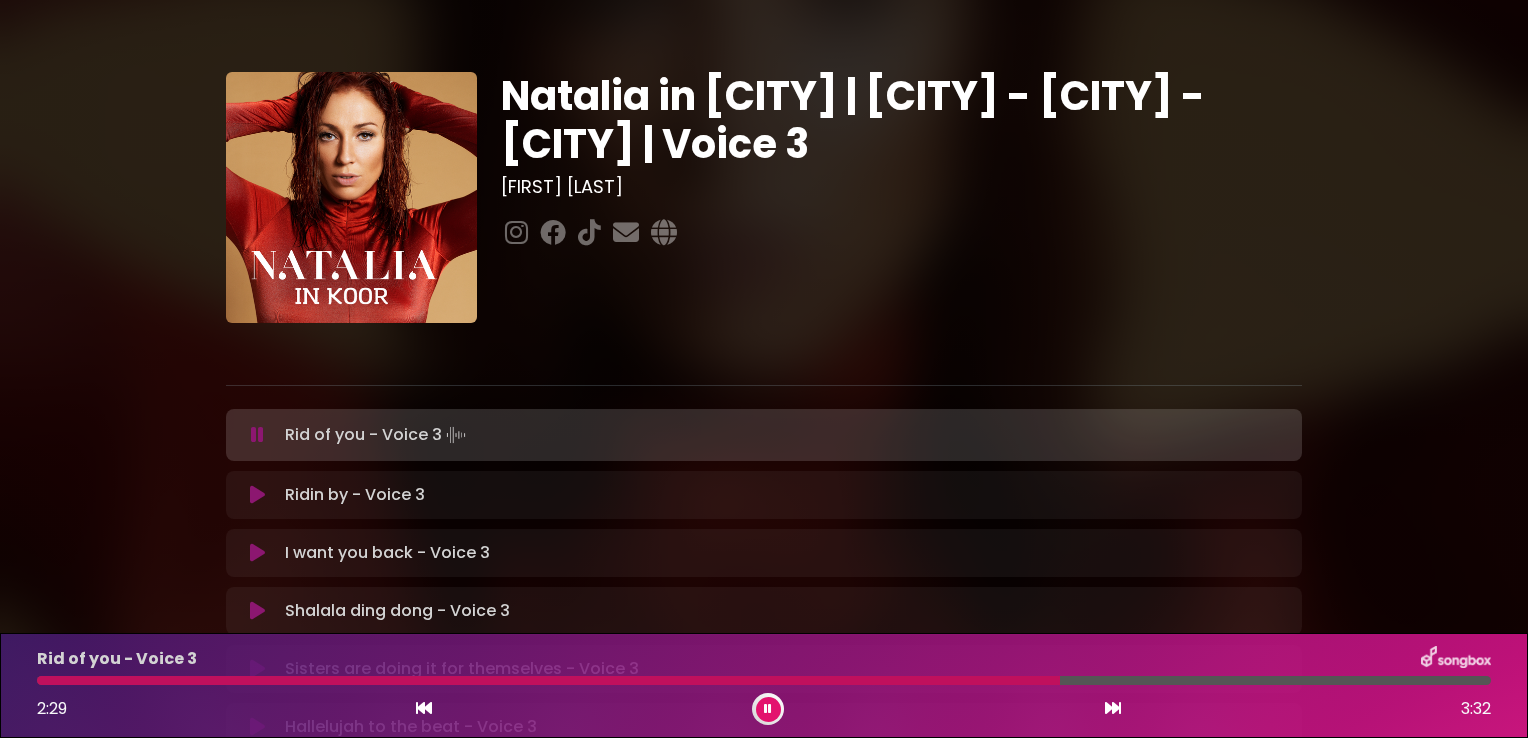 click at bounding box center (548, 680) 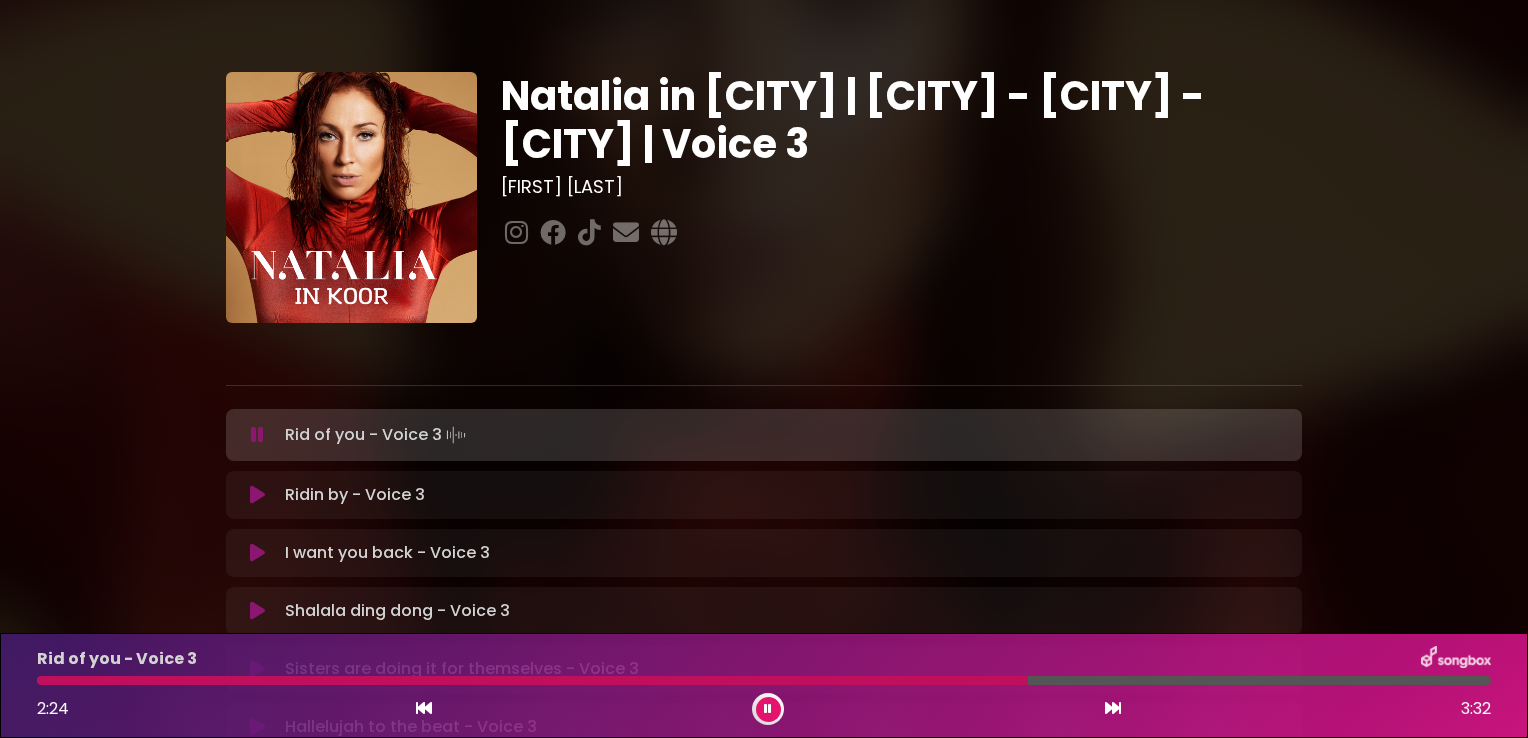 click at bounding box center [532, 680] 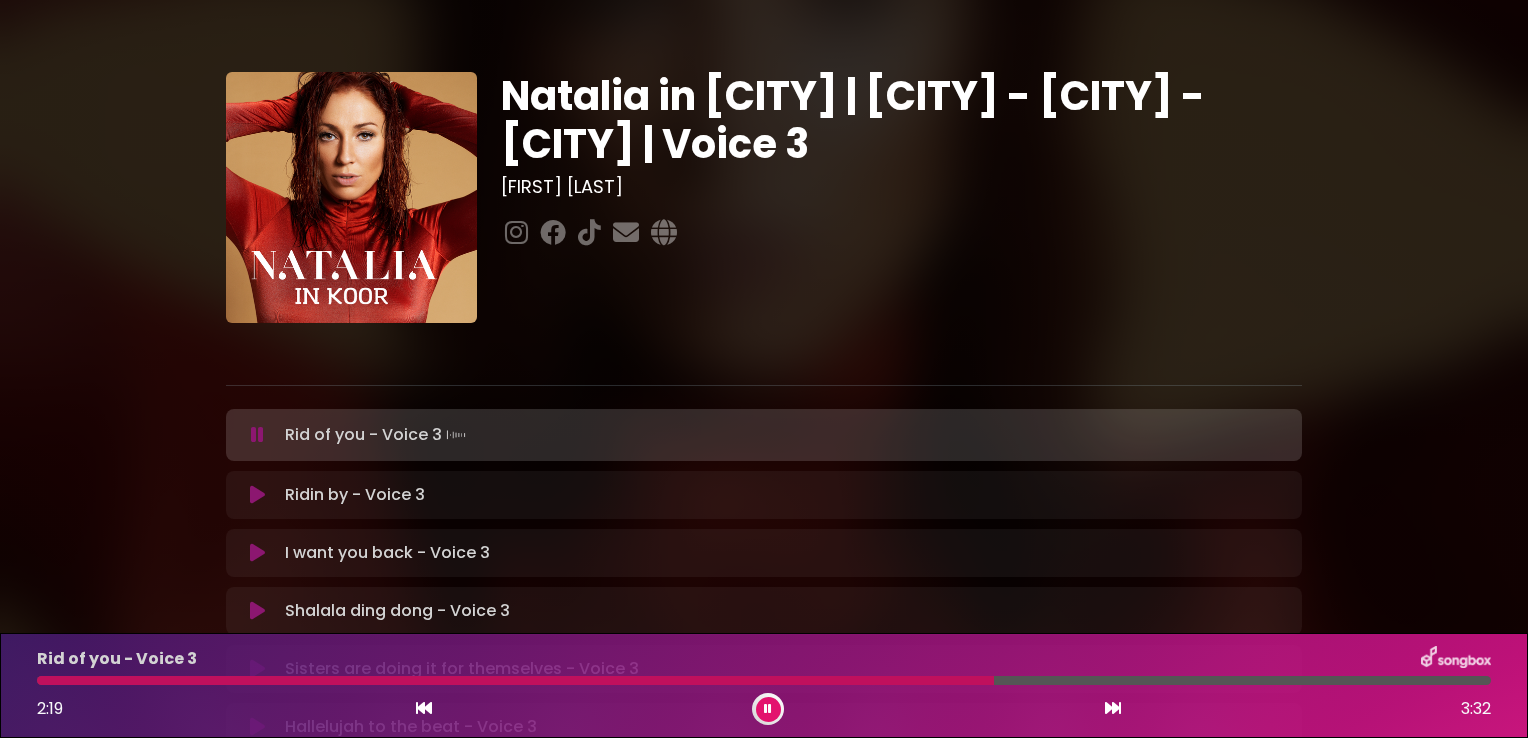 click at bounding box center [515, 680] 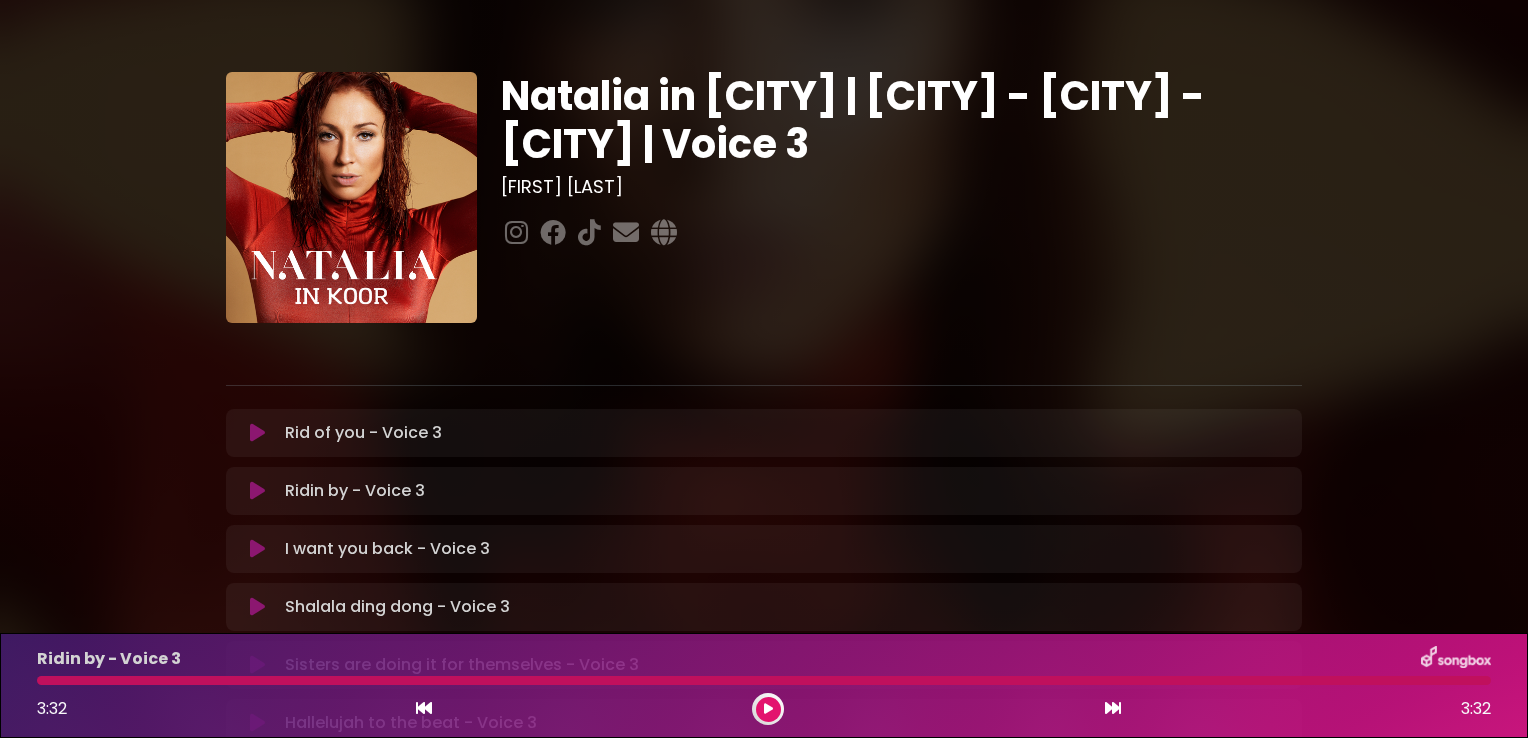 click at bounding box center (257, 491) 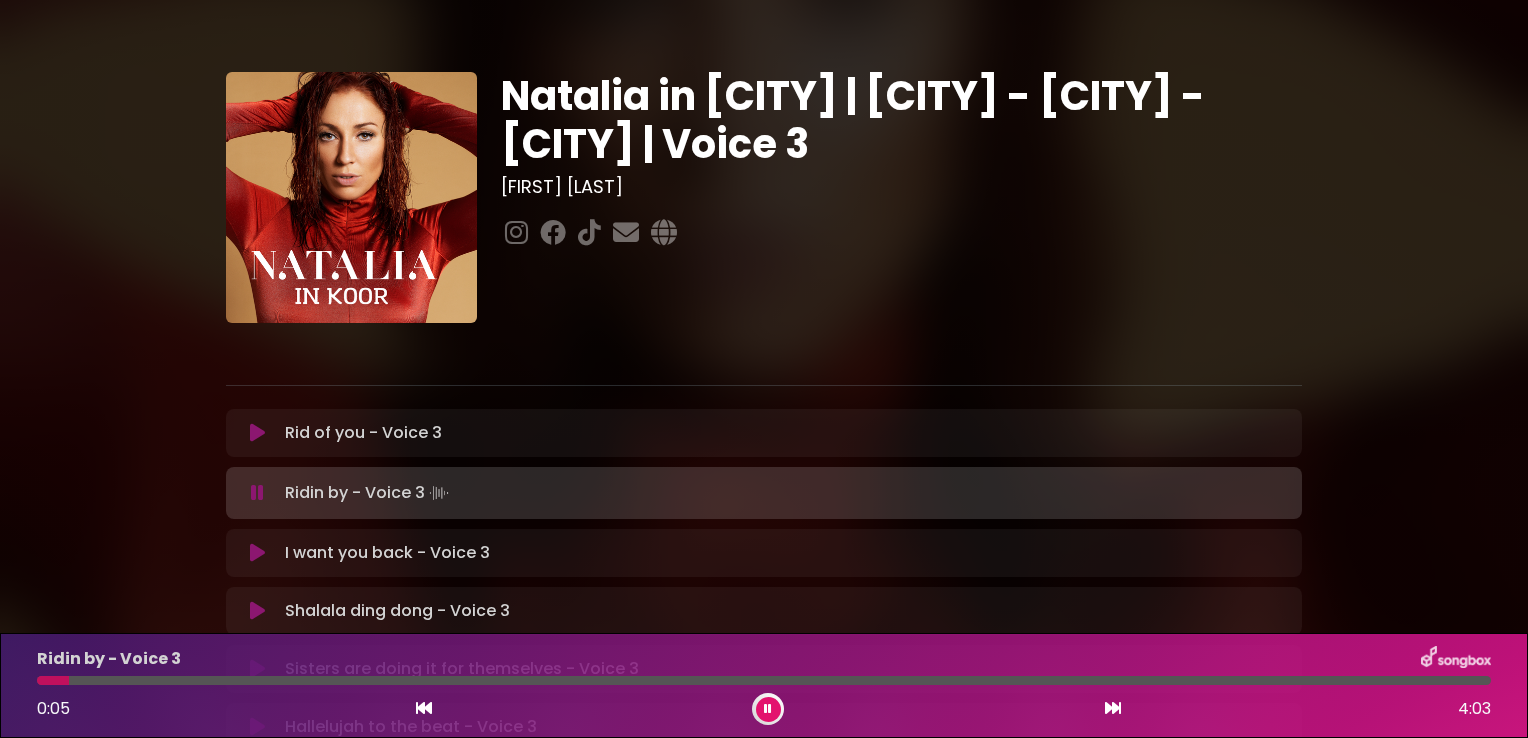 click on "Ridin by - Voice 3
[MIN]:[SEC]
[MIN]:[SEC]" at bounding box center [764, 685] 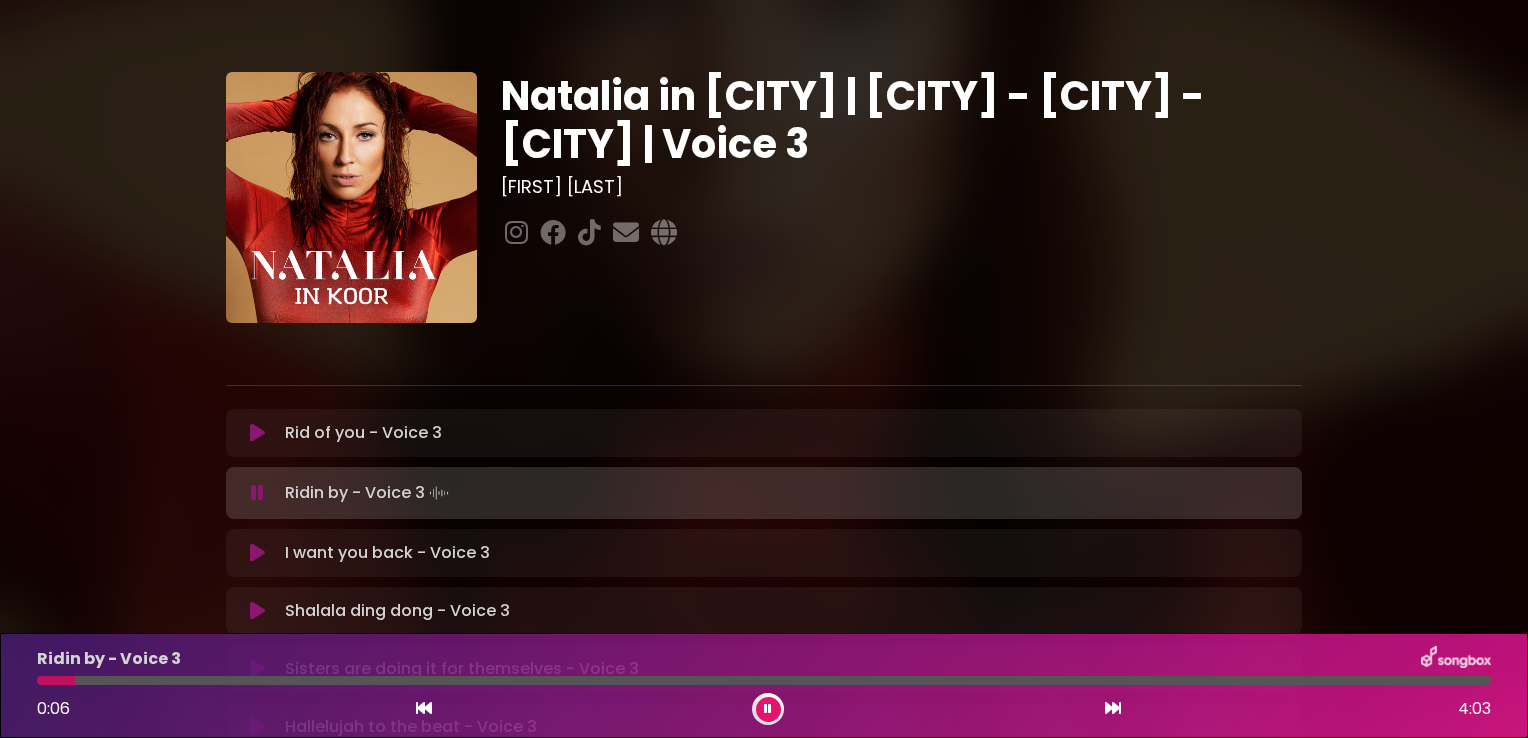 click at bounding box center [764, 680] 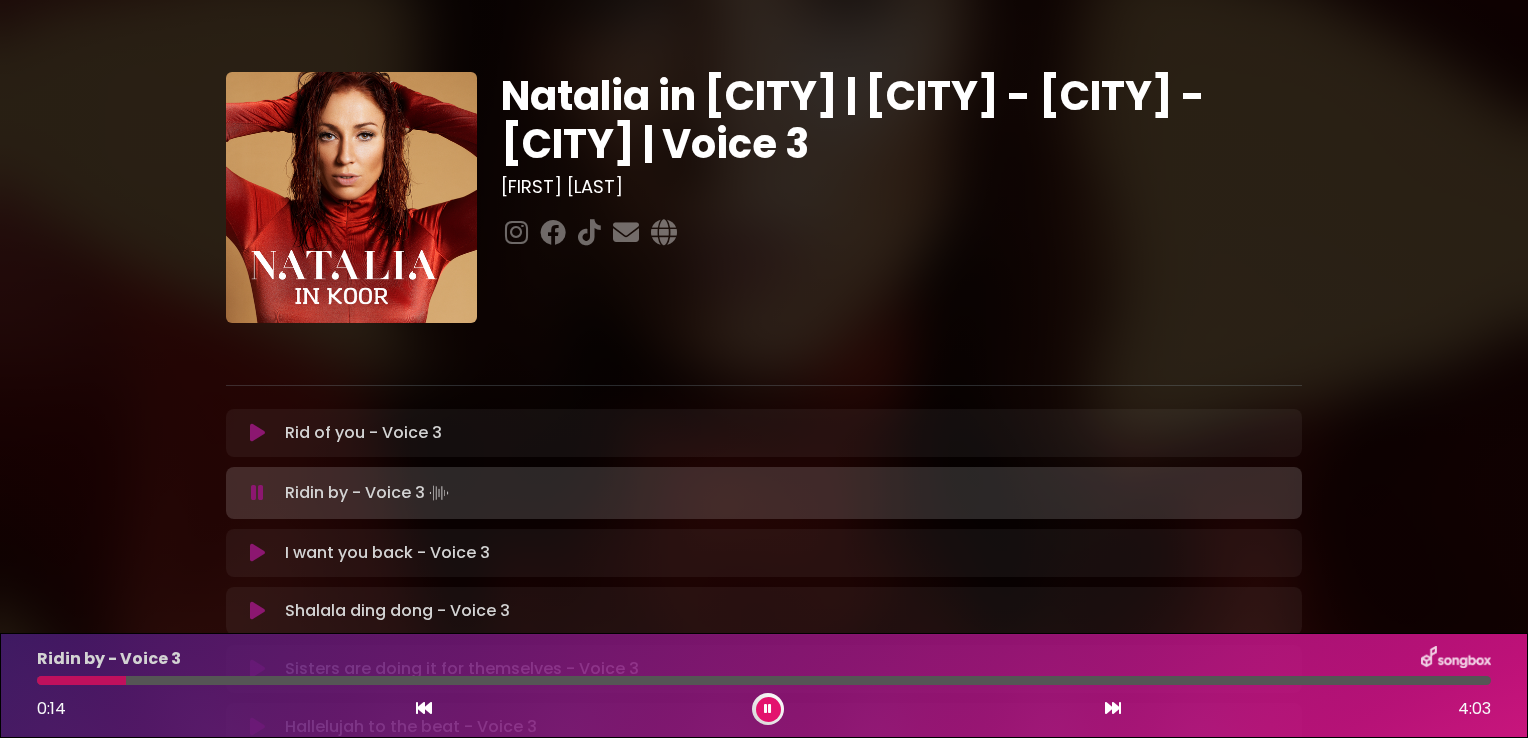 click at bounding box center [764, 680] 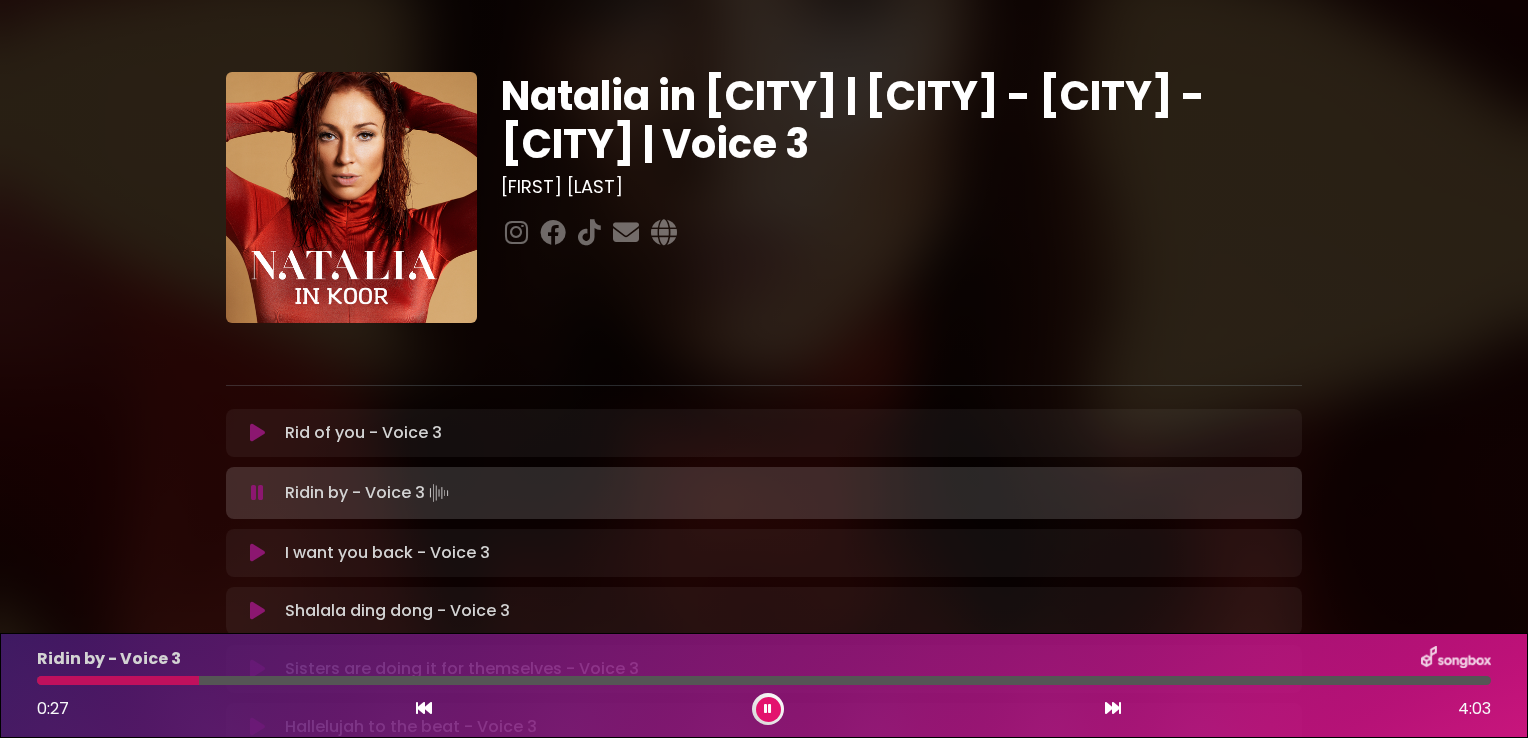 click at bounding box center (764, 680) 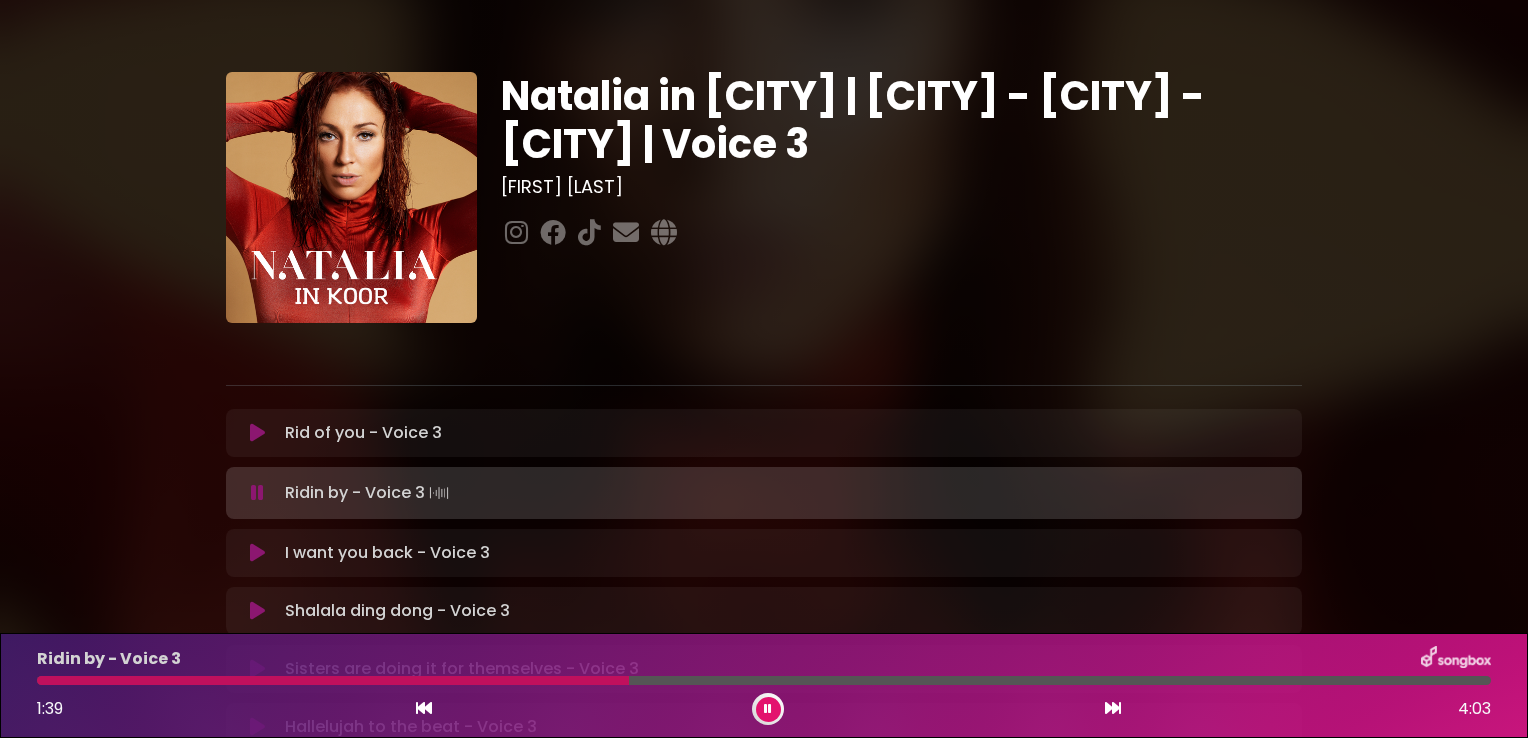 click at bounding box center (764, 680) 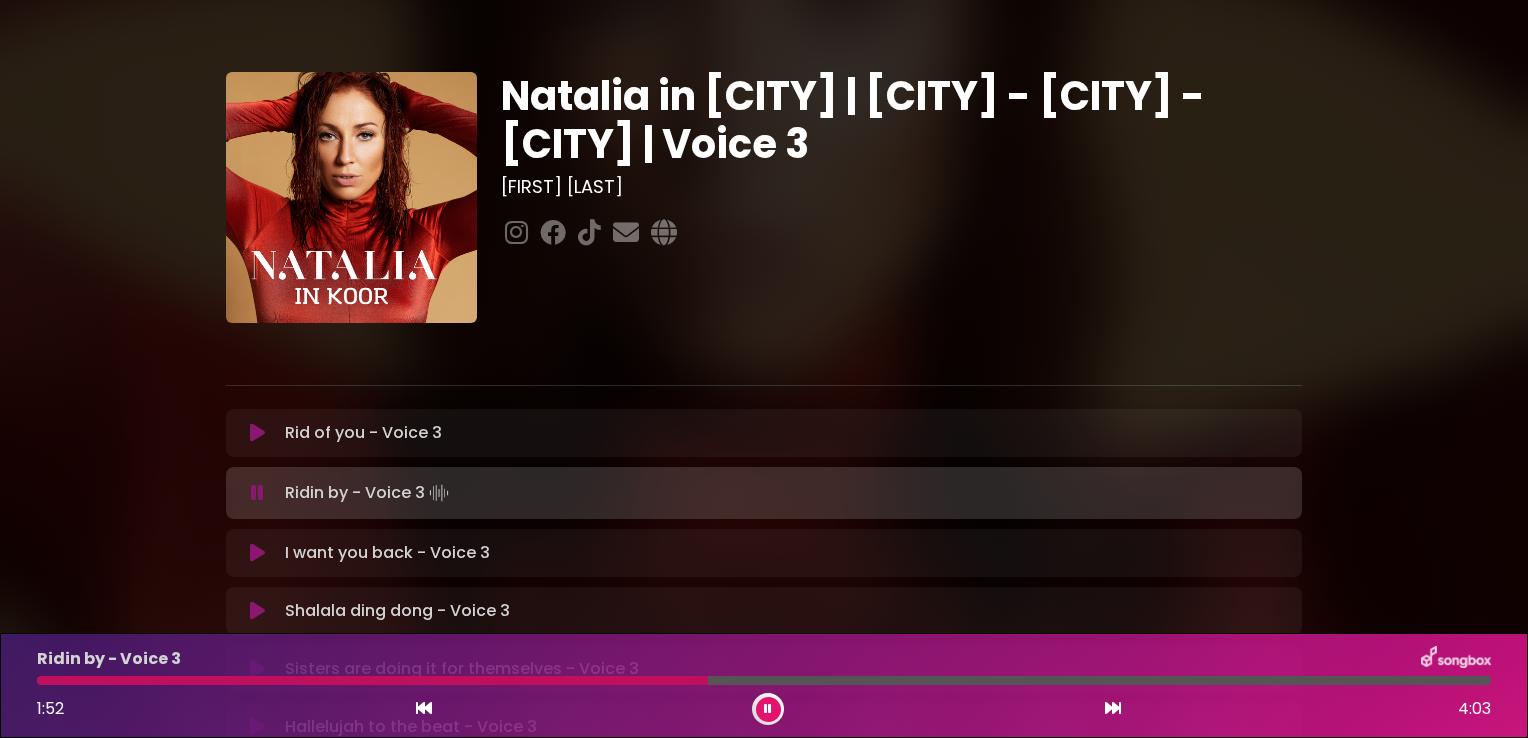 click at bounding box center (372, 680) 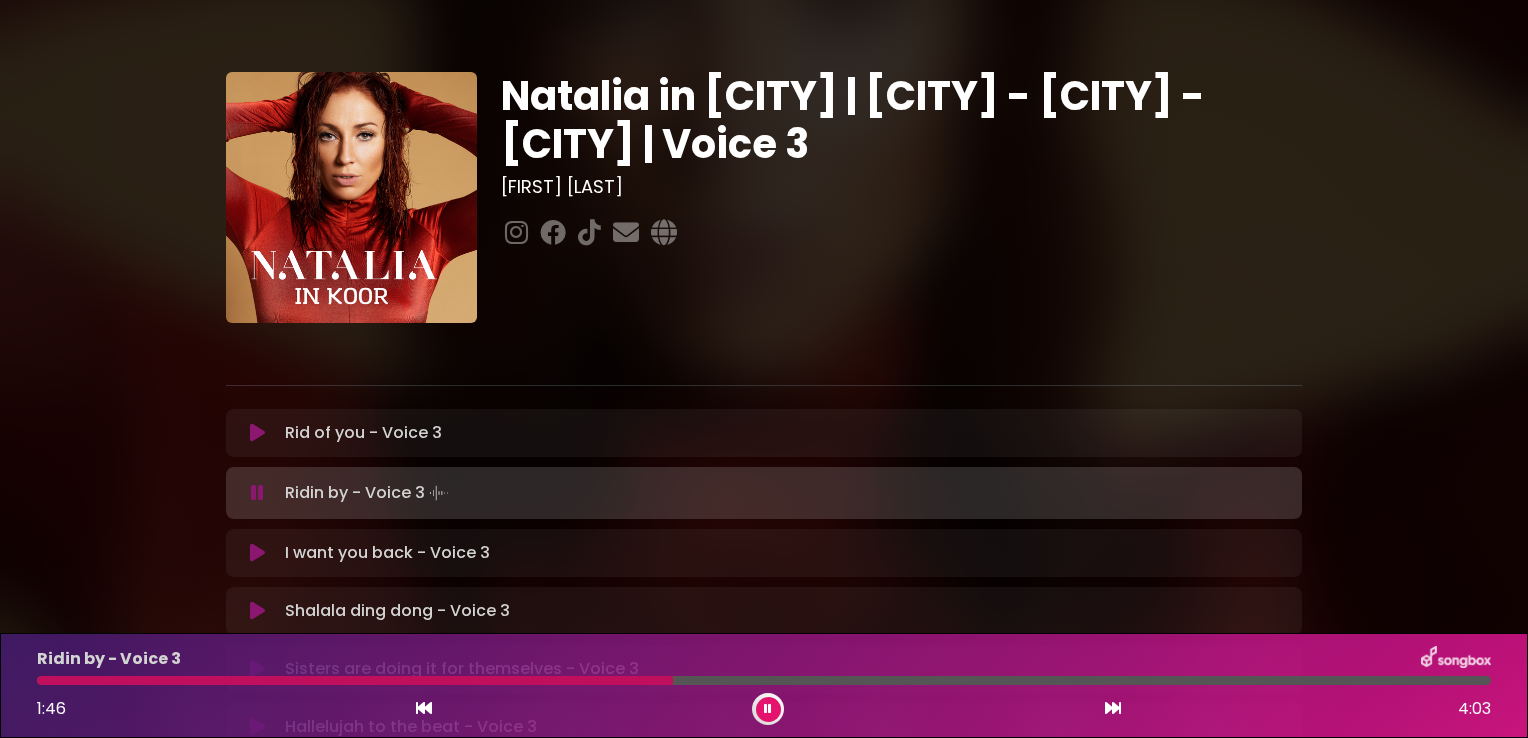 click at bounding box center [355, 680] 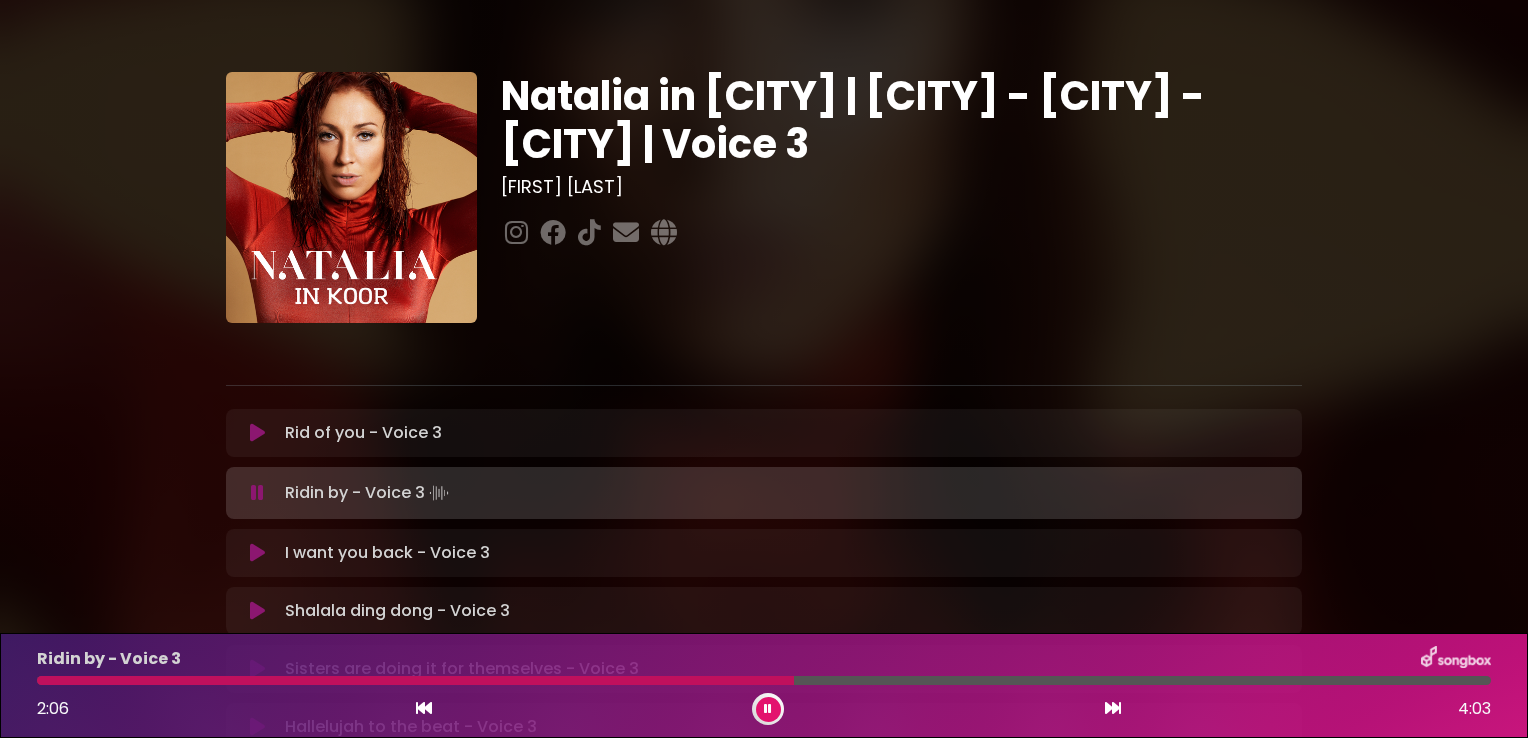 click at bounding box center [764, 680] 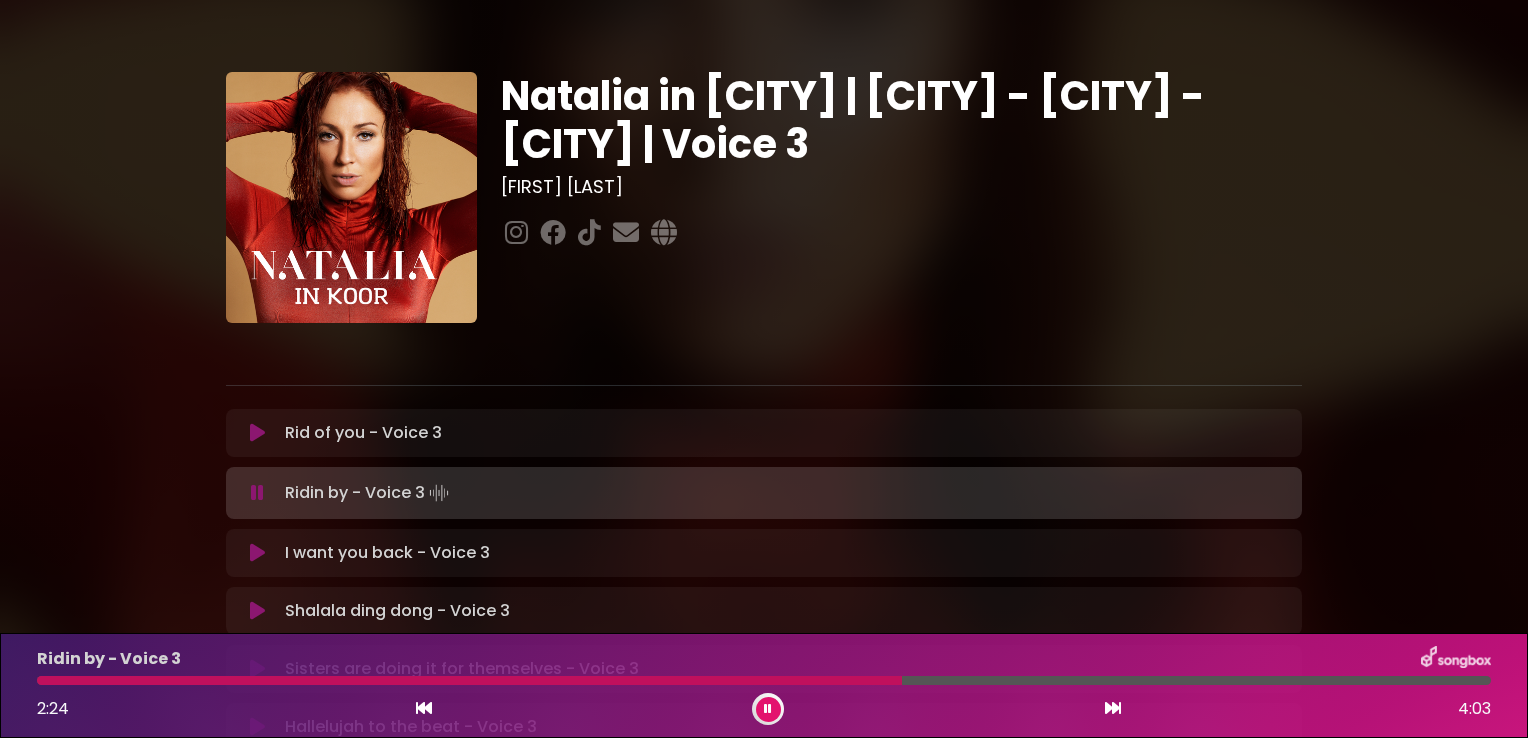click at bounding box center (764, 680) 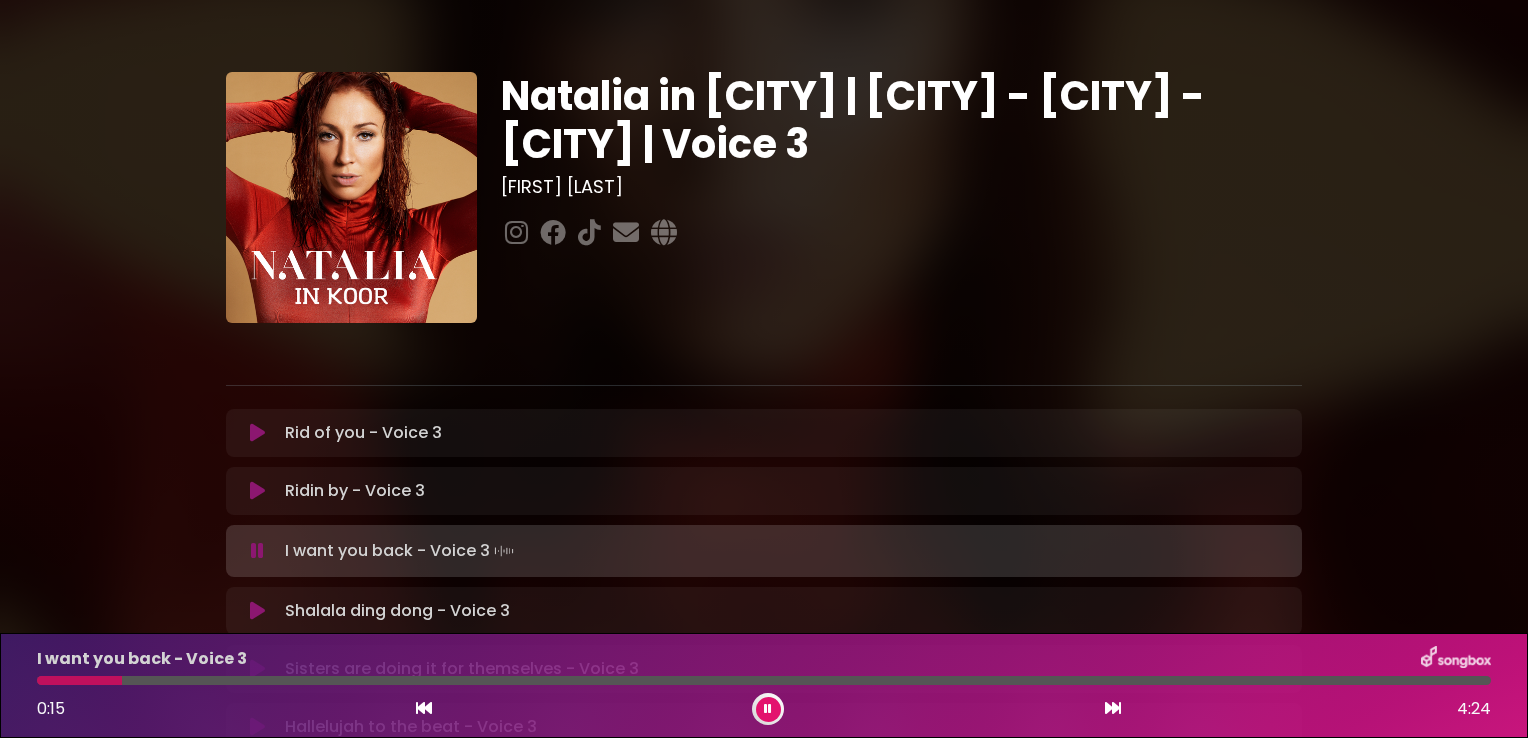 click at bounding box center [764, 680] 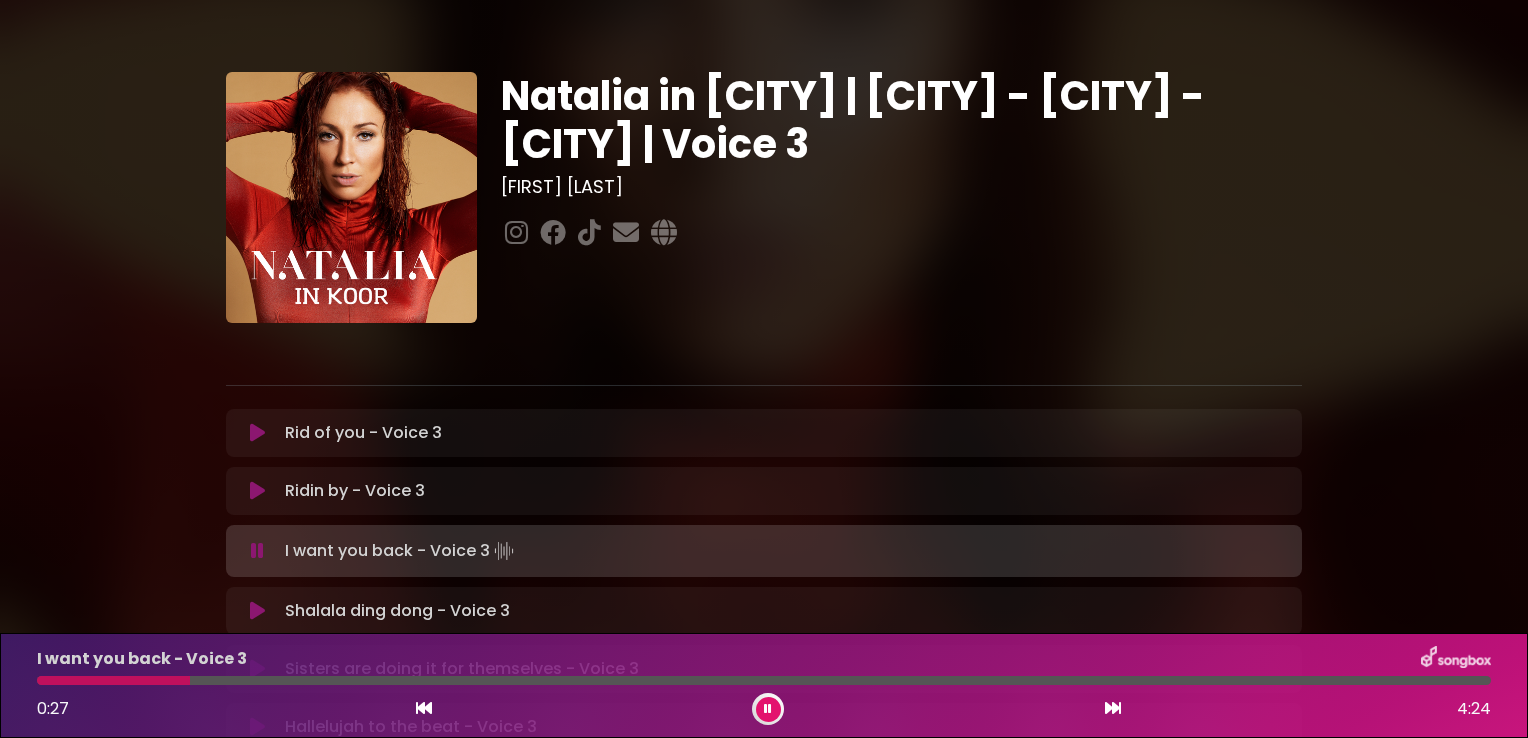 click at bounding box center [764, 680] 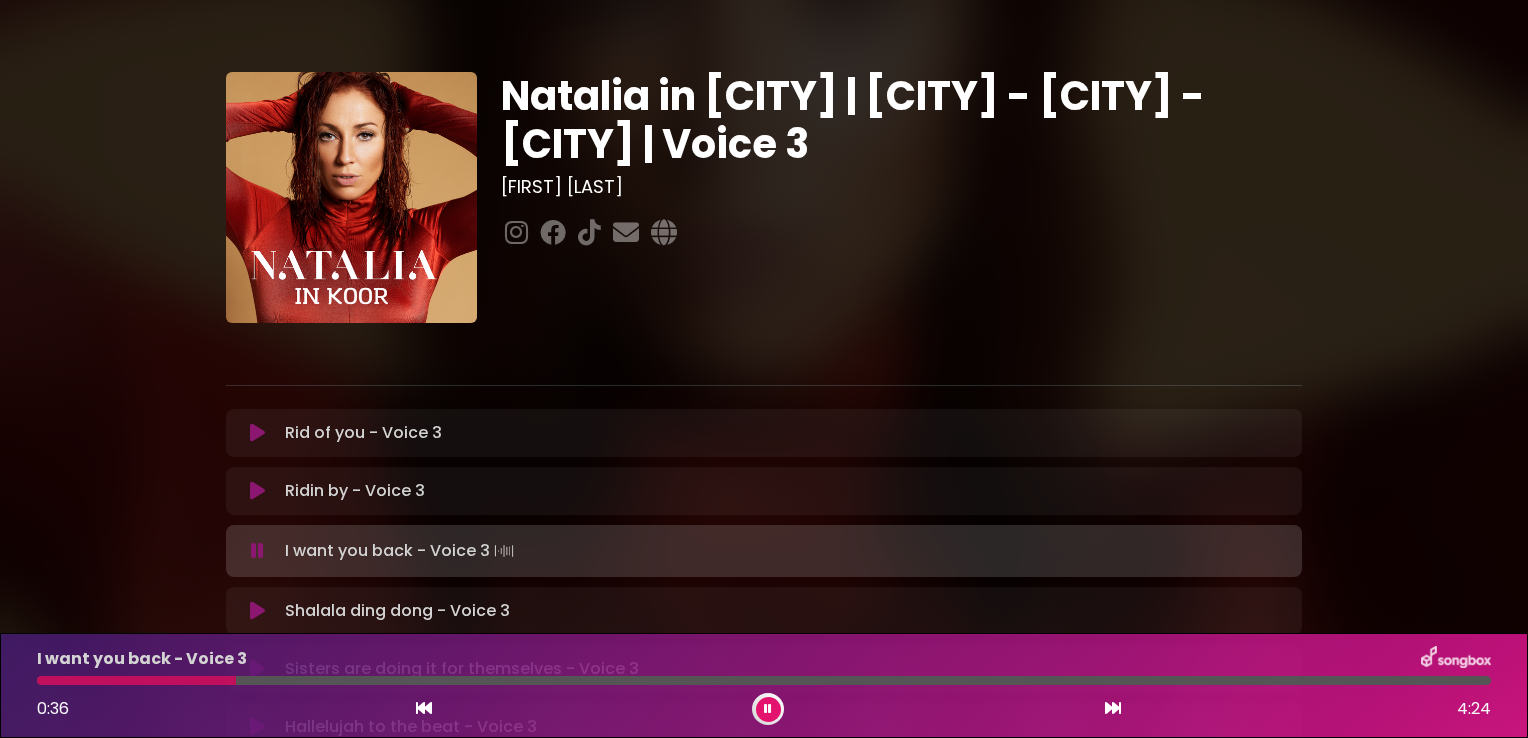 click at bounding box center [764, 680] 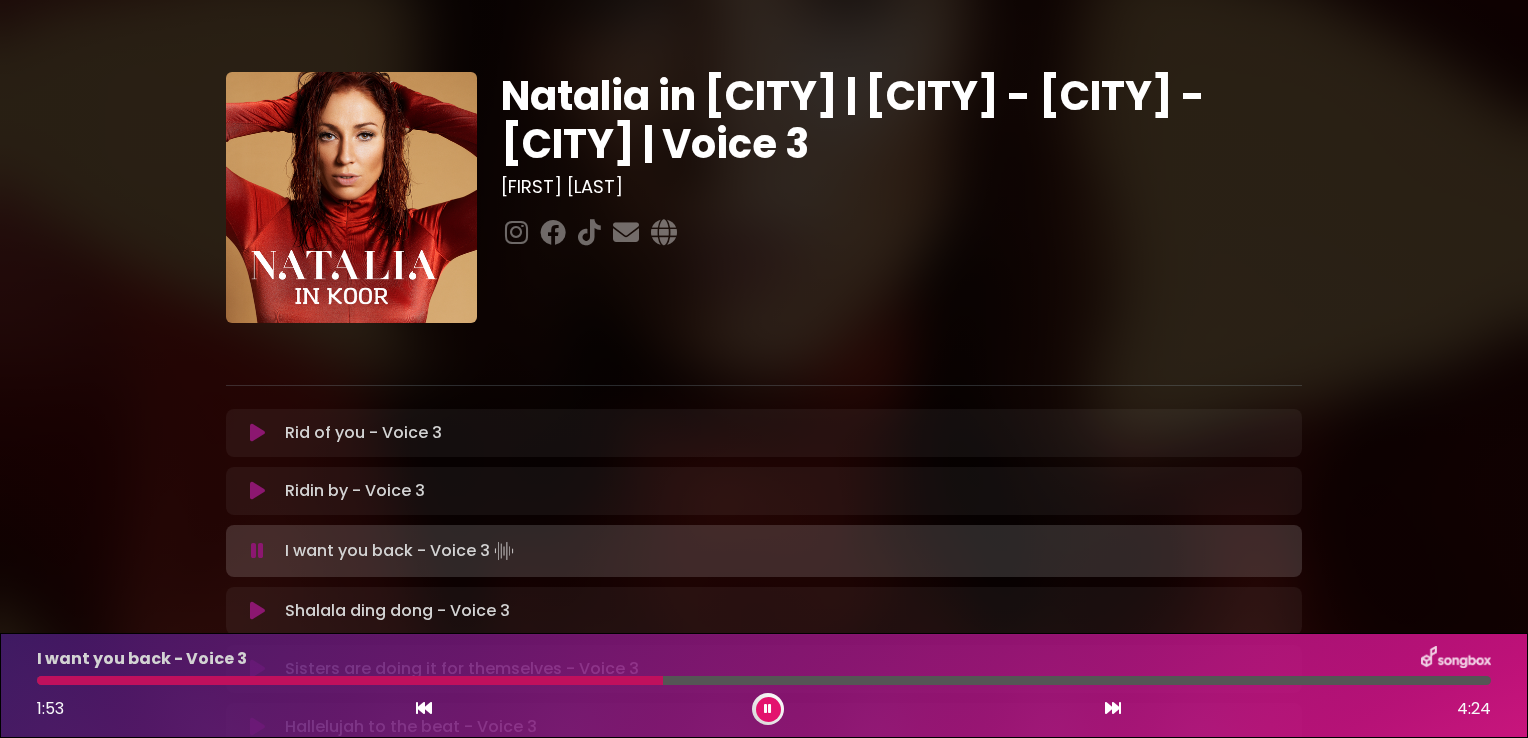 click on "I want you back - Voice 3
[MIN]:[SEC]
[MIN]:[SEC]" at bounding box center [764, 685] 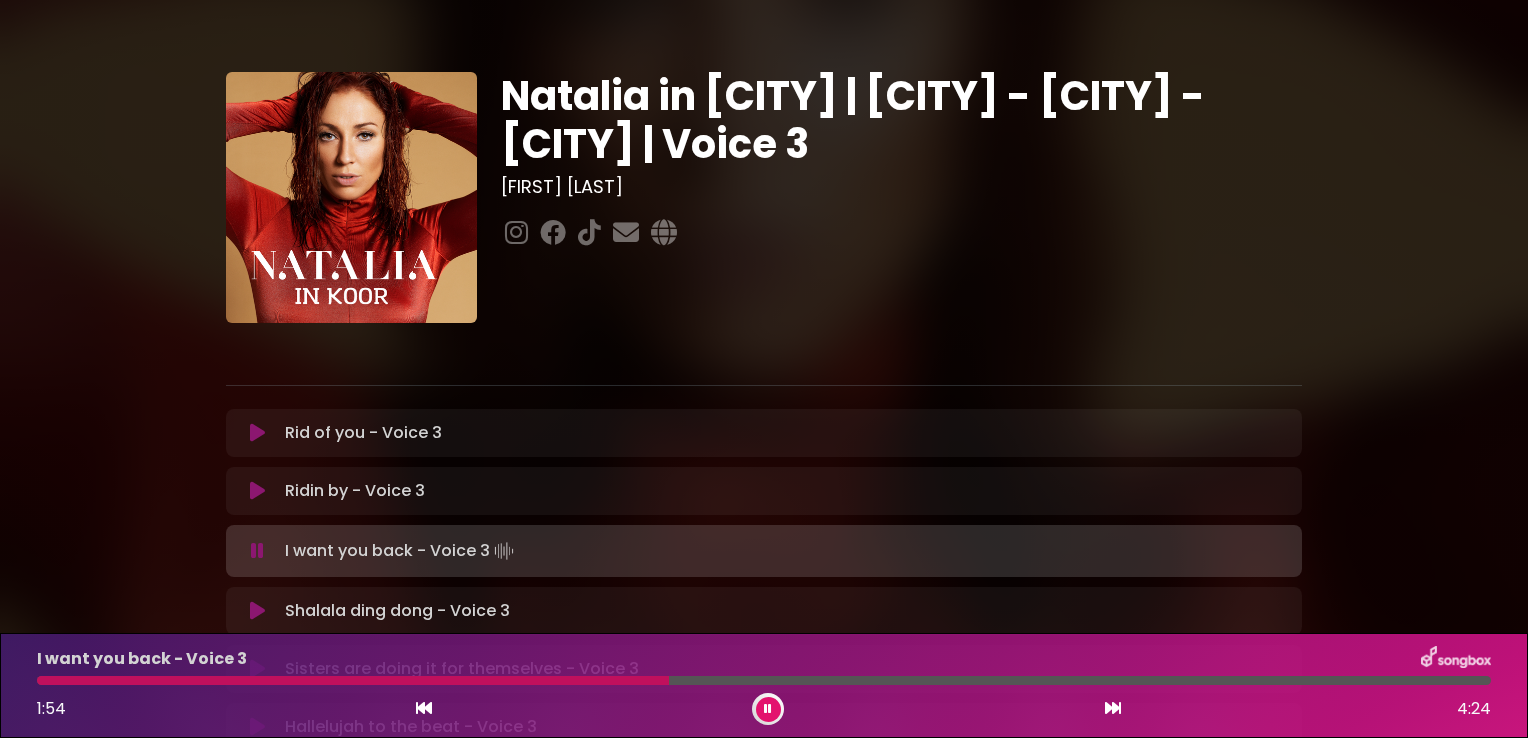 click at bounding box center (353, 680) 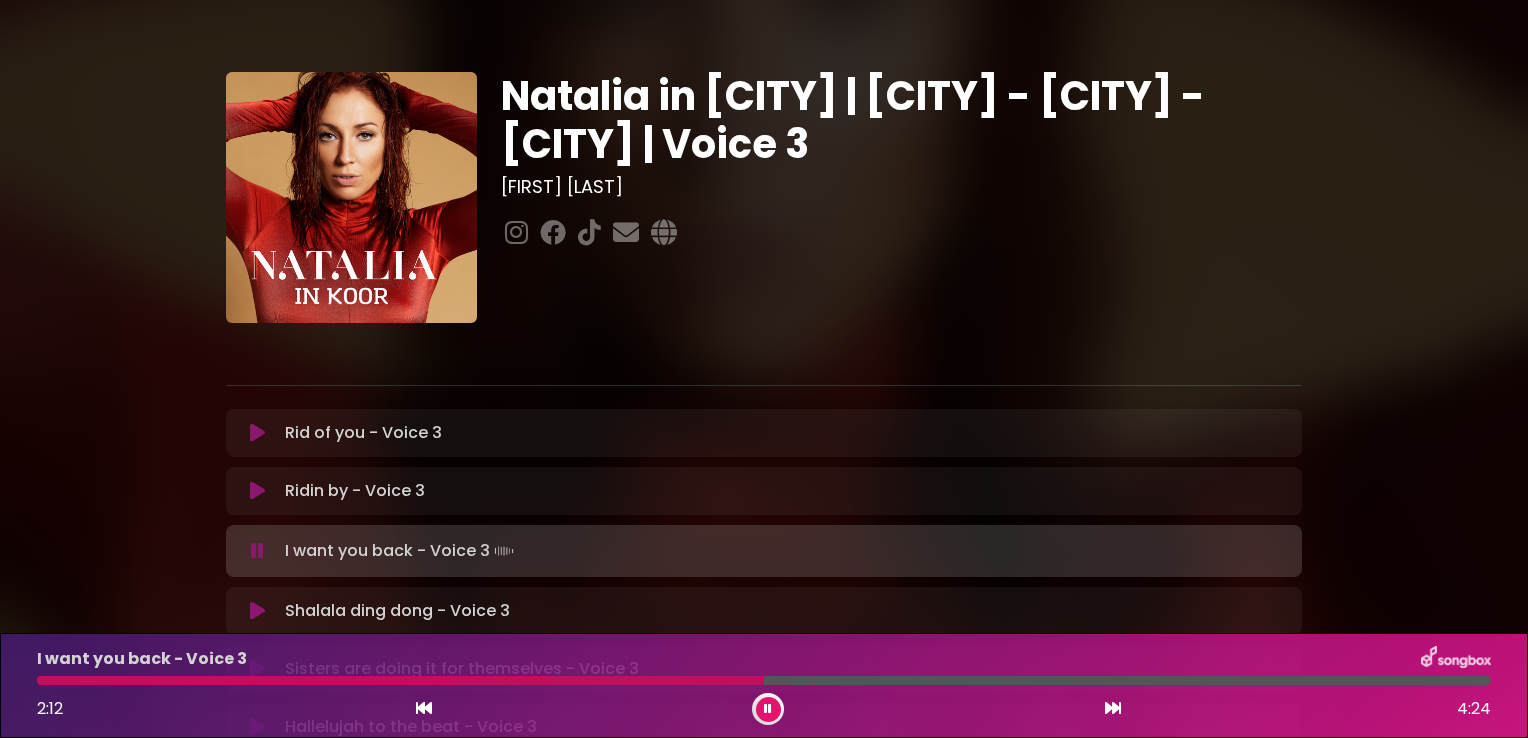 click at bounding box center (768, 709) 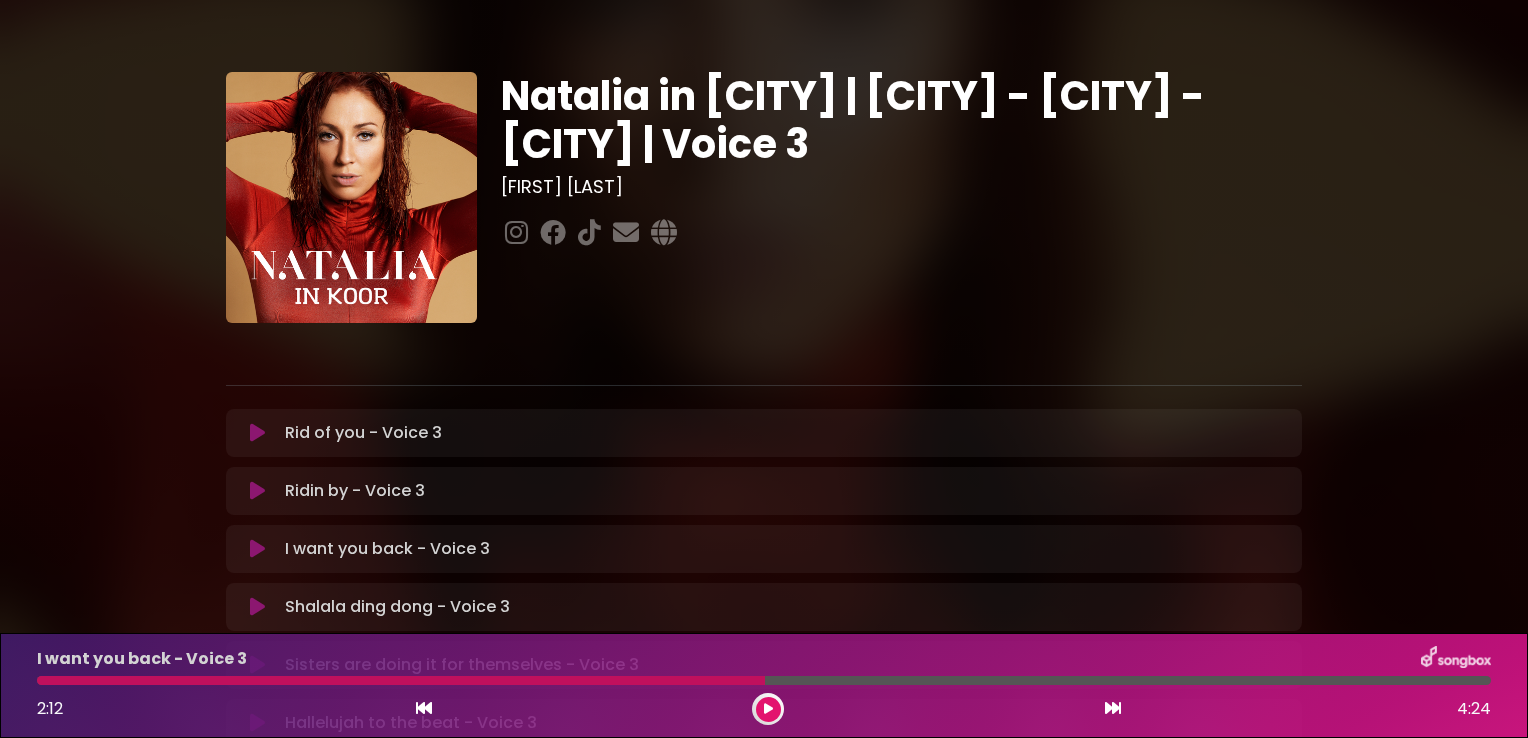 click at bounding box center [257, 607] 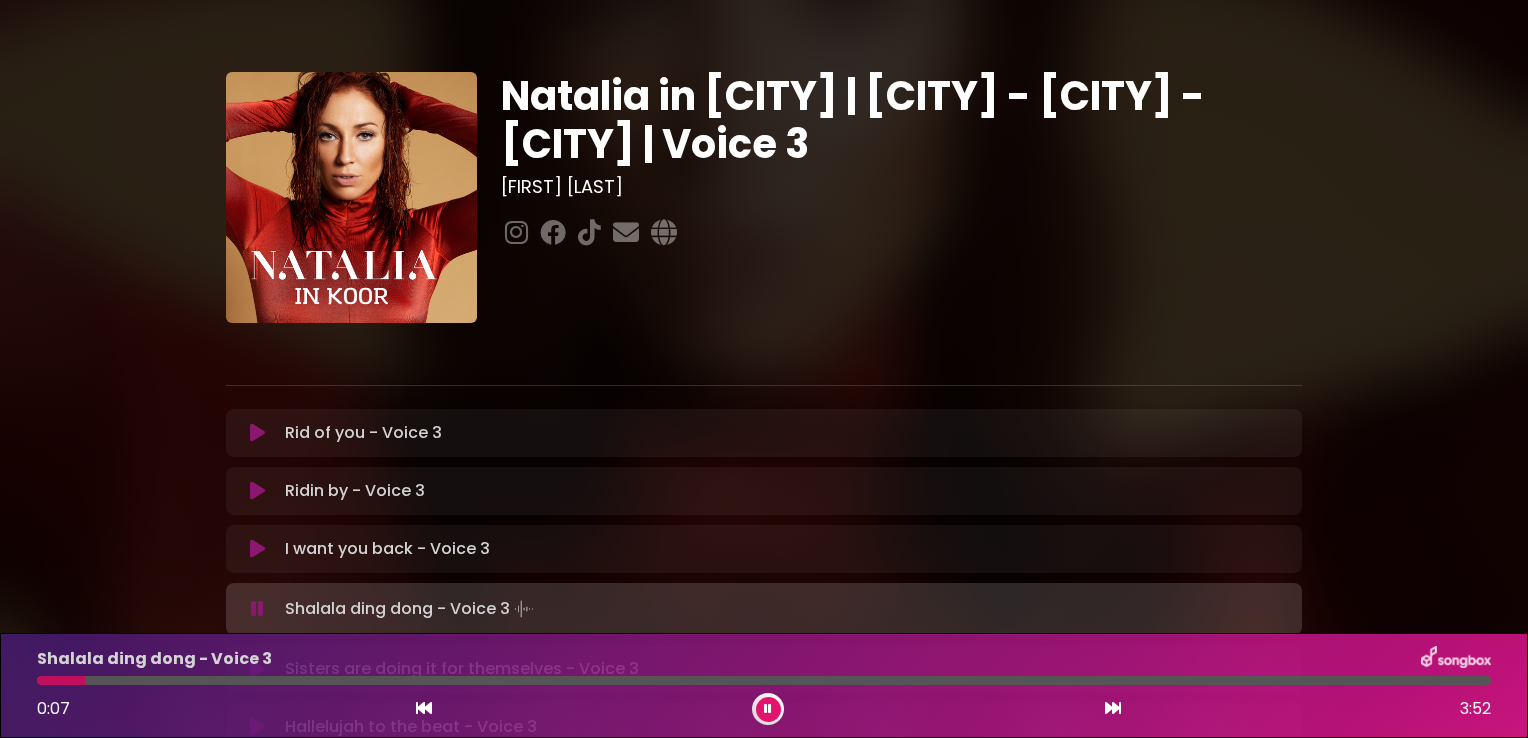 click at bounding box center (764, 680) 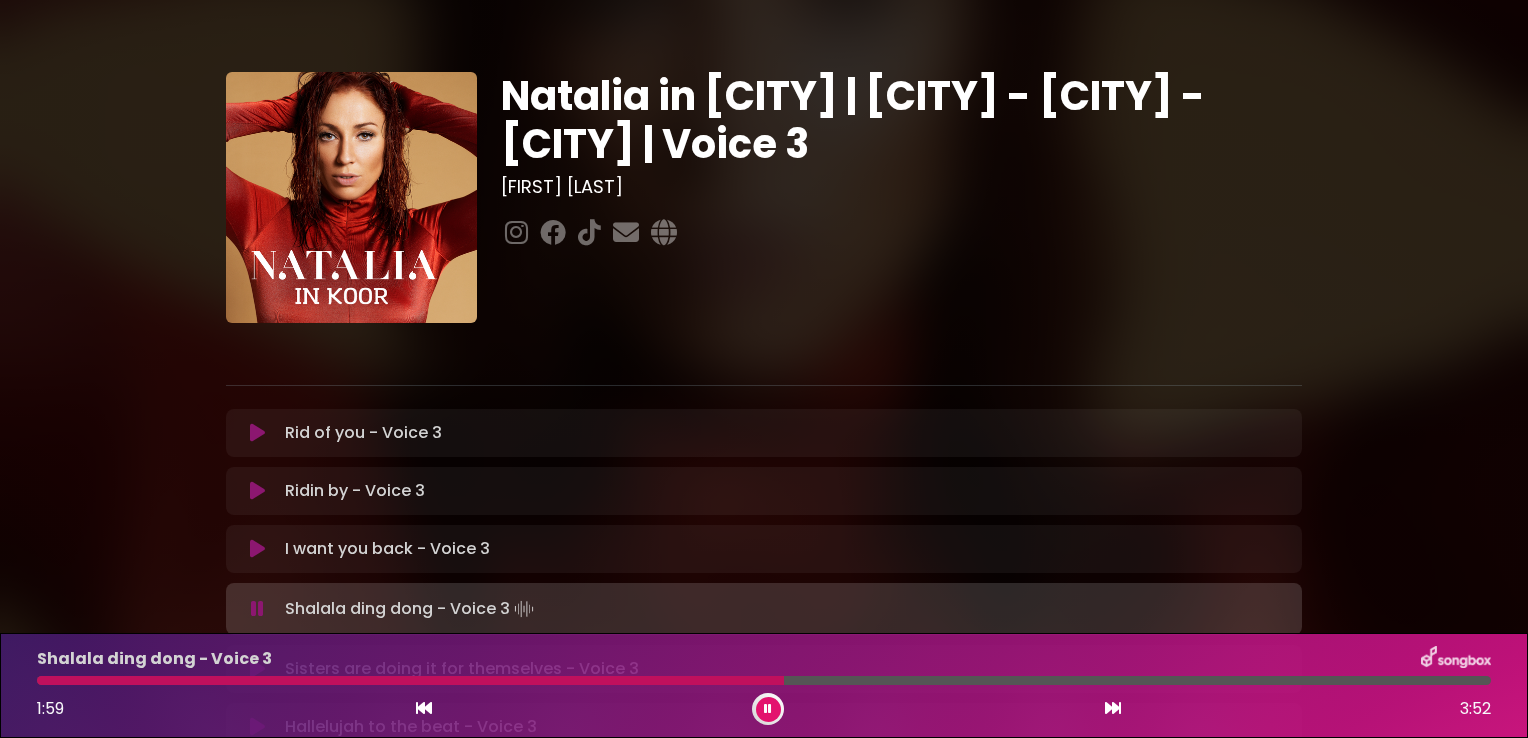 click at bounding box center (410, 680) 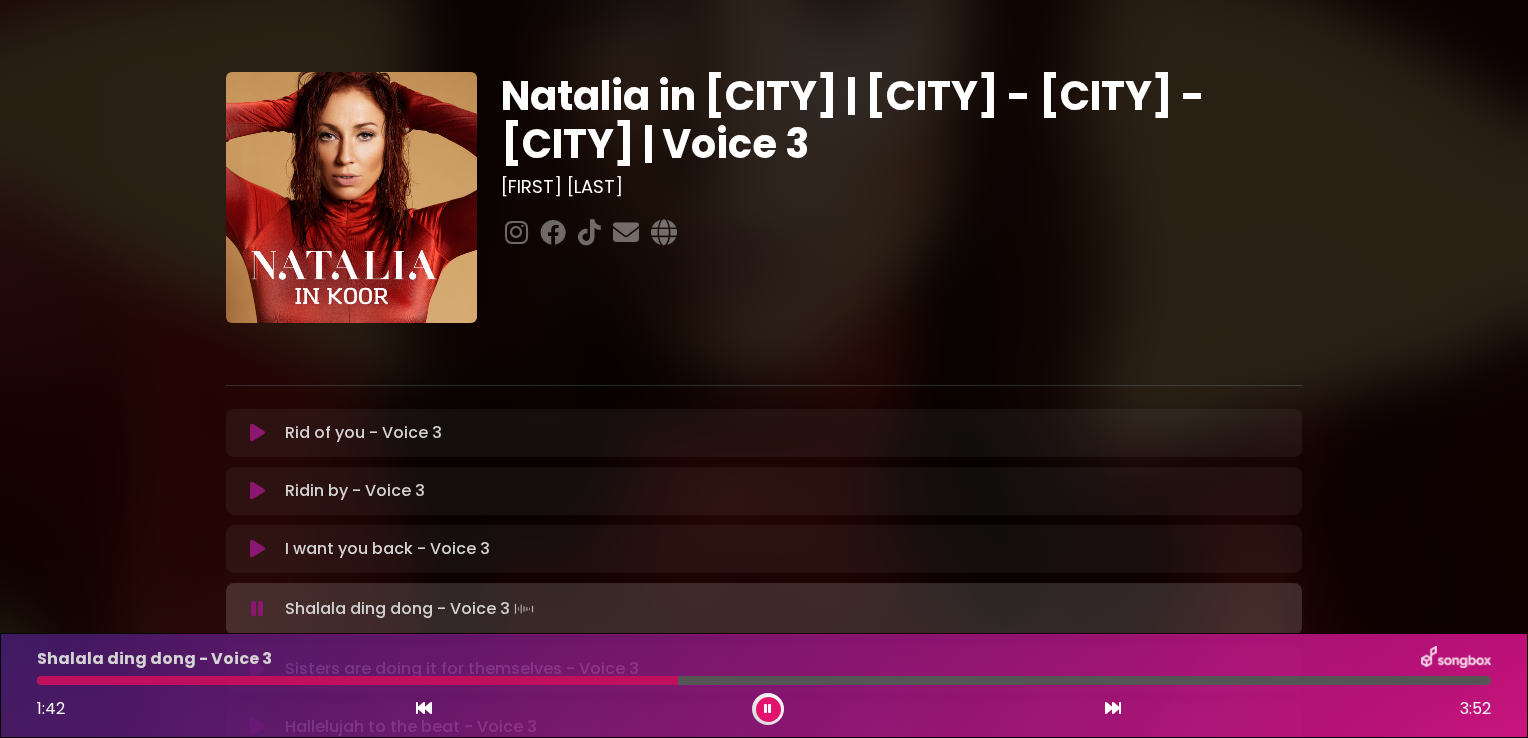 click at bounding box center (357, 680) 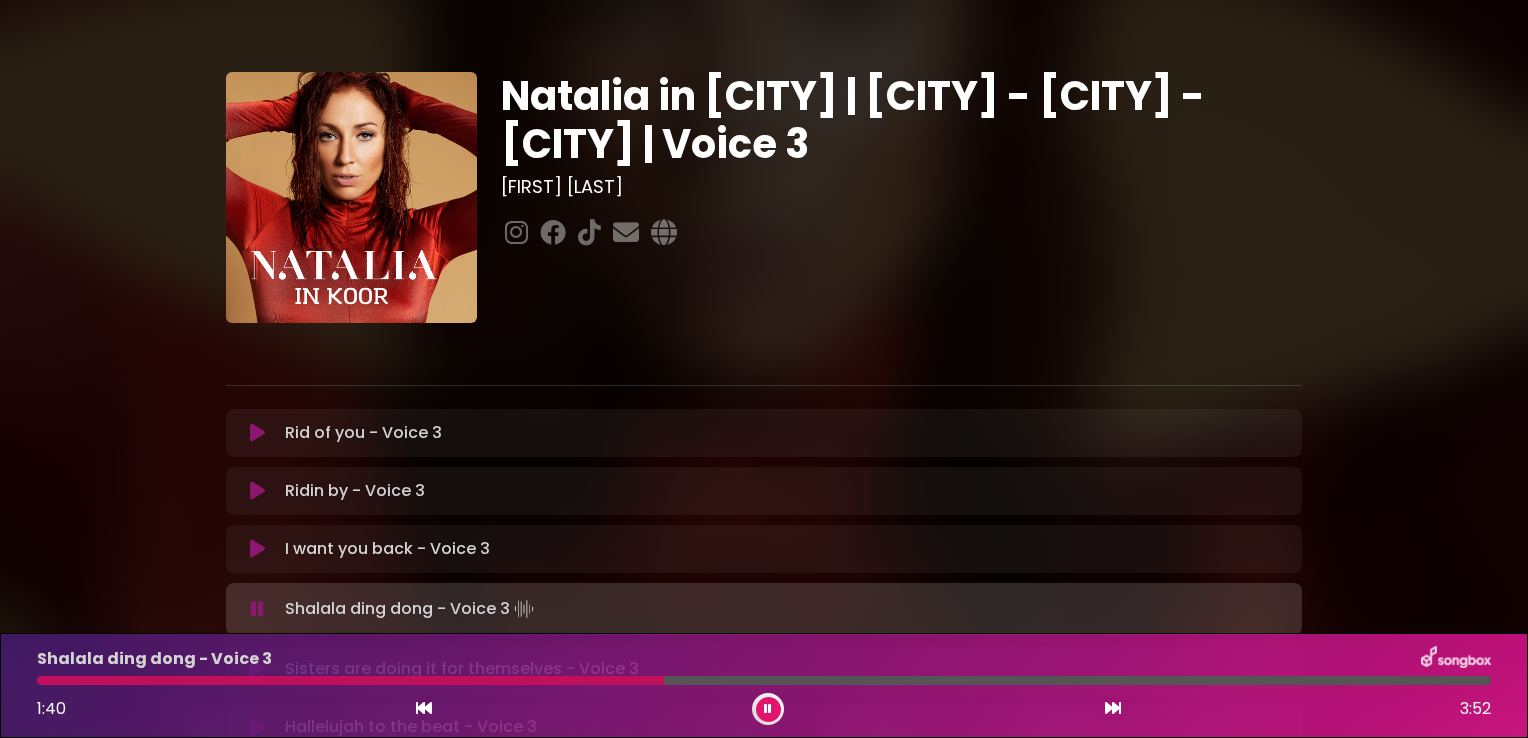 click at bounding box center [350, 680] 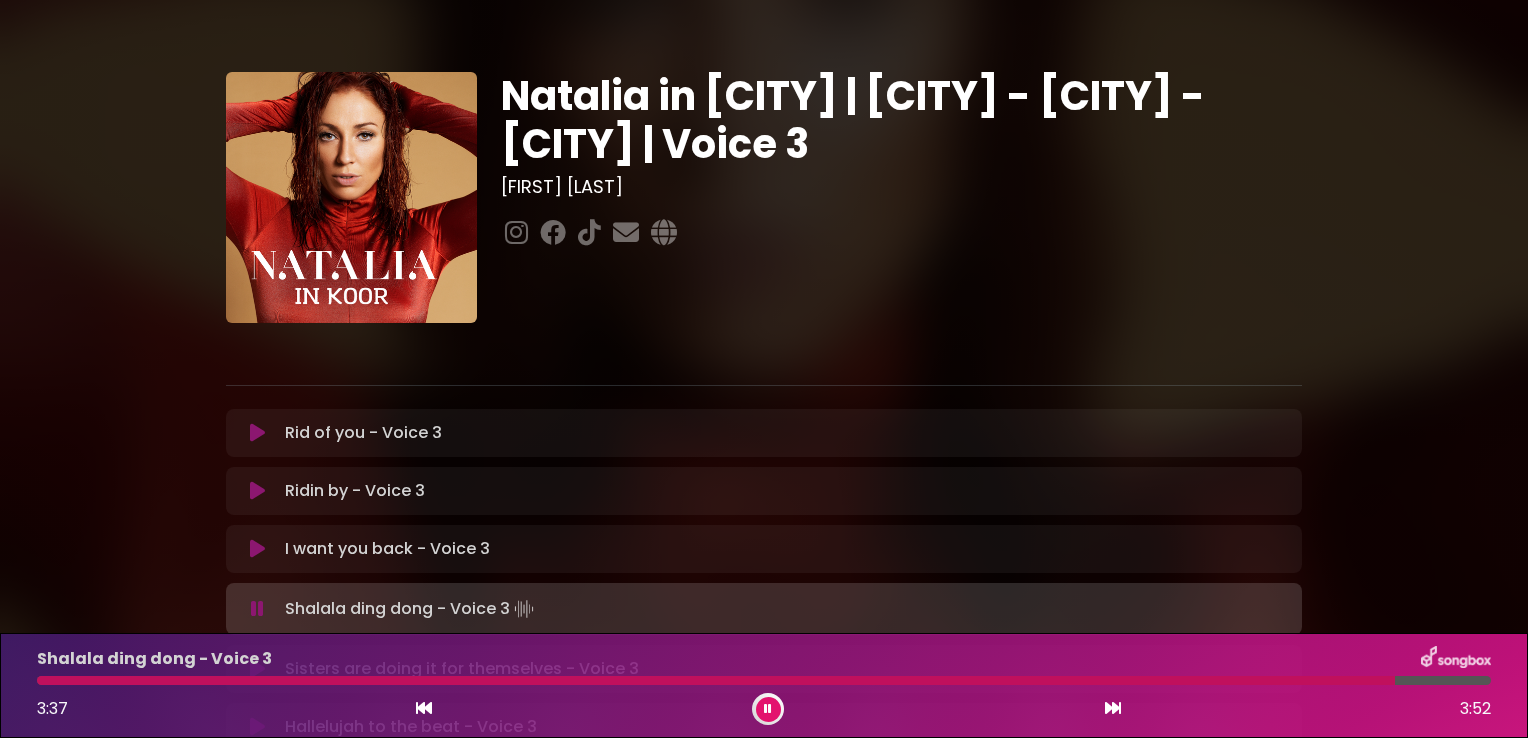 click on "Natalia in [CITY] | [CITY] - [CITY] - [CITY] | Voice 3
Hans Primusz
×" at bounding box center (764, 578) 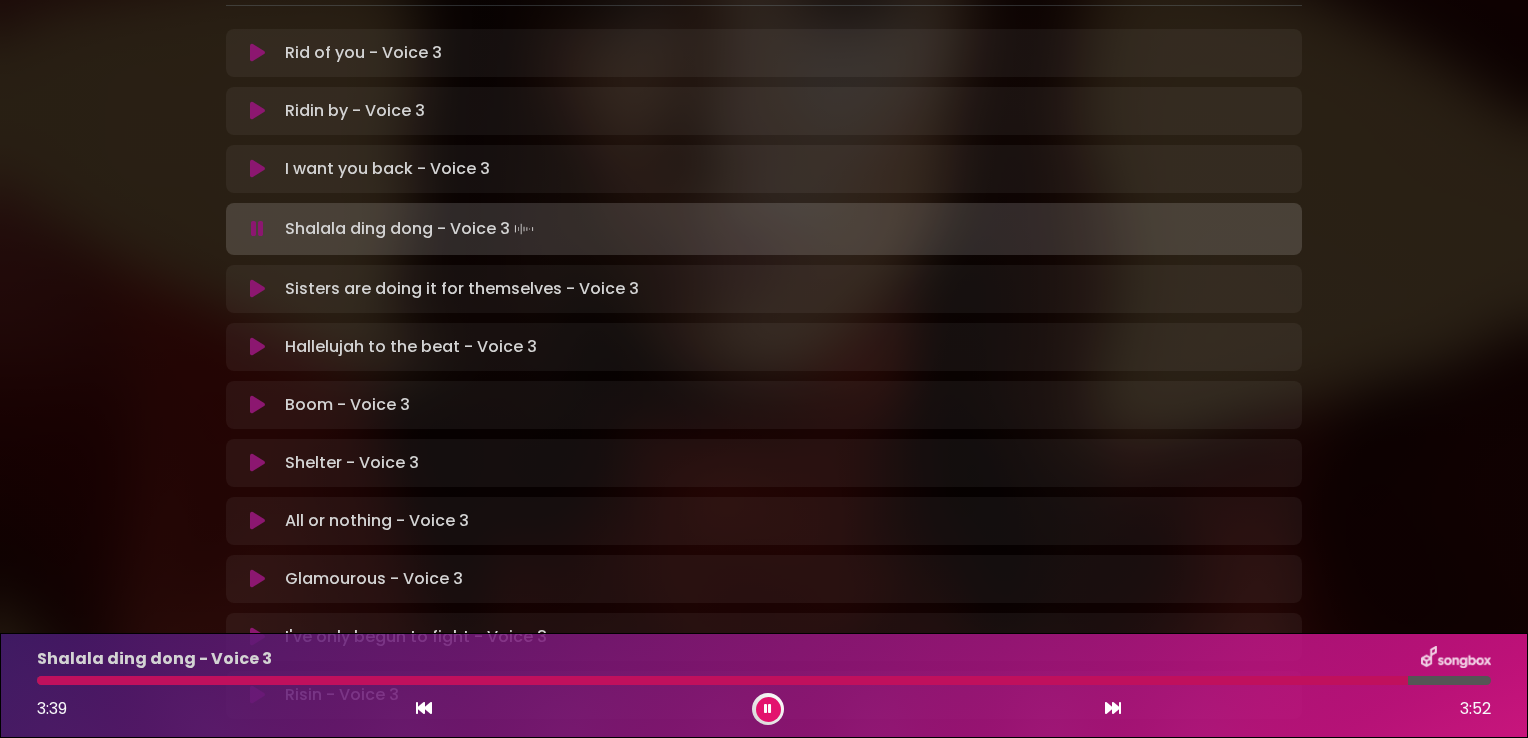 scroll, scrollTop: 400, scrollLeft: 0, axis: vertical 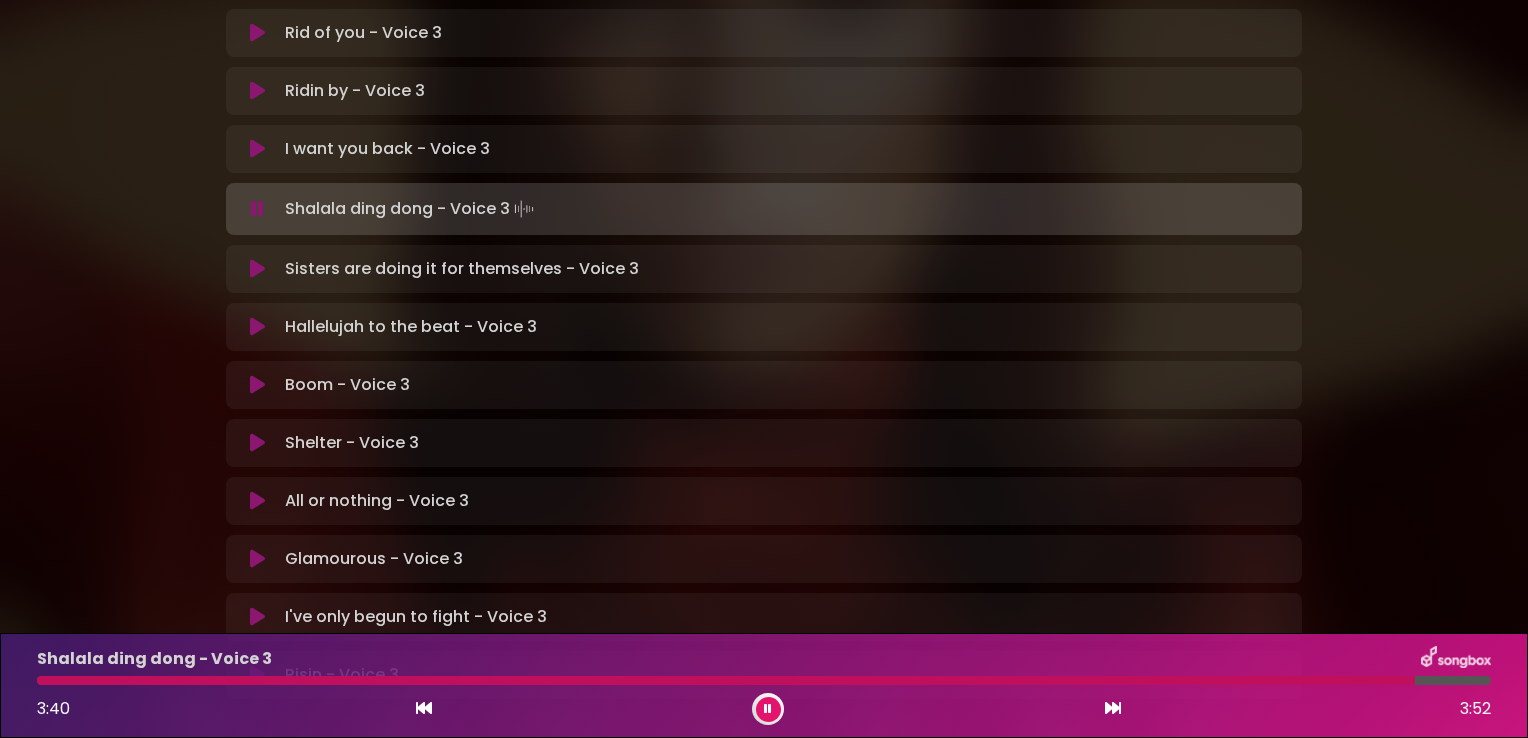 click at bounding box center [257, 269] 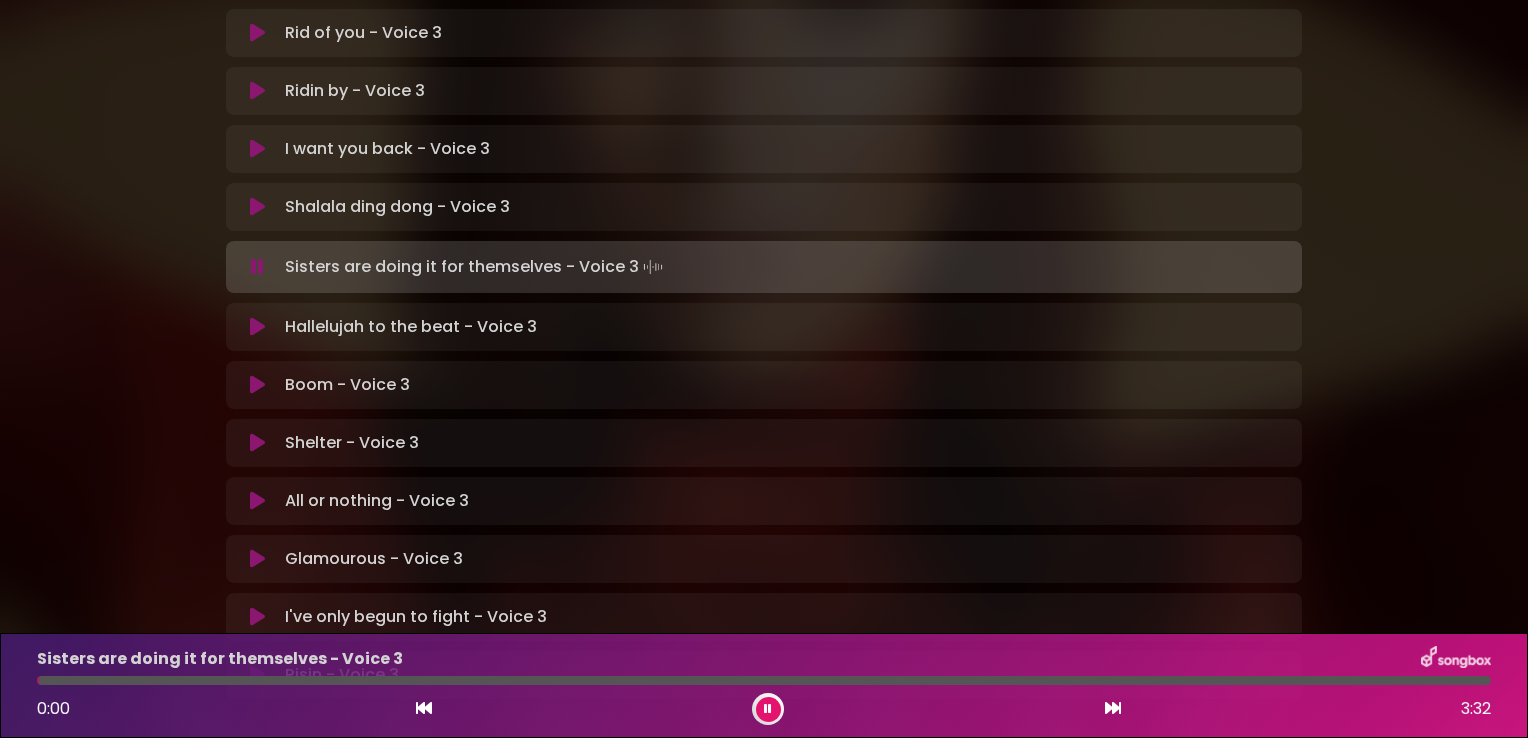 click at bounding box center [257, 267] 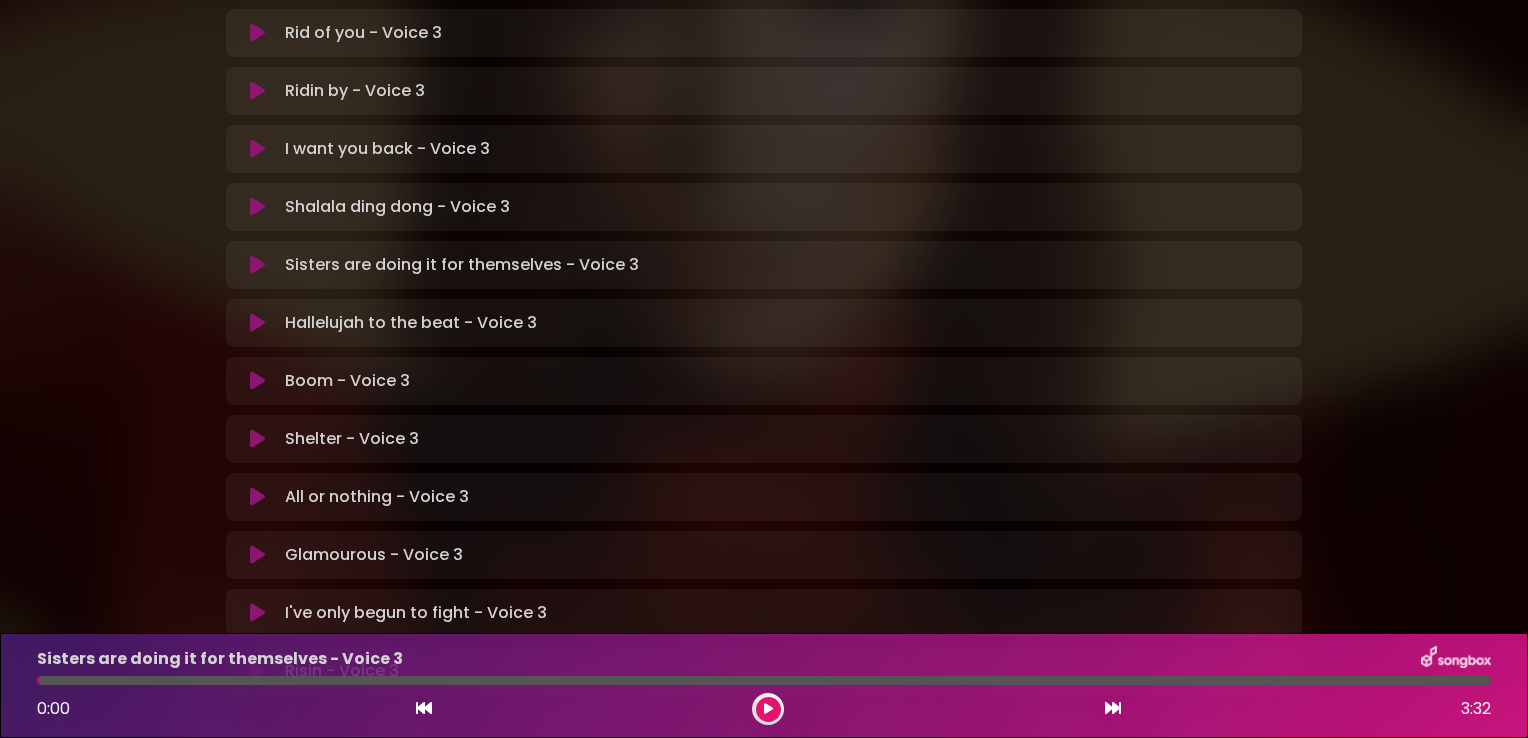 click at bounding box center (257, 265) 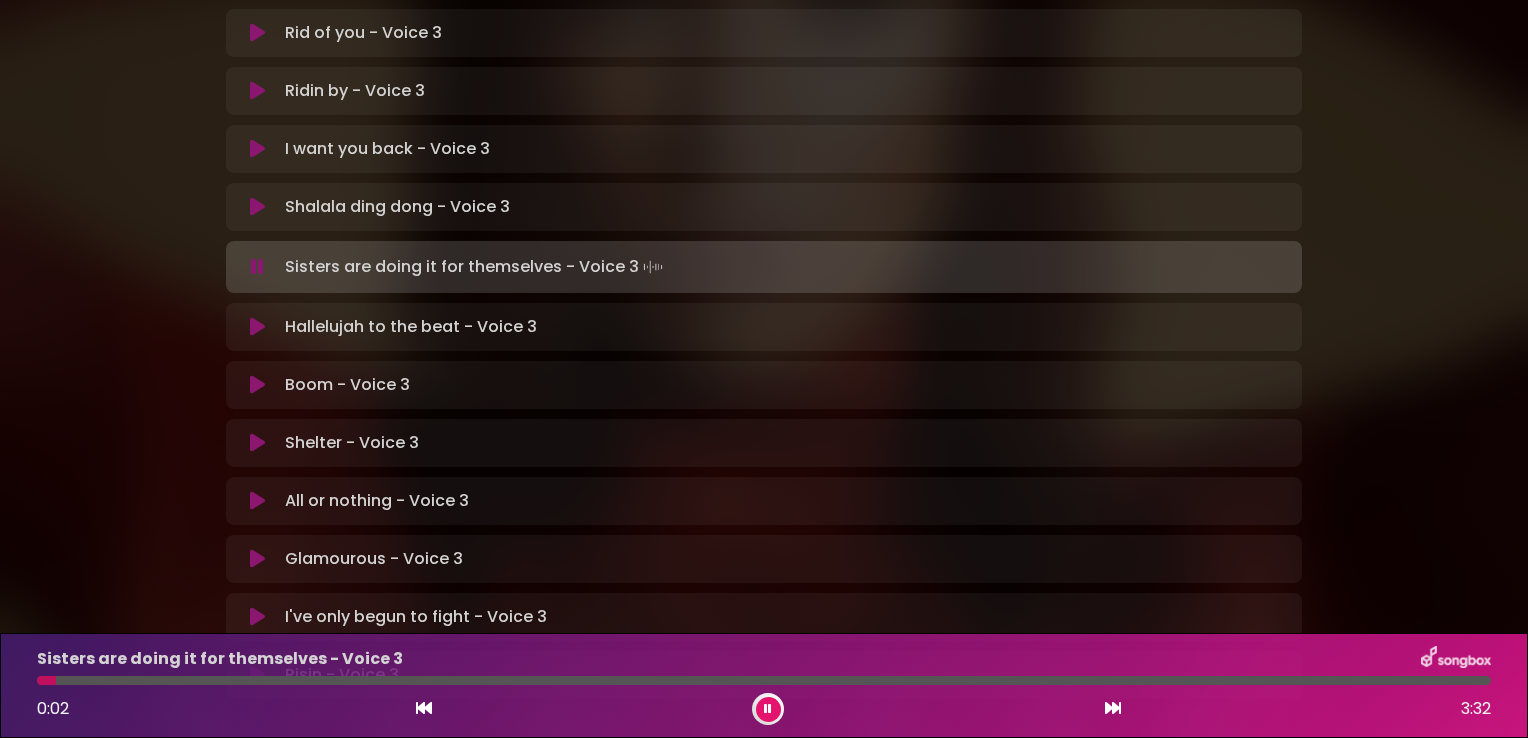 click at bounding box center (764, 680) 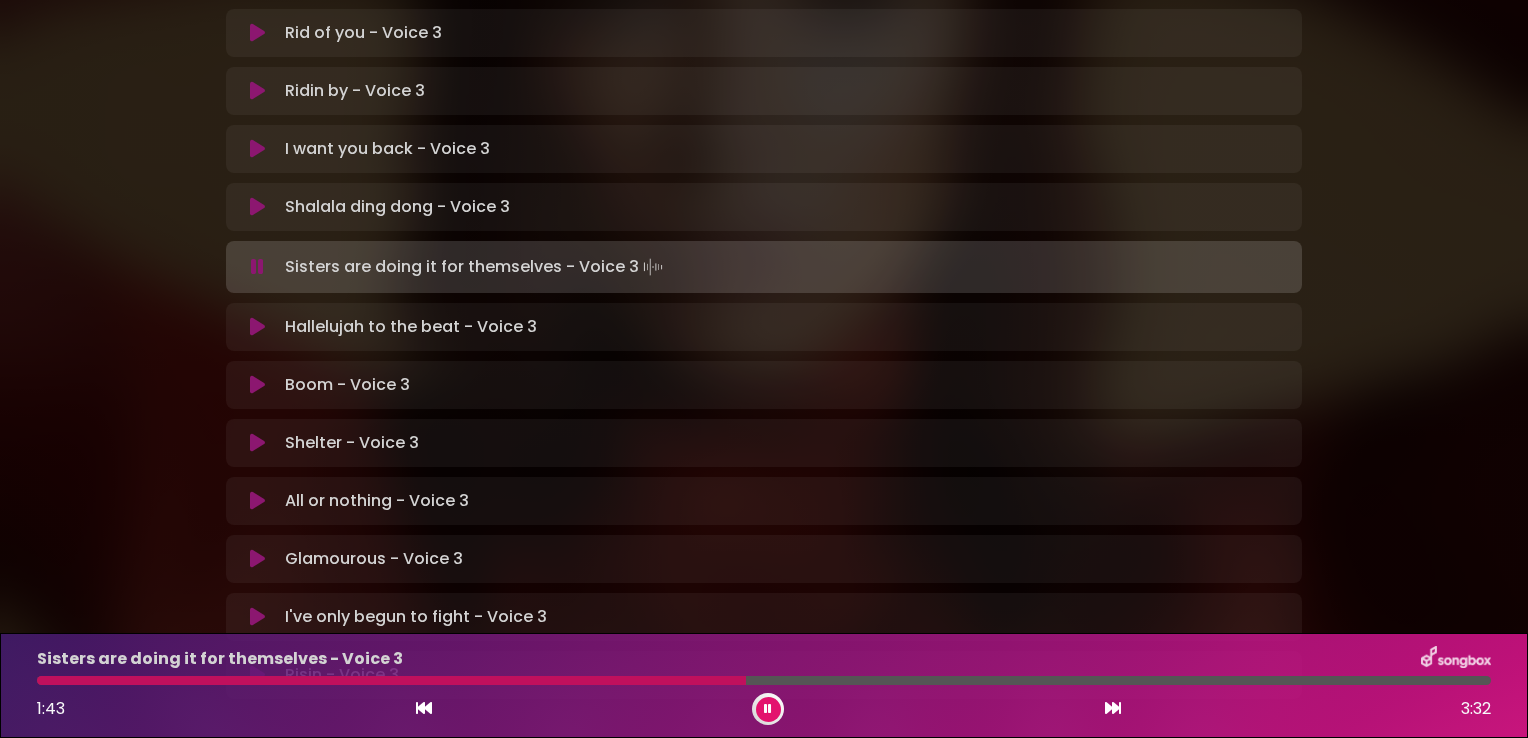 click at bounding box center [391, 680] 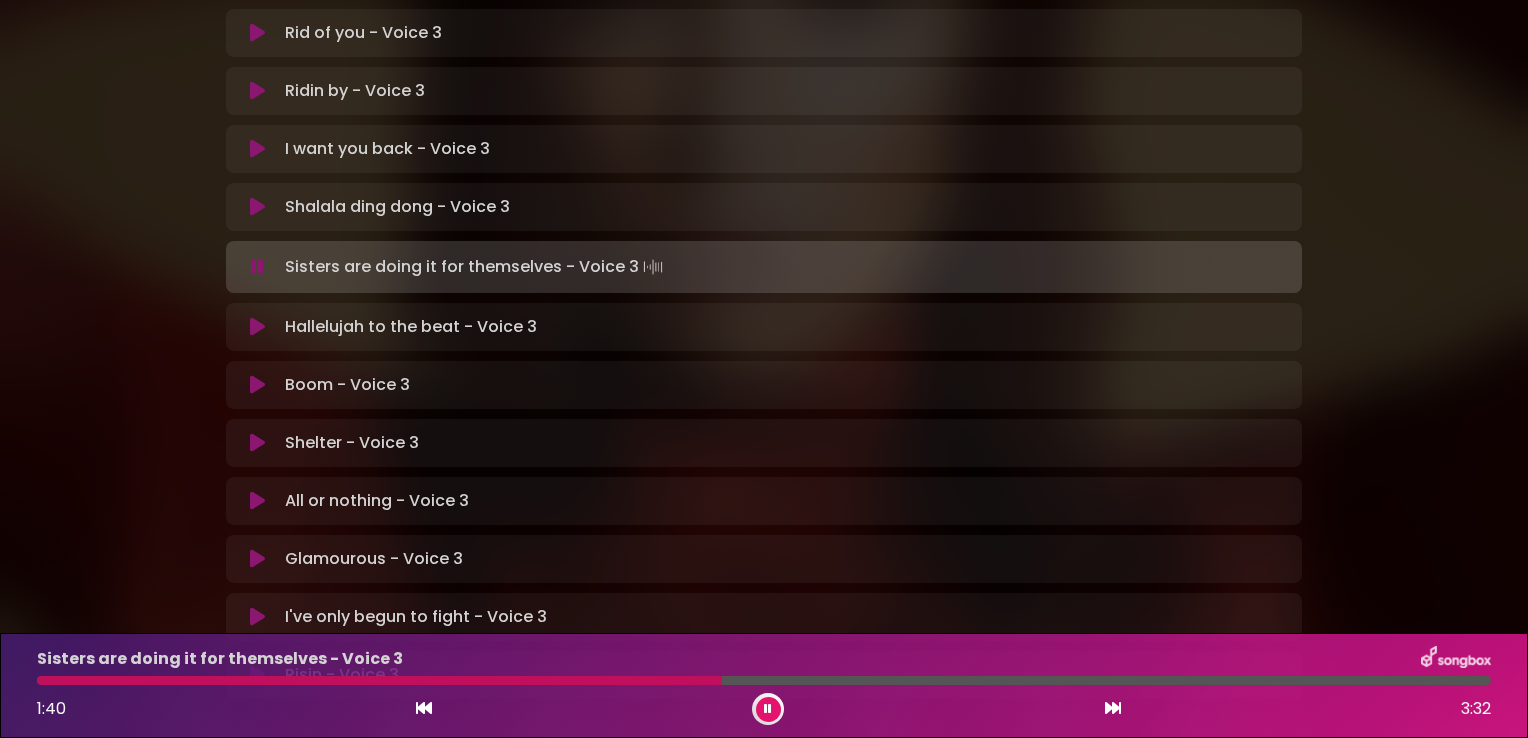 click at bounding box center [379, 680] 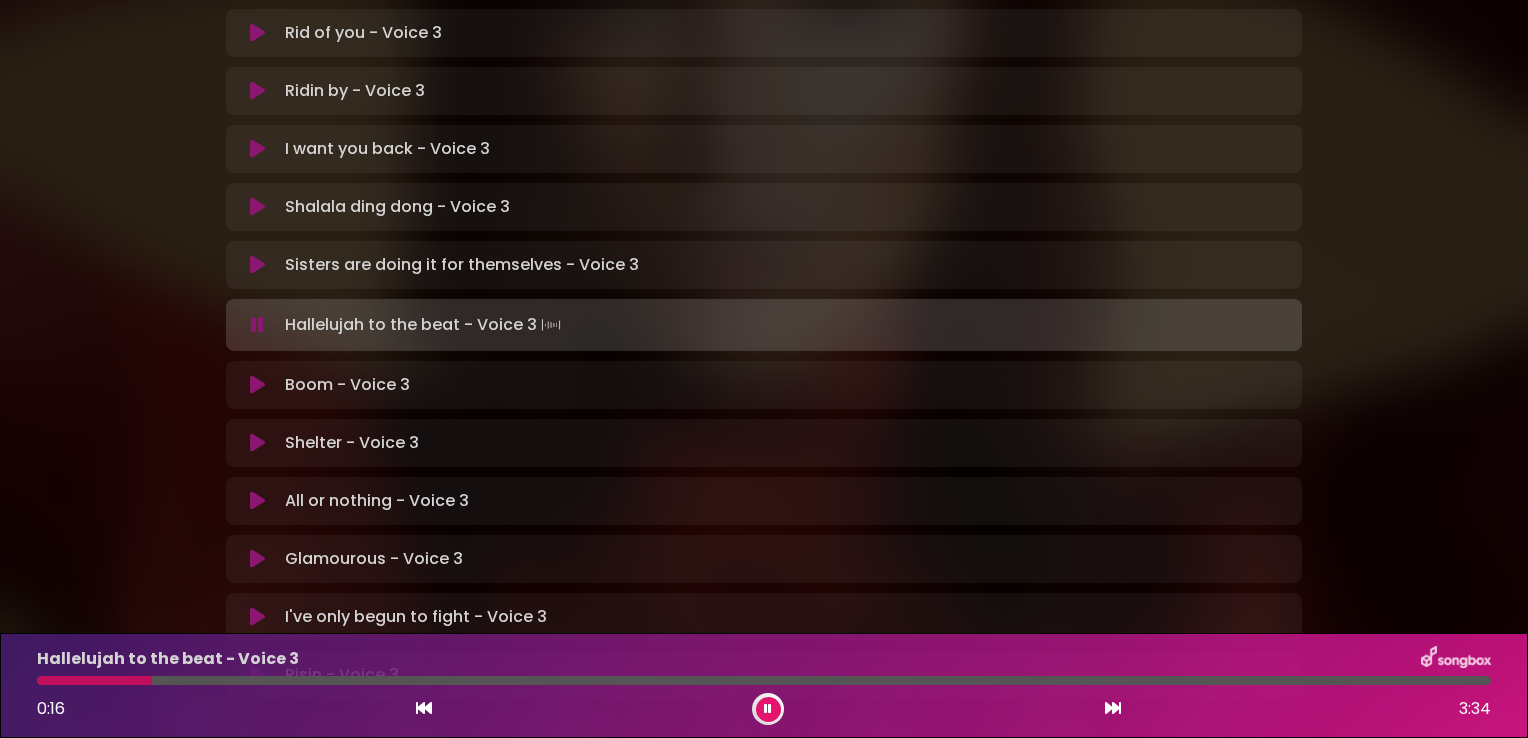 click at bounding box center (768, 709) 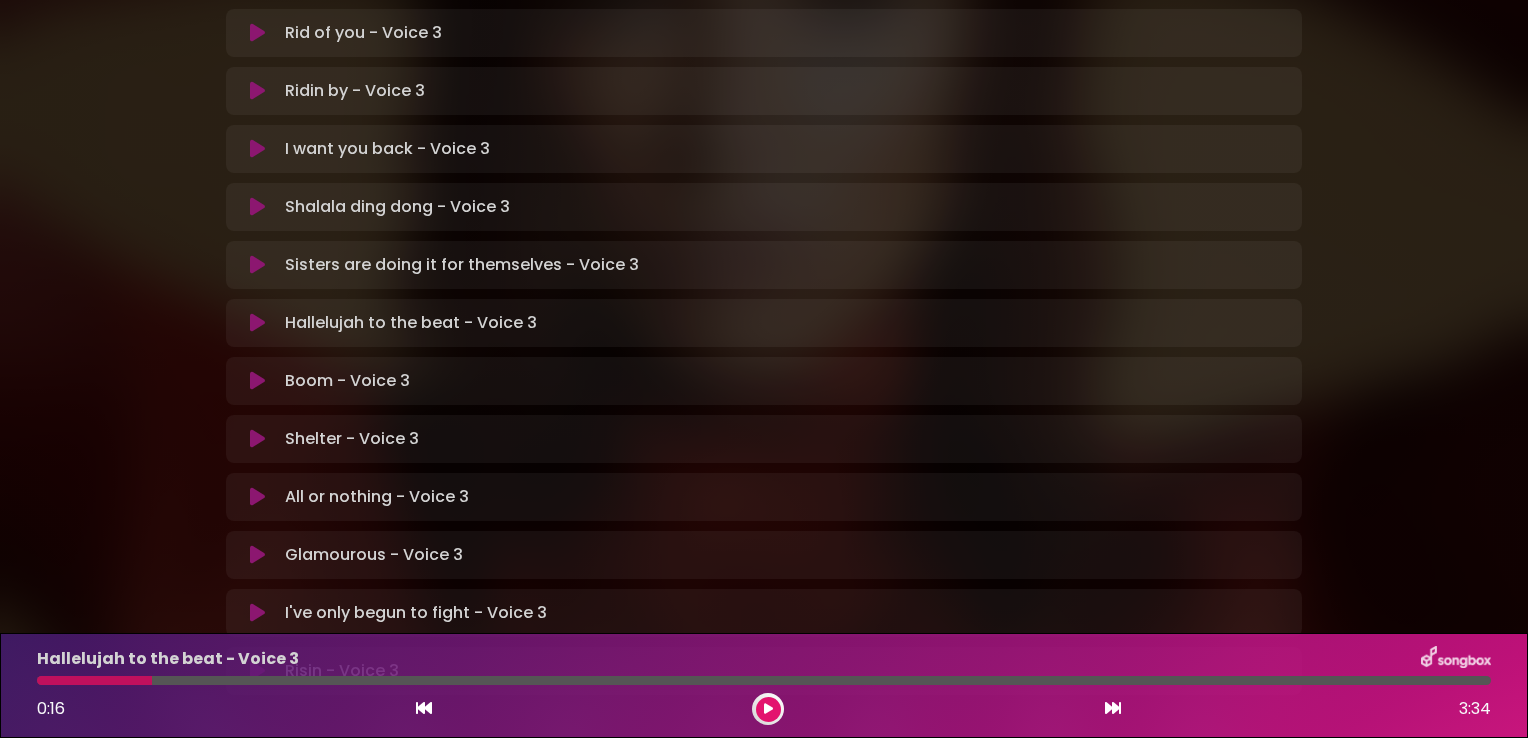 click at bounding box center (257, 265) 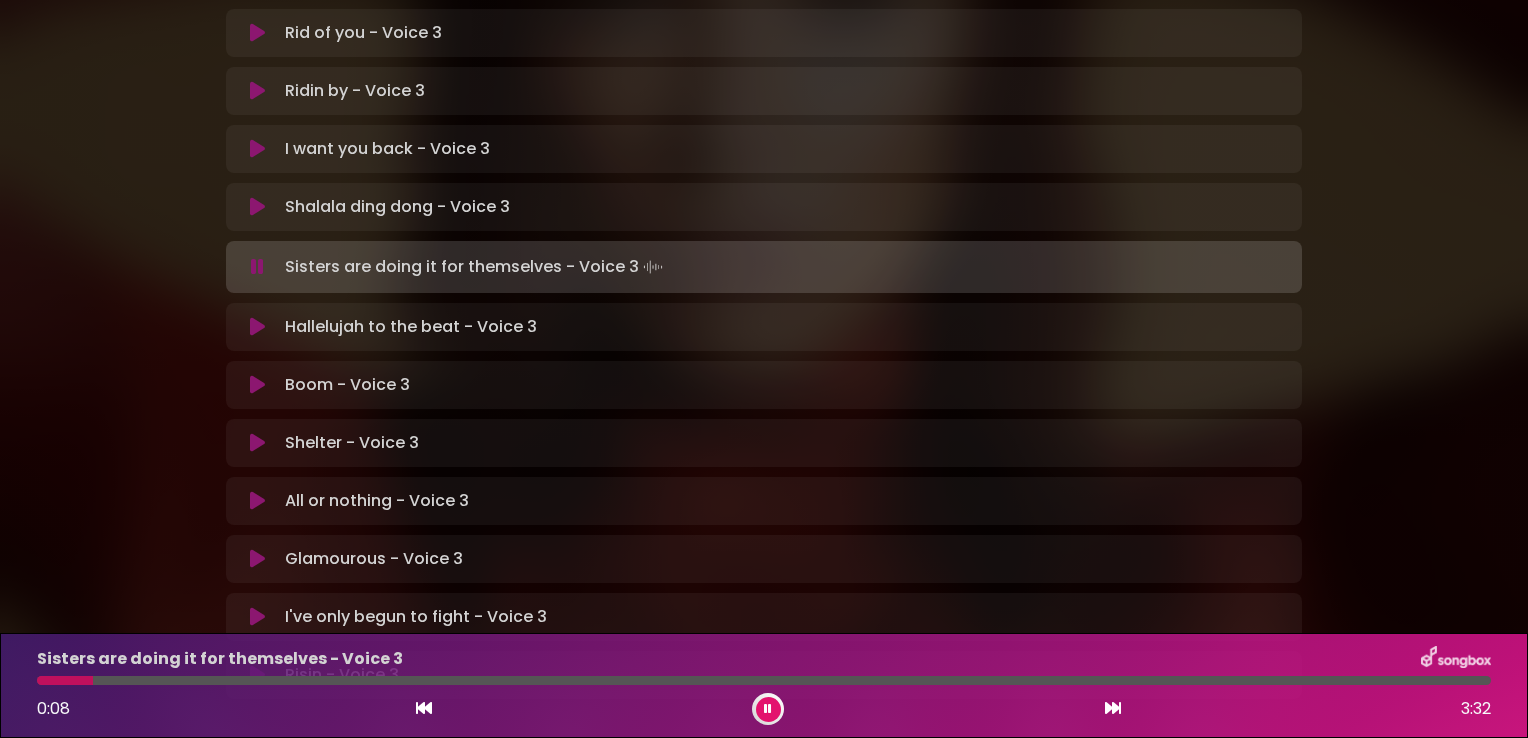 click at bounding box center [764, 680] 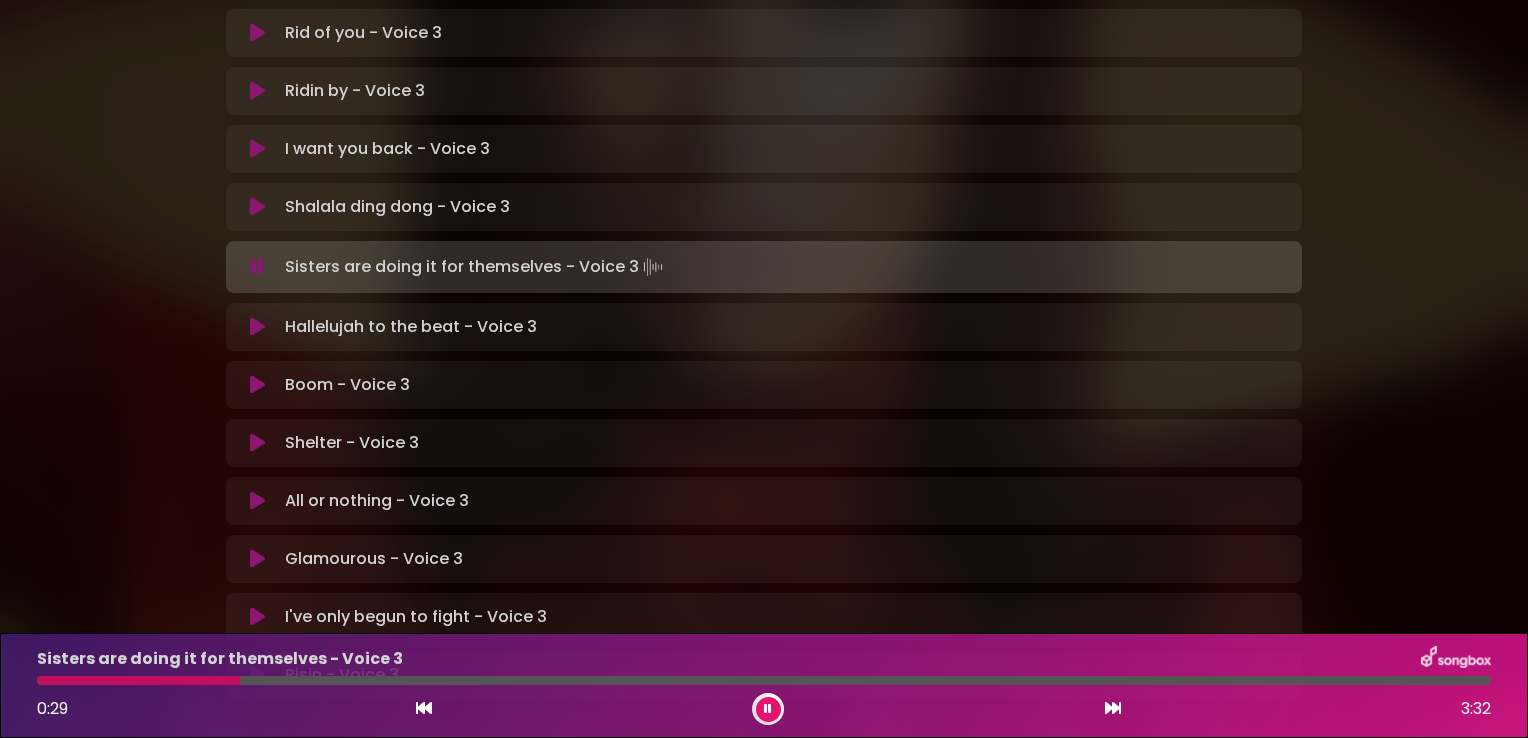 click on "Sisters are doing it for themselves - Voice 3
[MIN]:[SEC]
[MIN]:[SEC]" at bounding box center [764, 685] 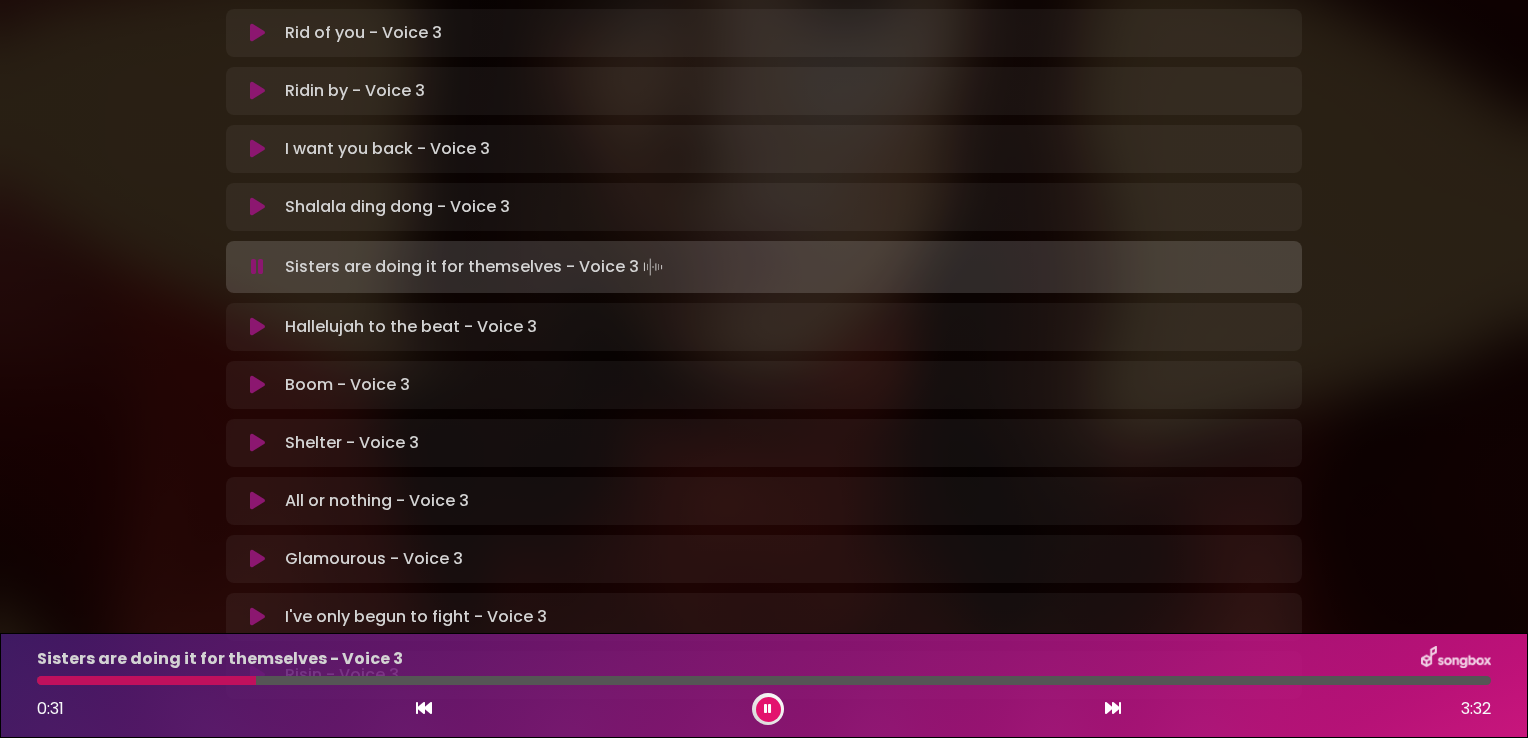 click at bounding box center (764, 680) 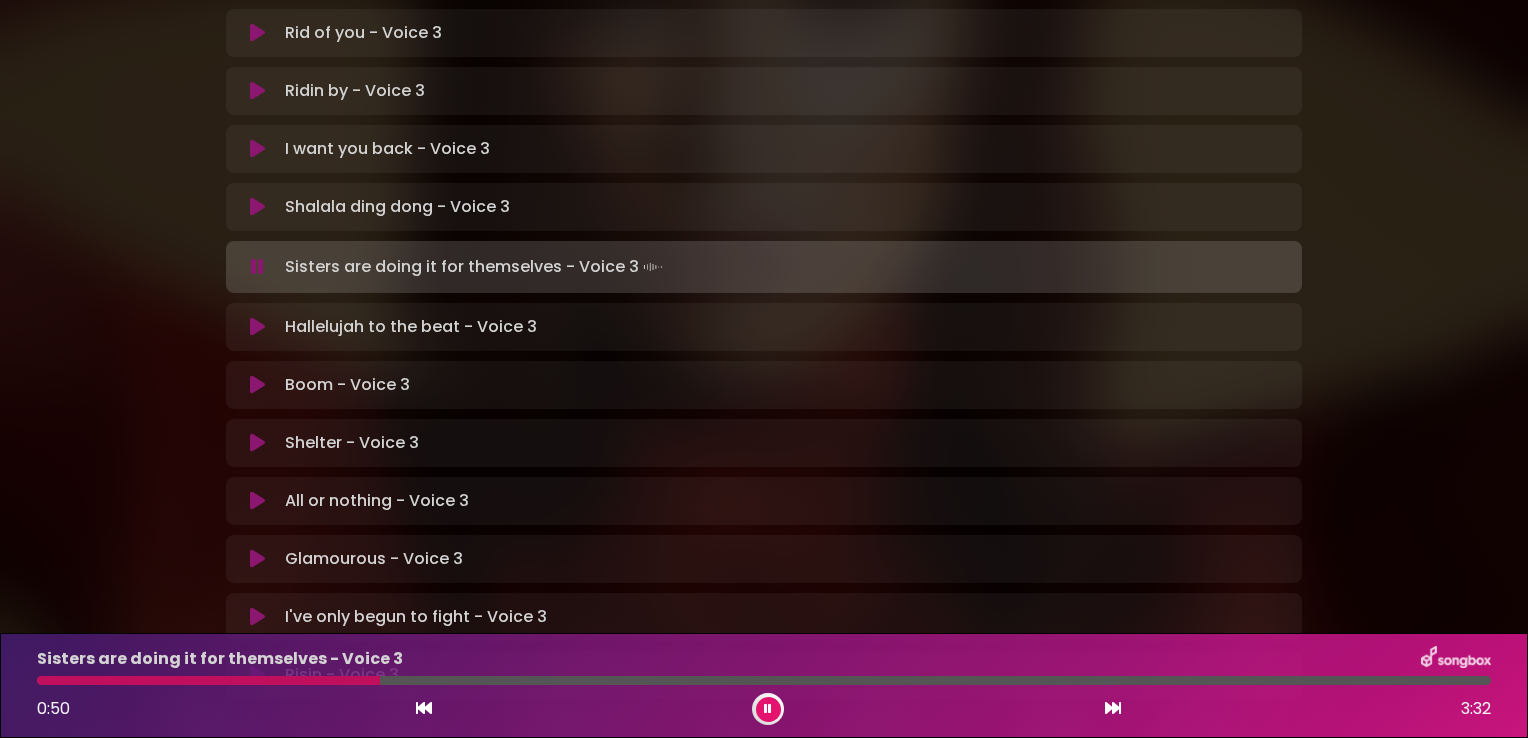 click at bounding box center [764, 680] 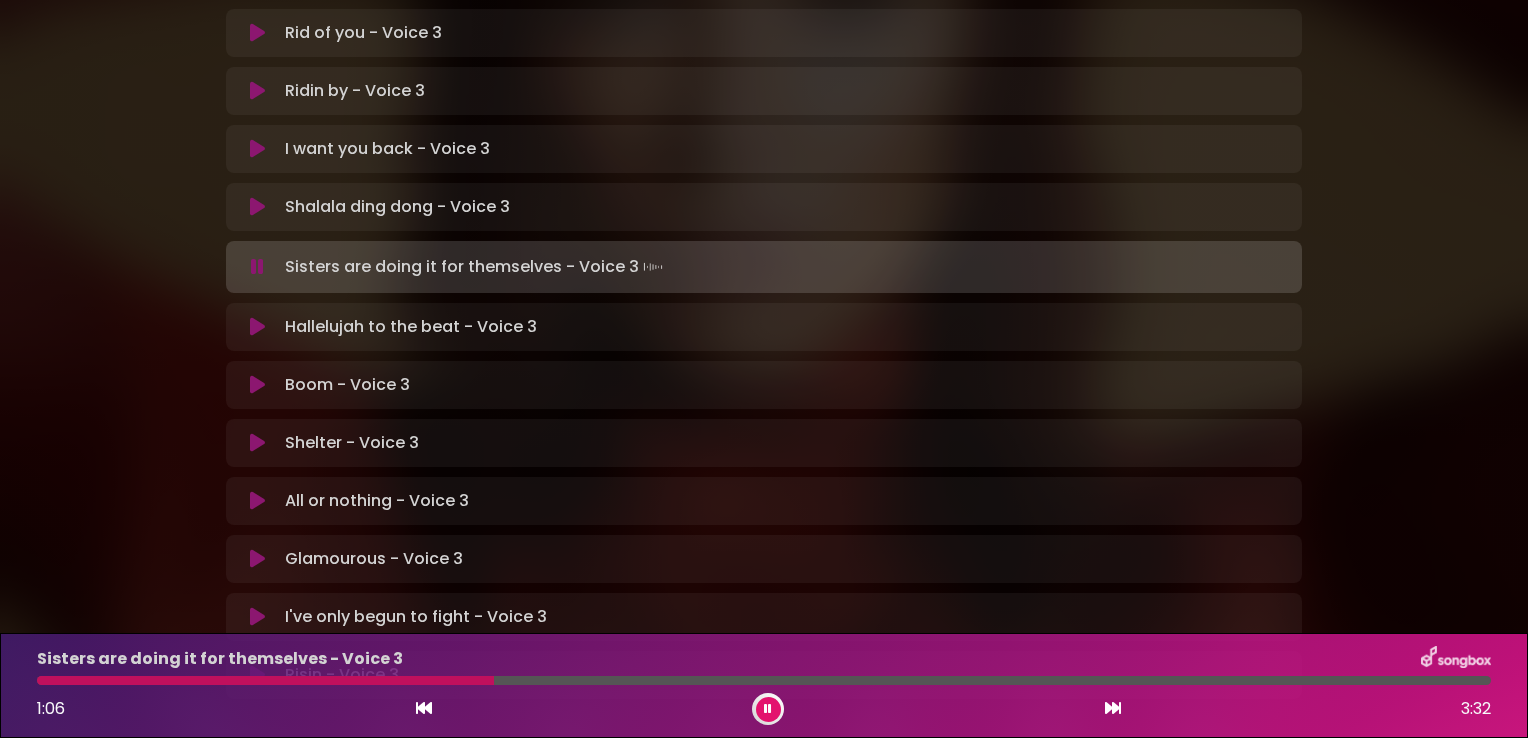 click at bounding box center (764, 680) 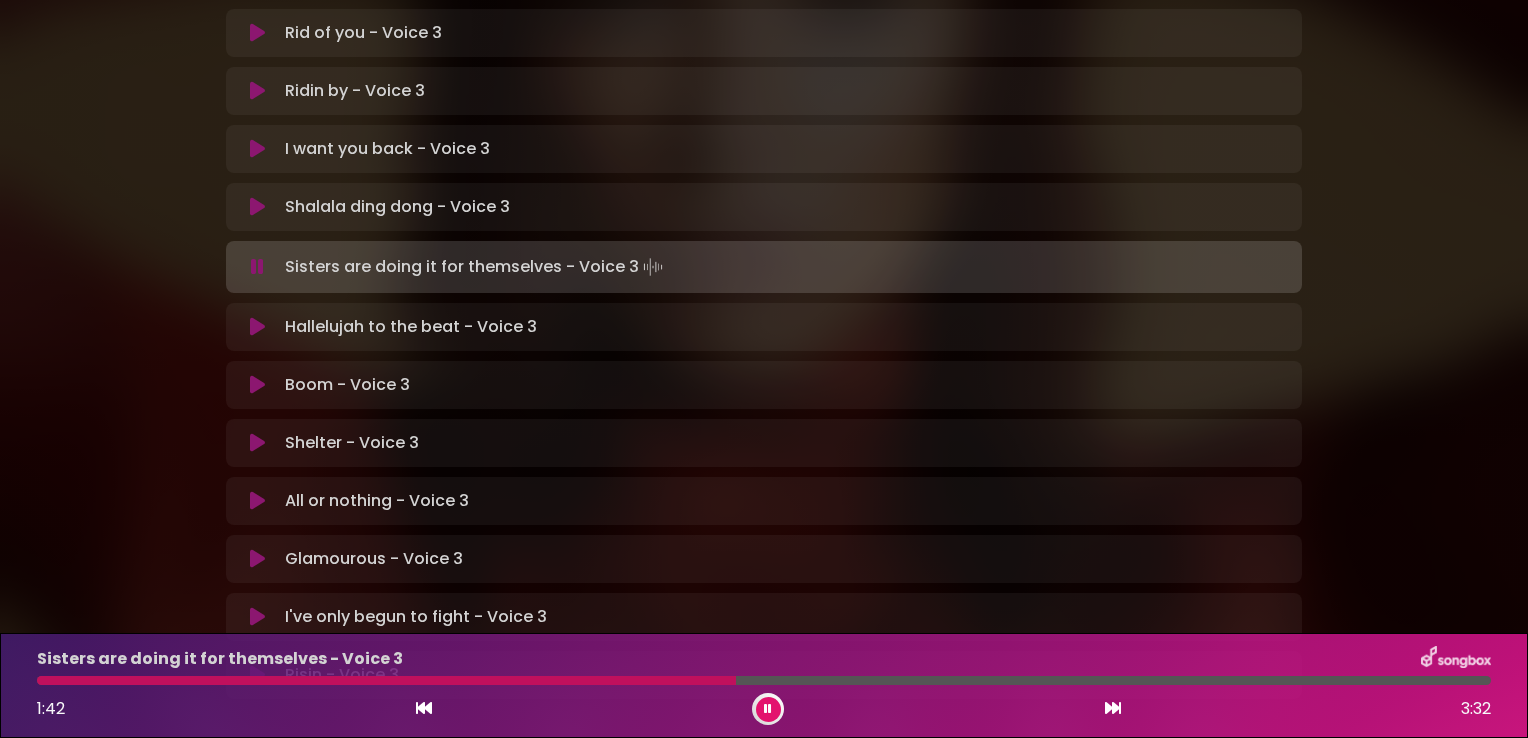 click on "Sisters are doing it for themselves - Voice 3
[MIN]:[SEC]
[MIN]:[SEC]" at bounding box center [764, 685] 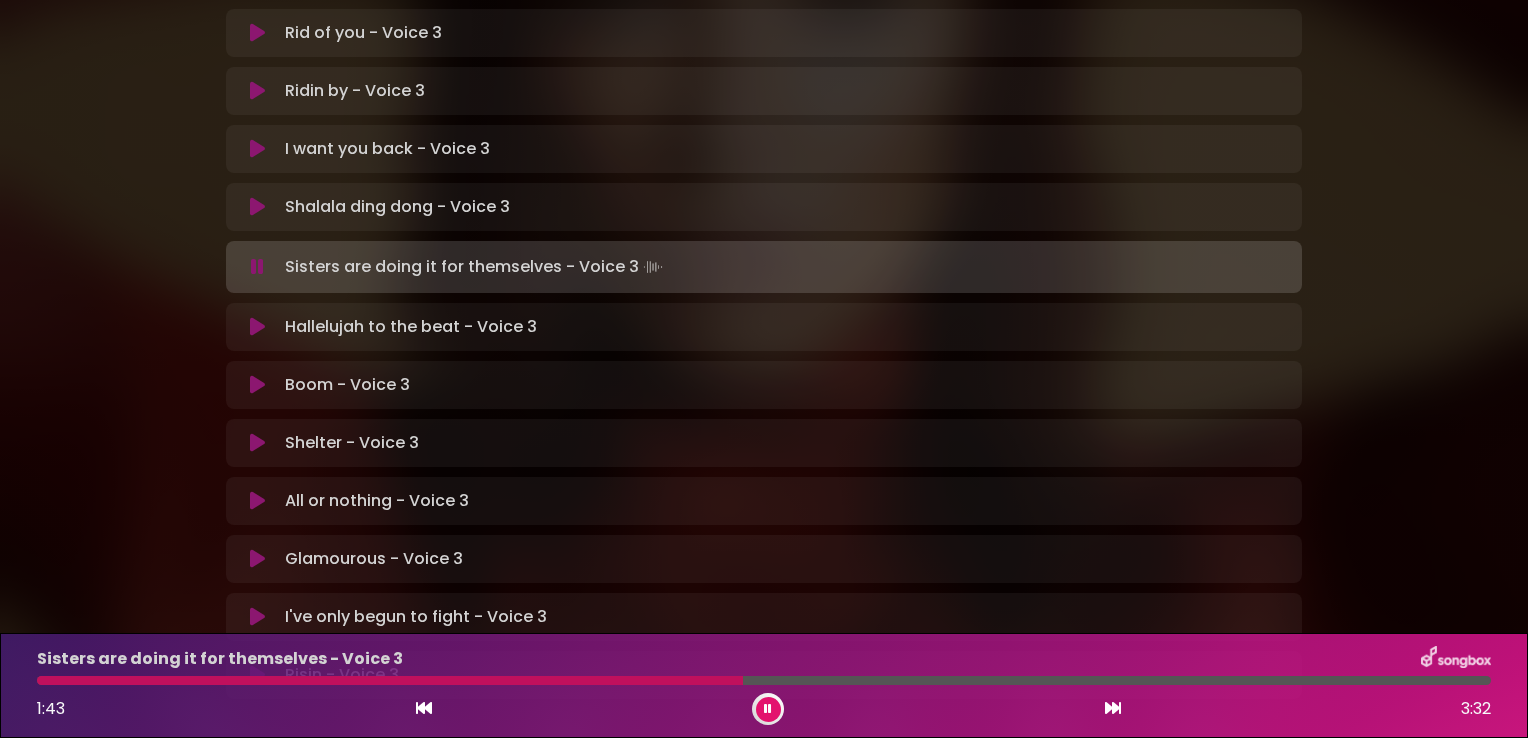 click at bounding box center [390, 680] 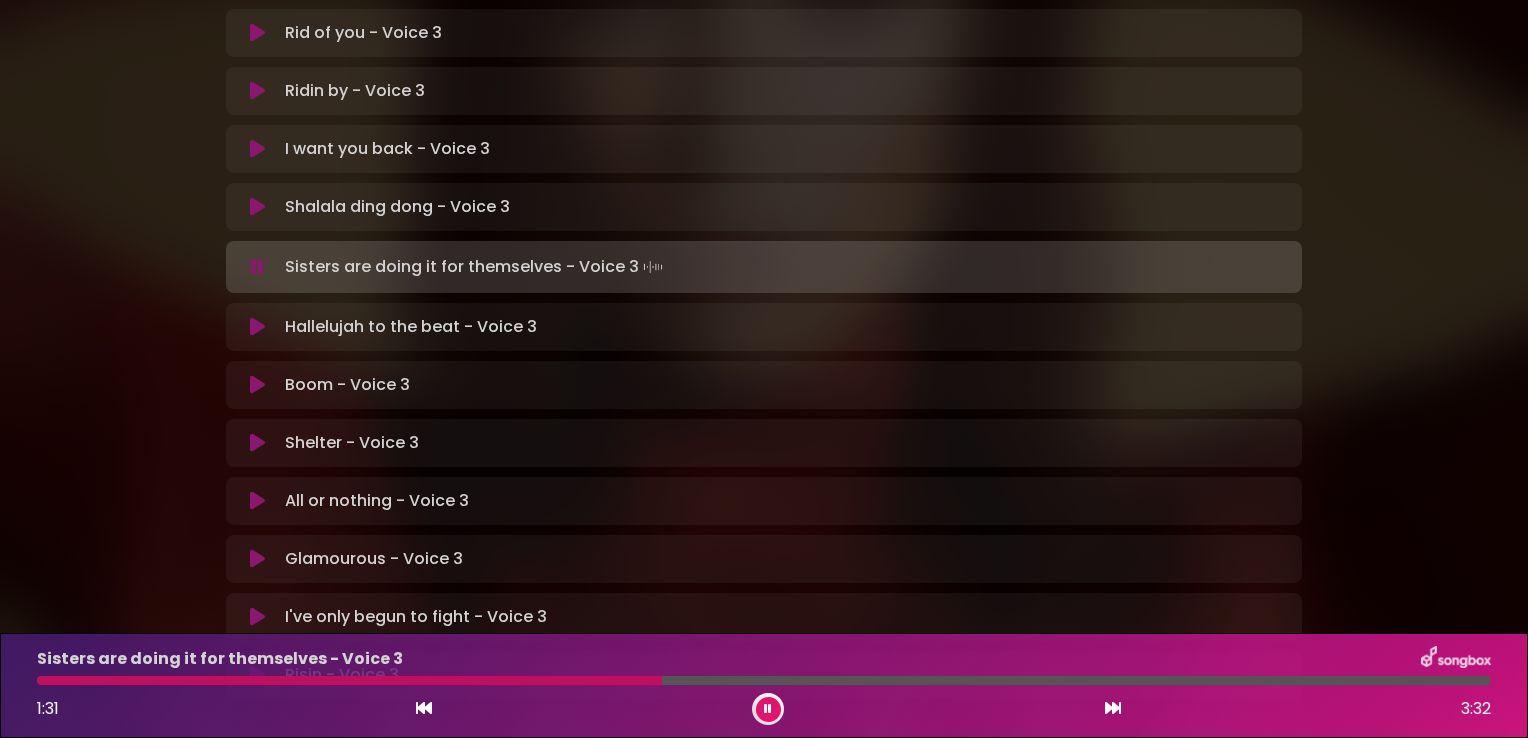 click at bounding box center (349, 680) 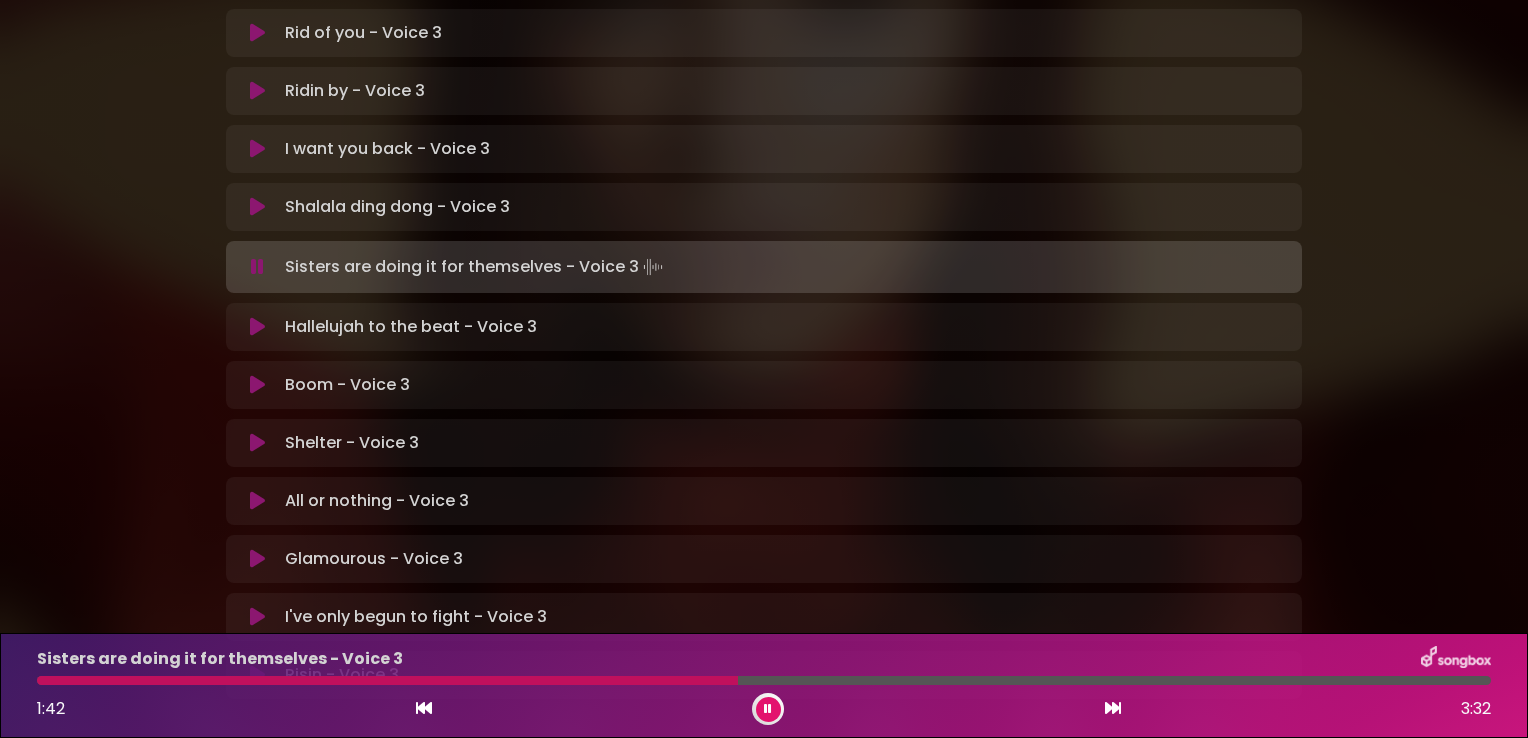 click at bounding box center [387, 680] 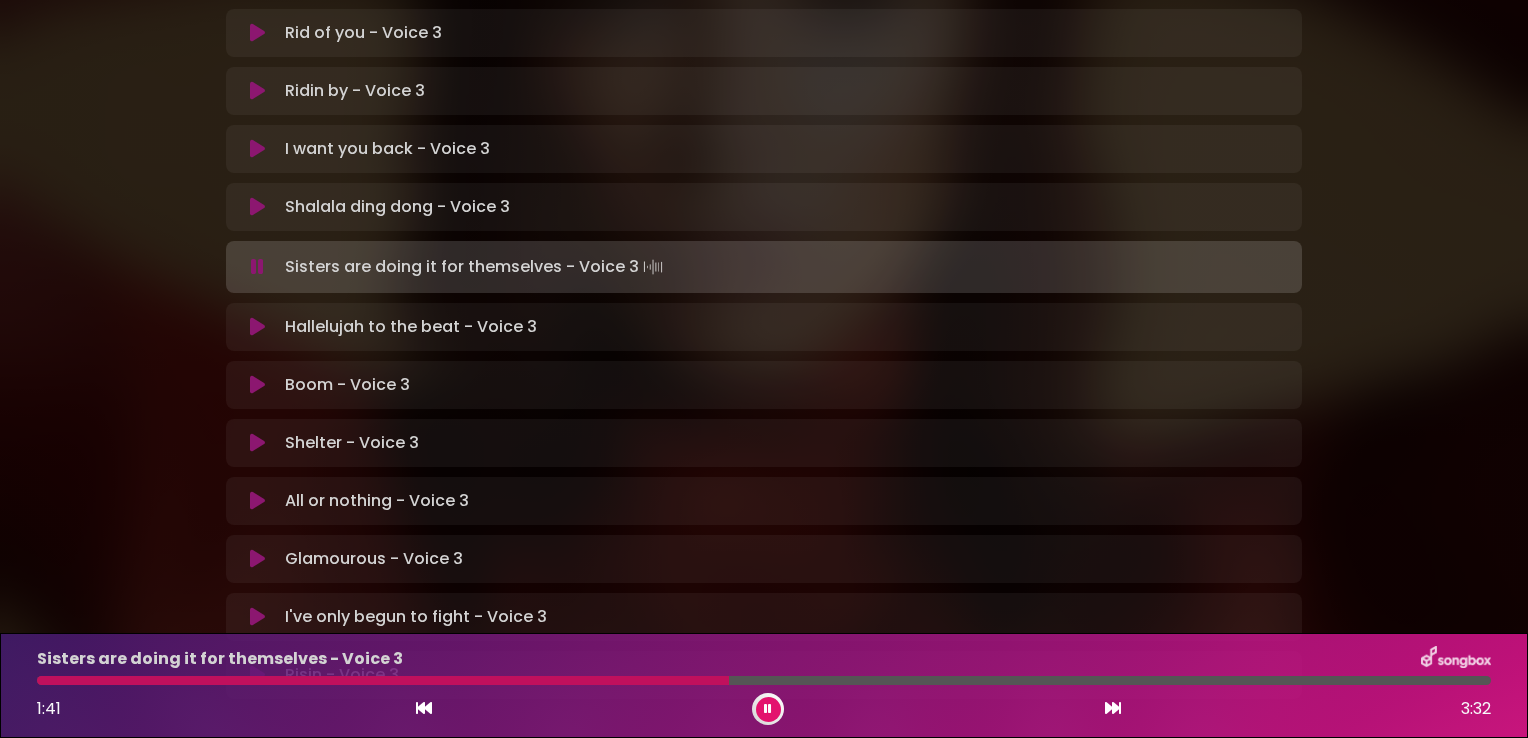 click at bounding box center [383, 680] 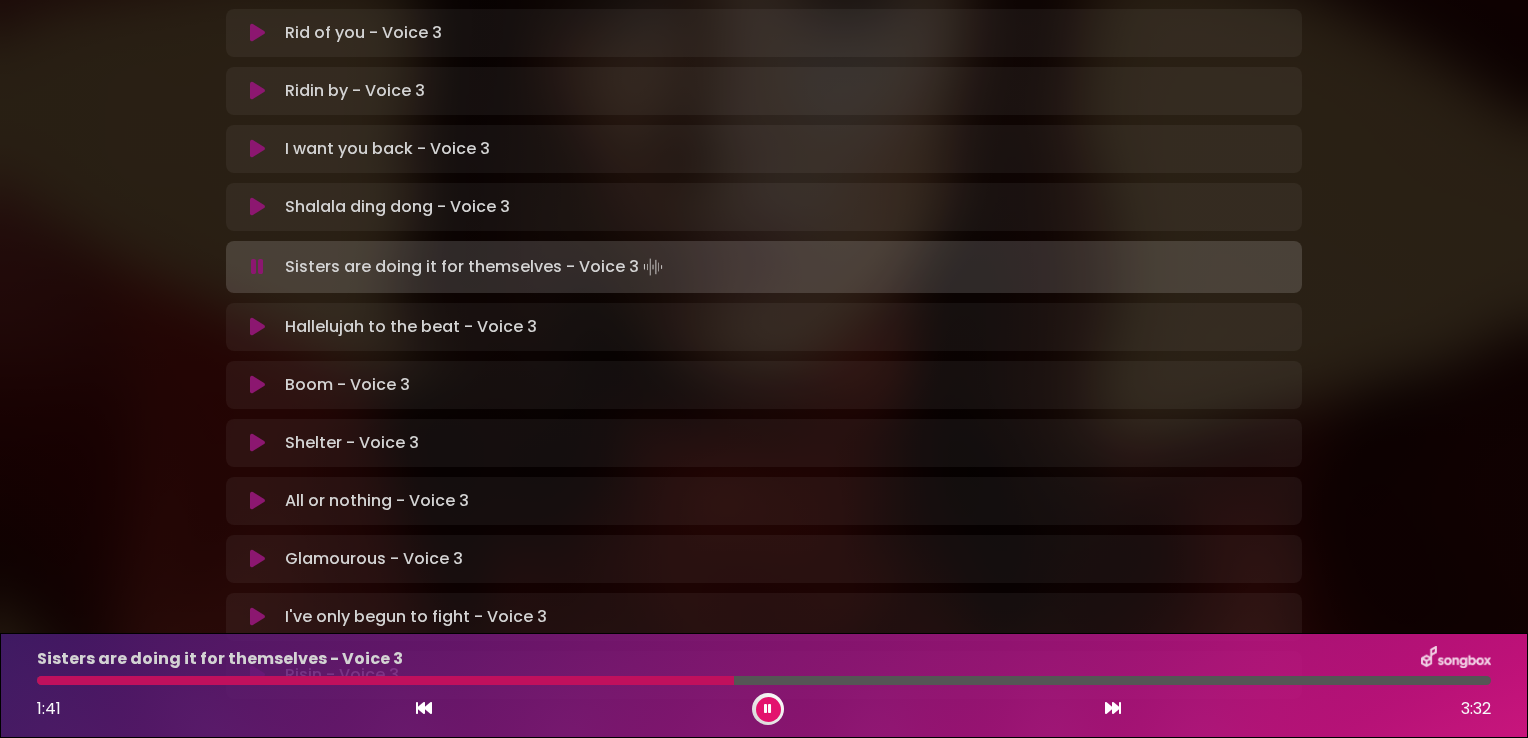 click at bounding box center (385, 680) 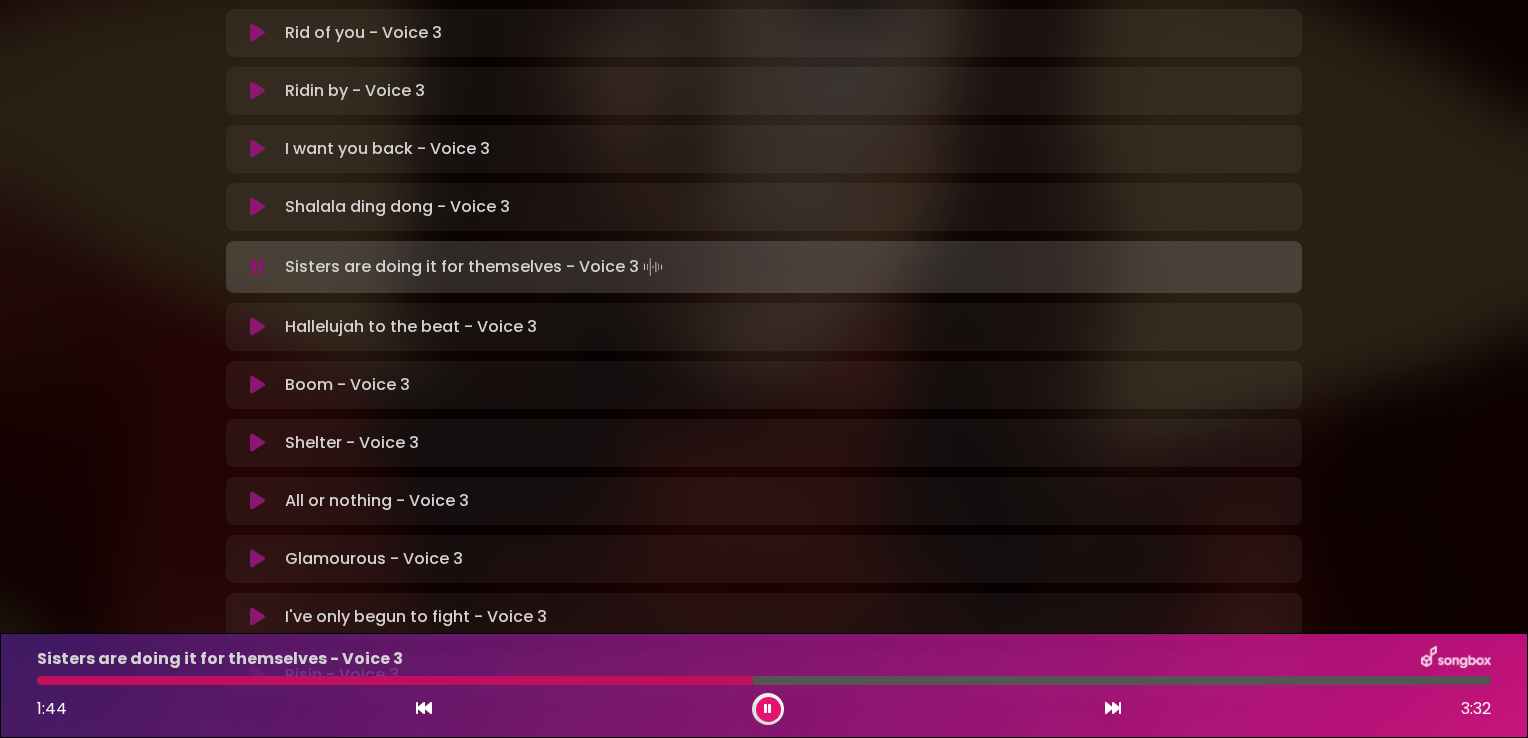 click at bounding box center [395, 680] 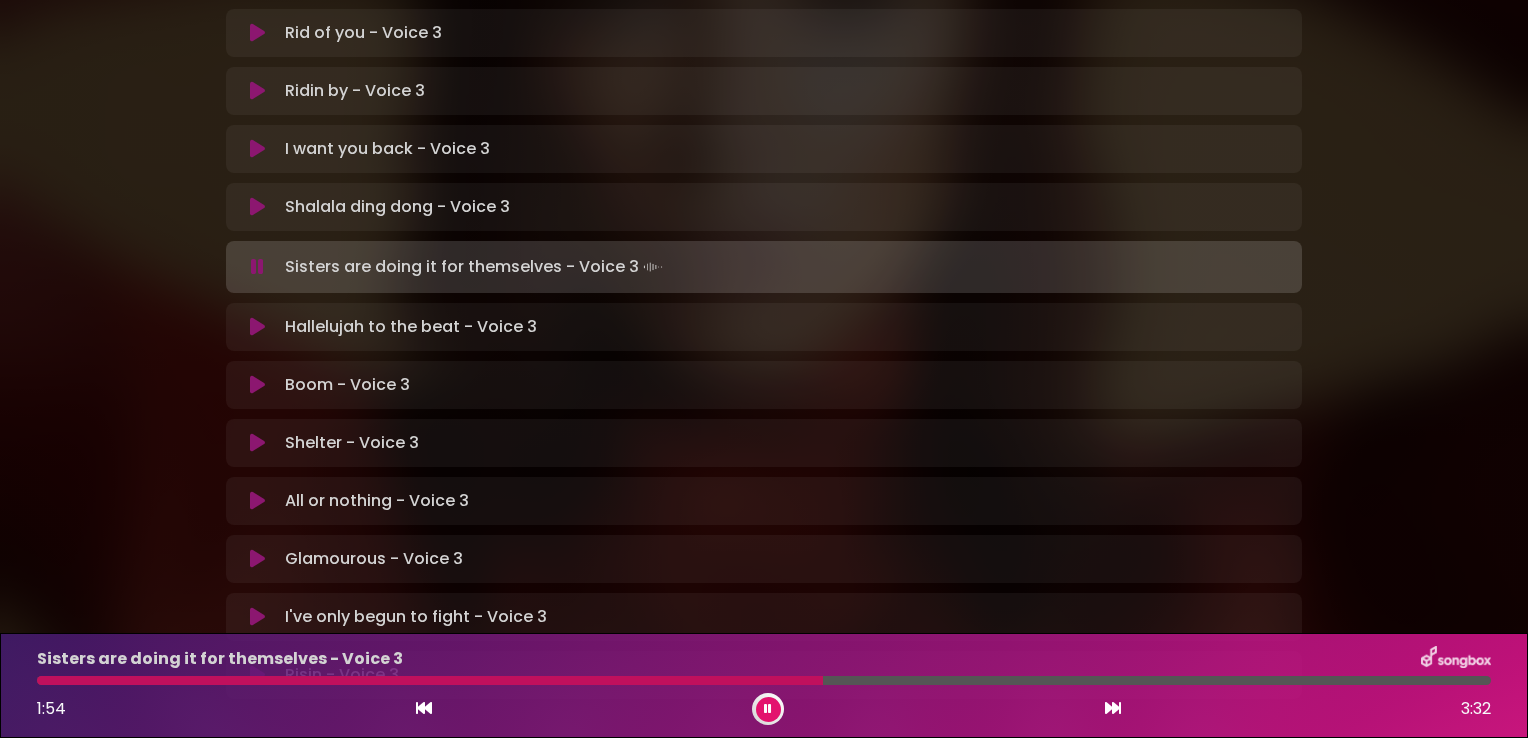 click at bounding box center (764, 680) 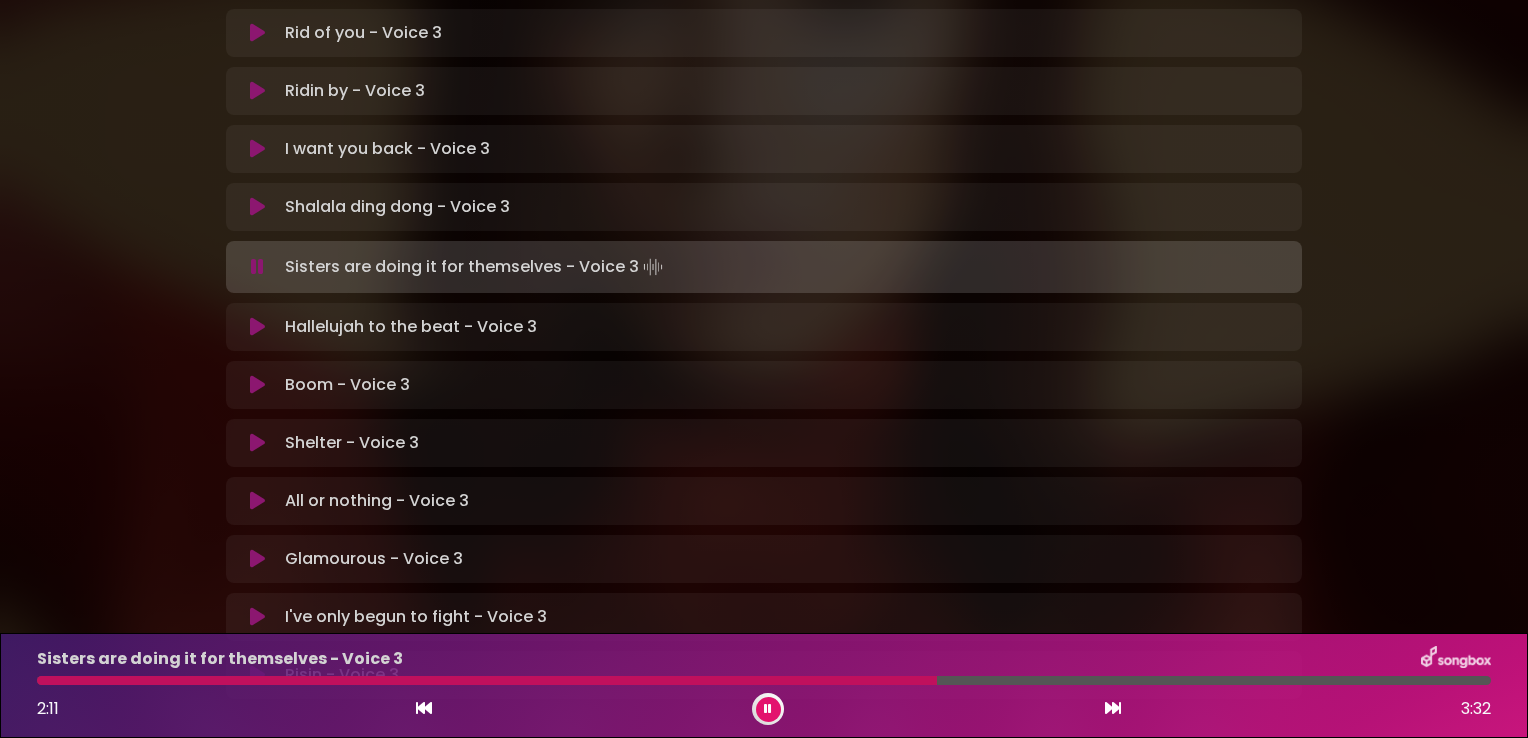 click at bounding box center [764, 680] 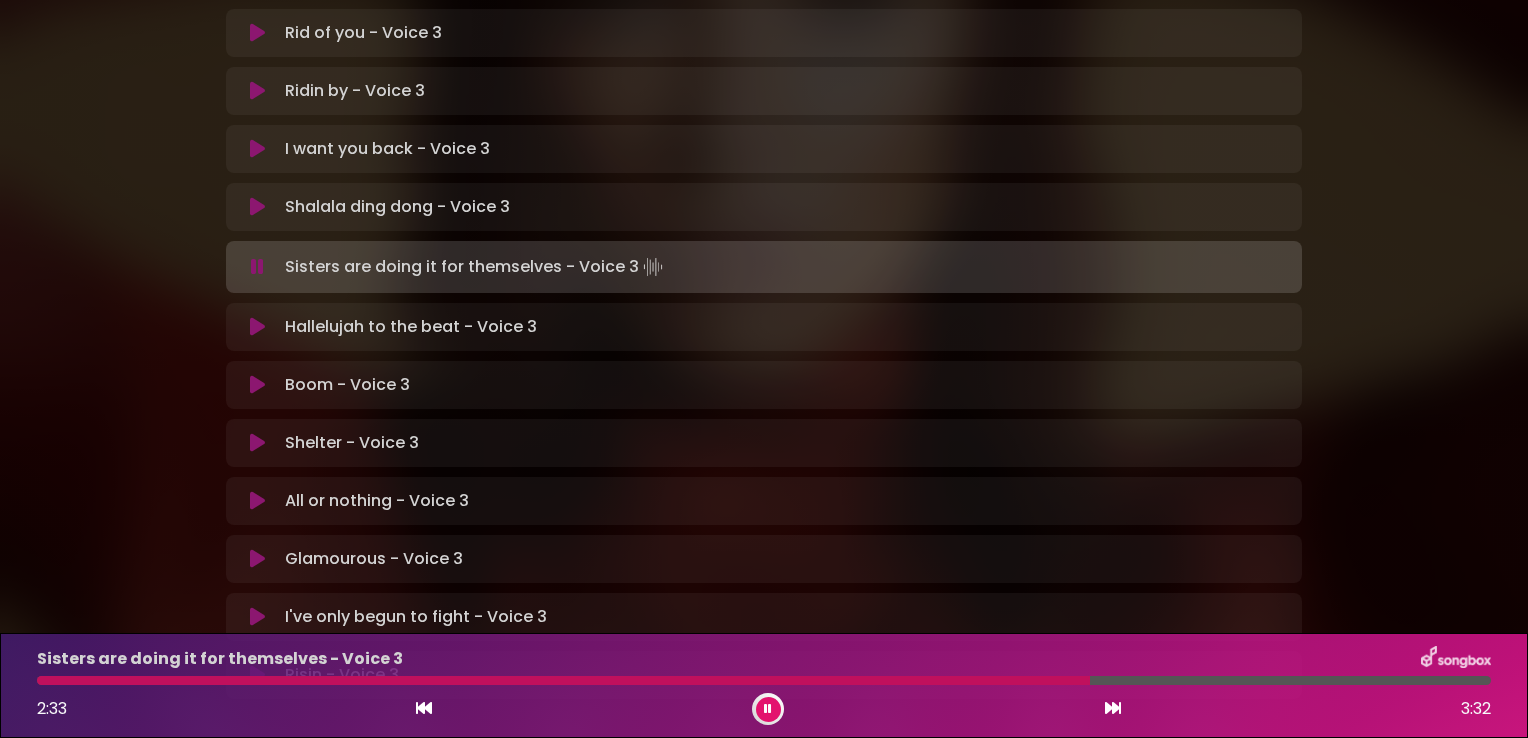 drag, startPoint x: 752, startPoint y: 705, endPoint x: 762, endPoint y: 712, distance: 12.206555 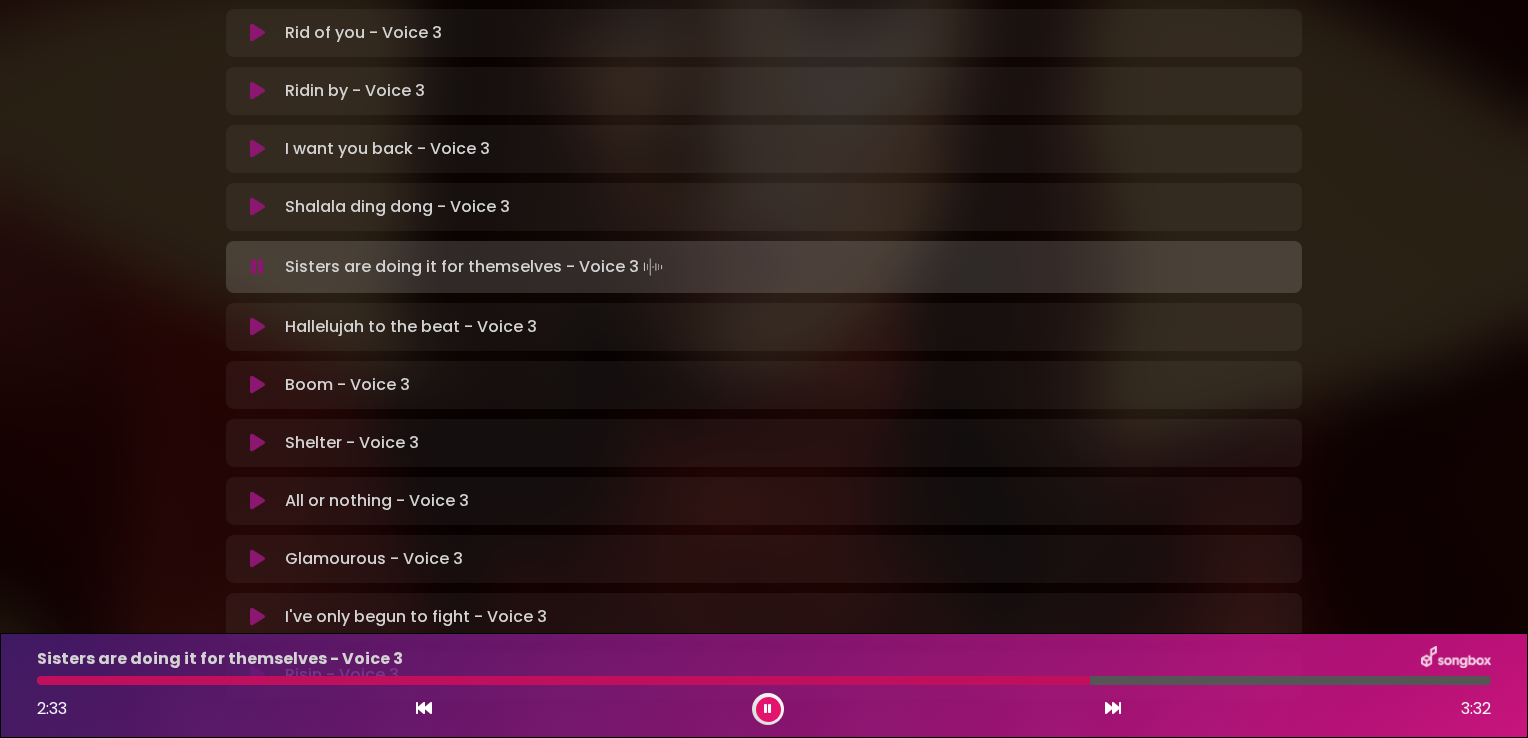 click at bounding box center (768, 709) 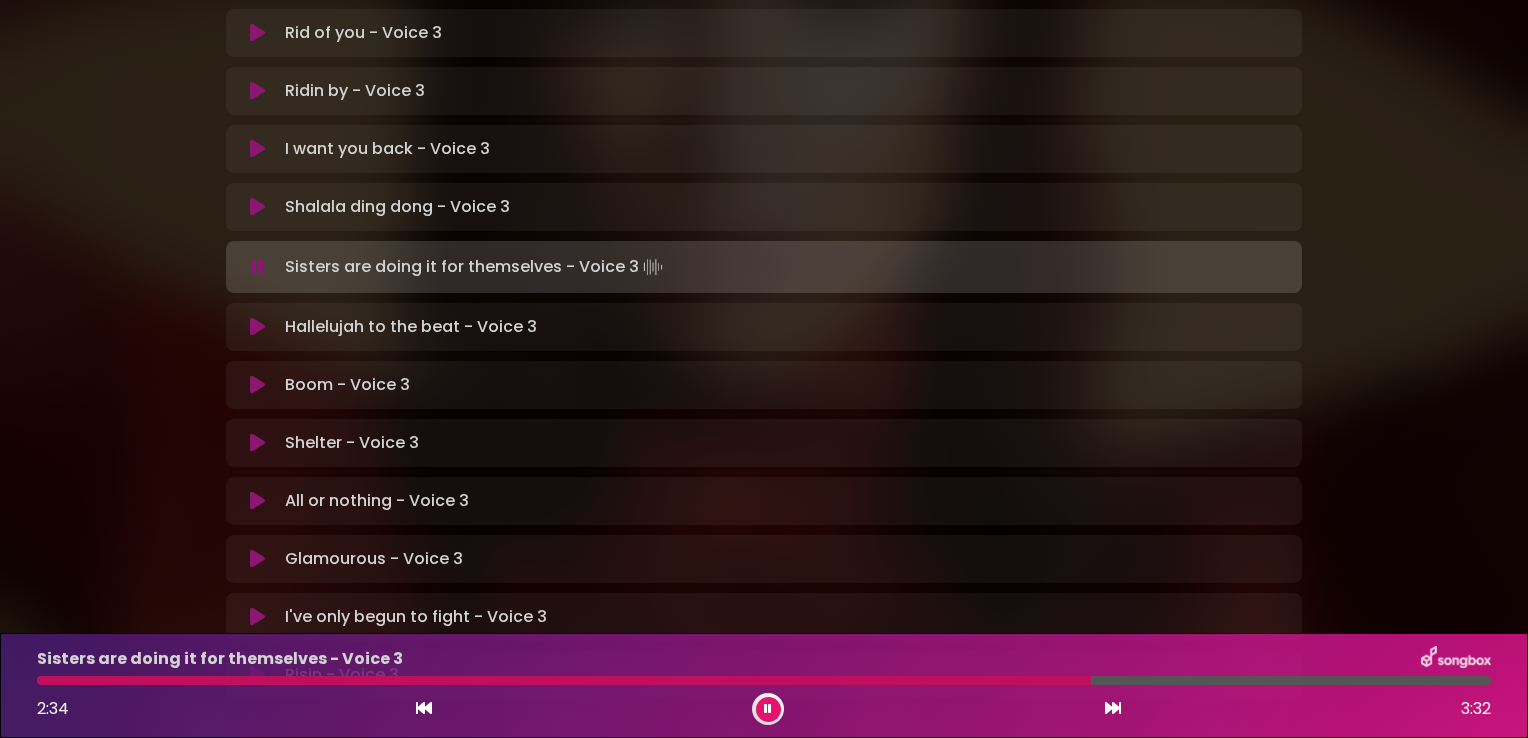 click at bounding box center (768, 709) 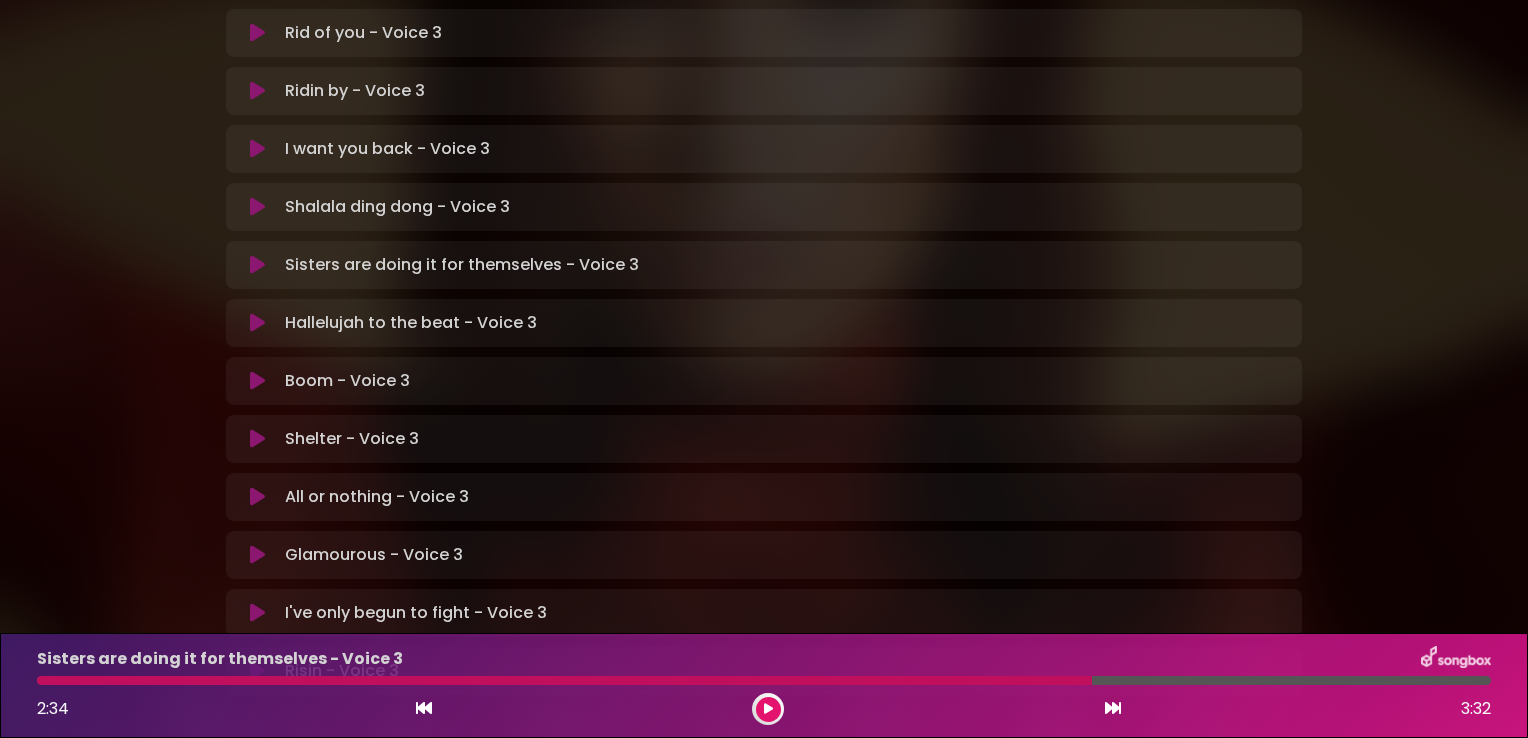 click at bounding box center [768, 709] 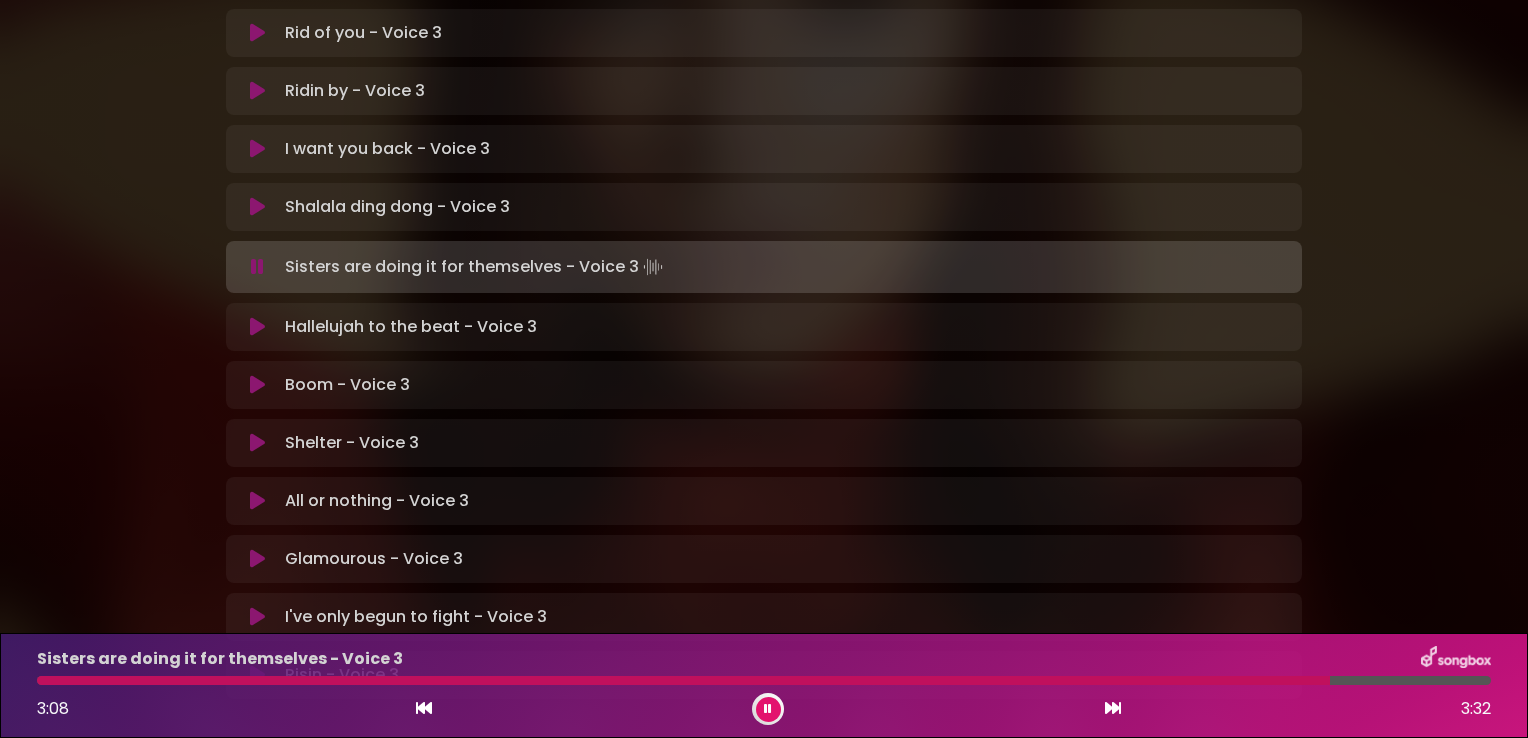 click at bounding box center [257, 327] 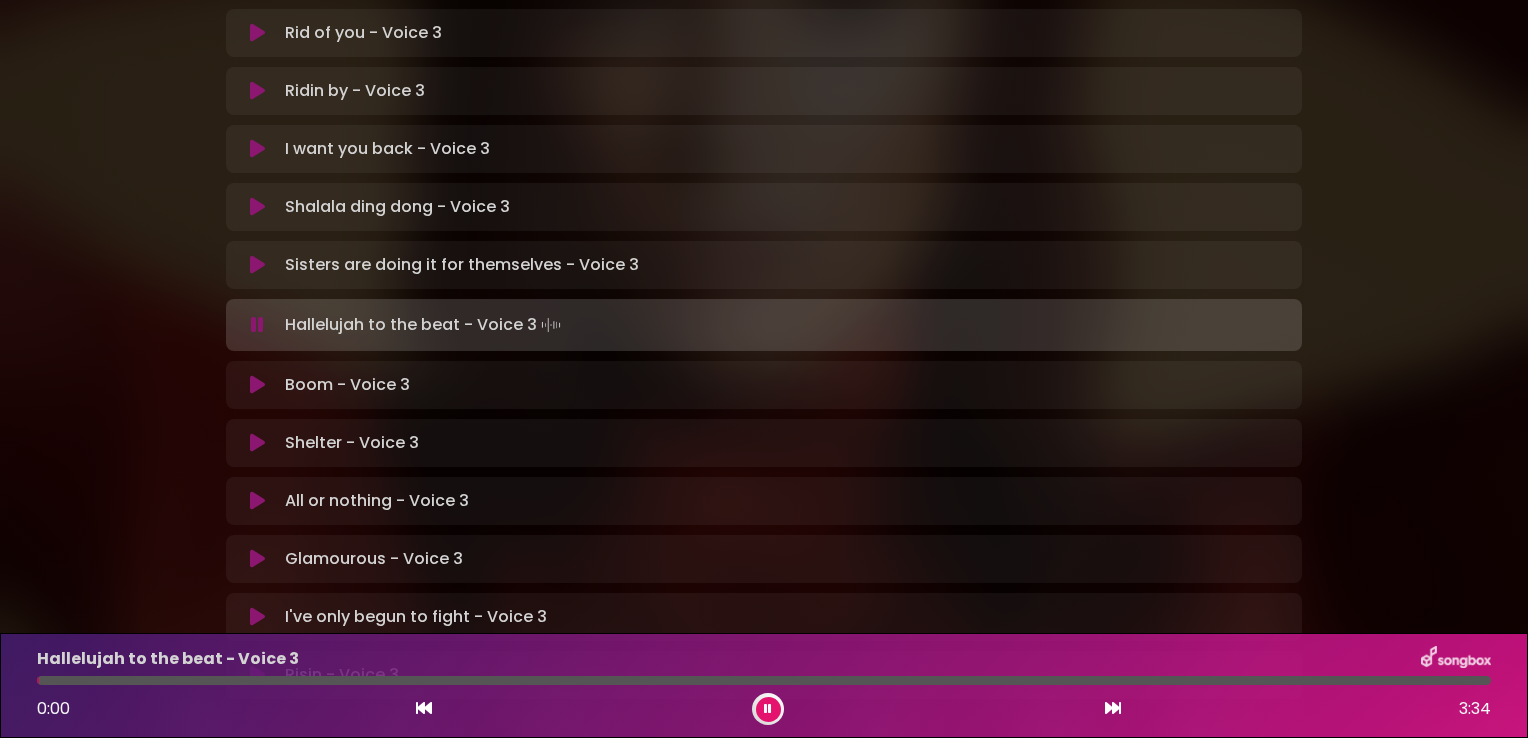 click at bounding box center [257, 325] 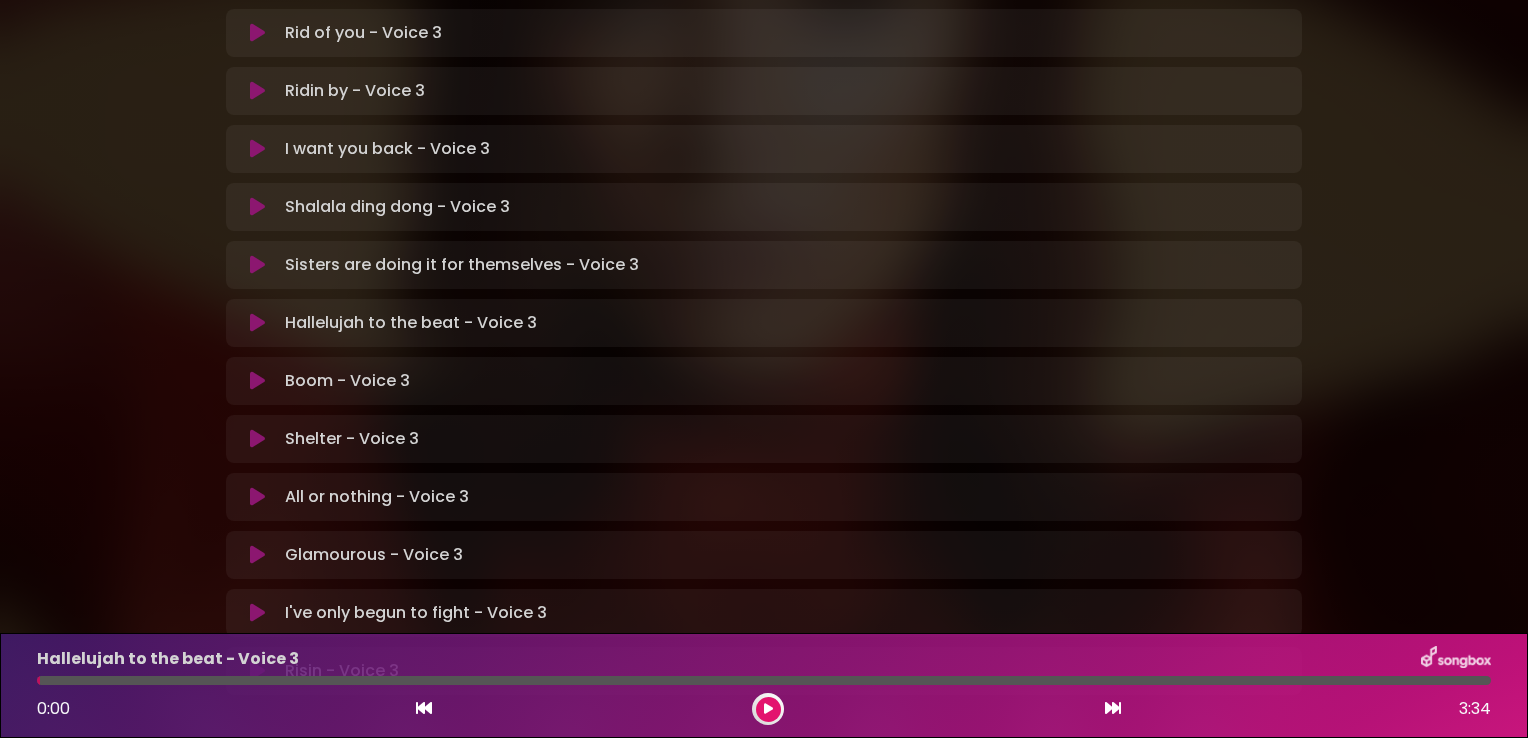 click at bounding box center (257, 323) 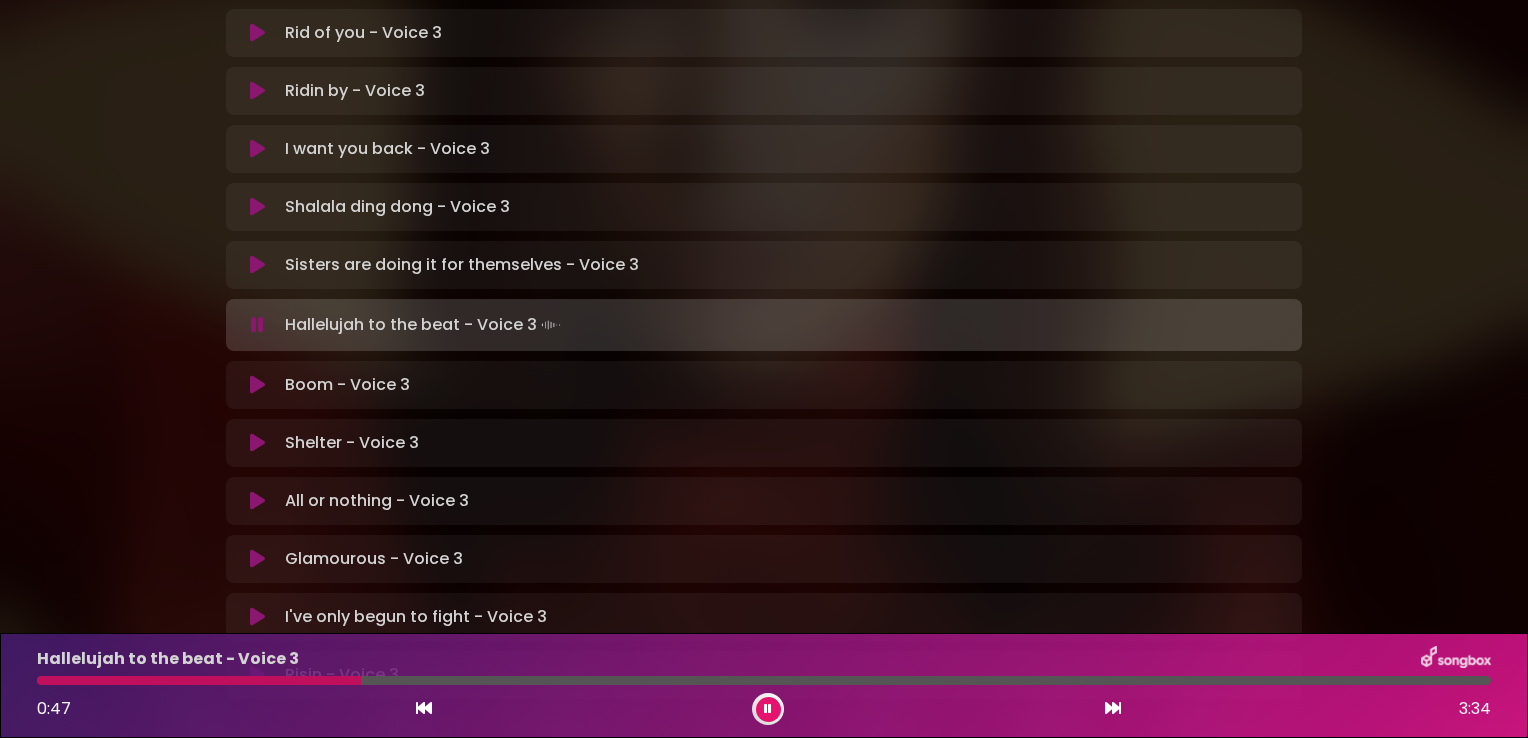 click at bounding box center [764, 680] 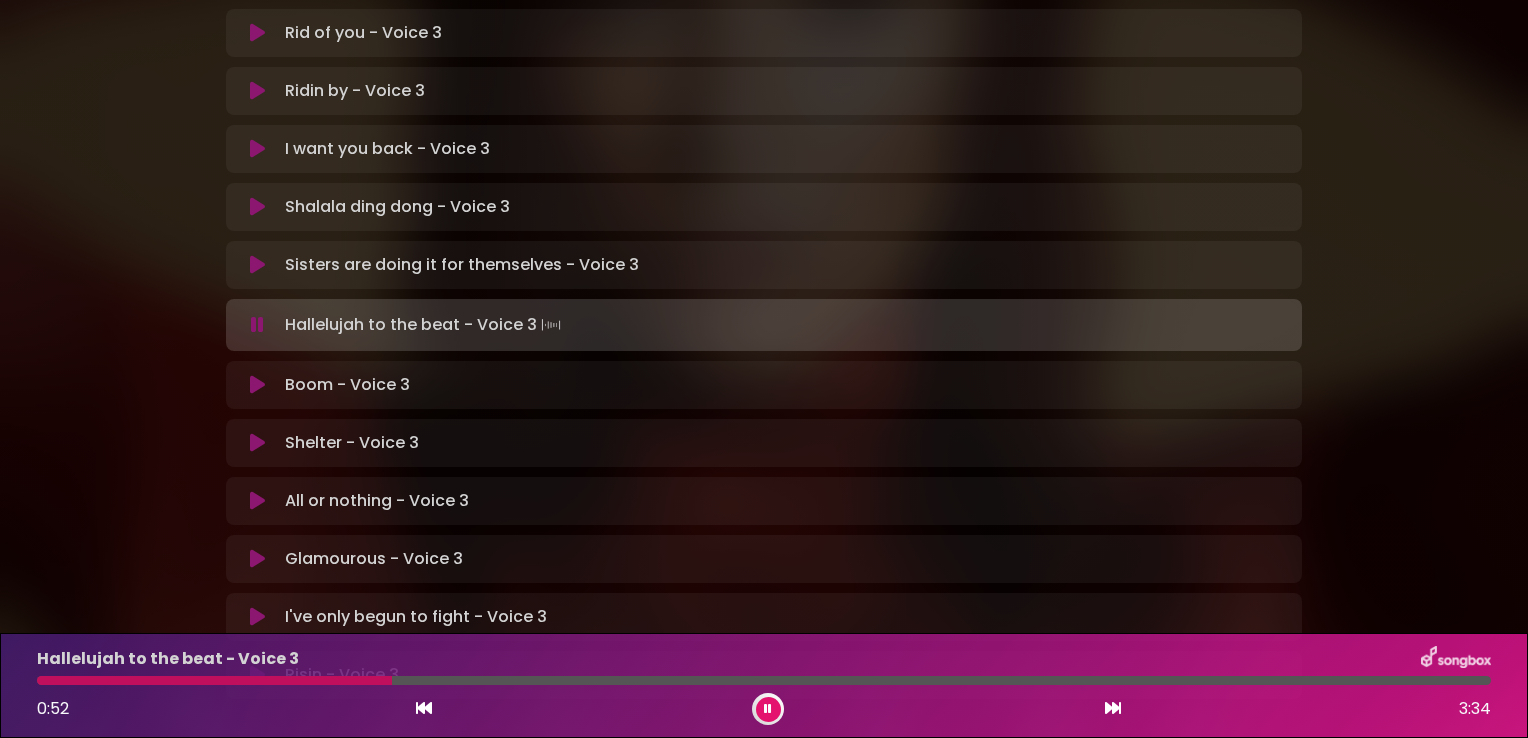 click at bounding box center (764, 680) 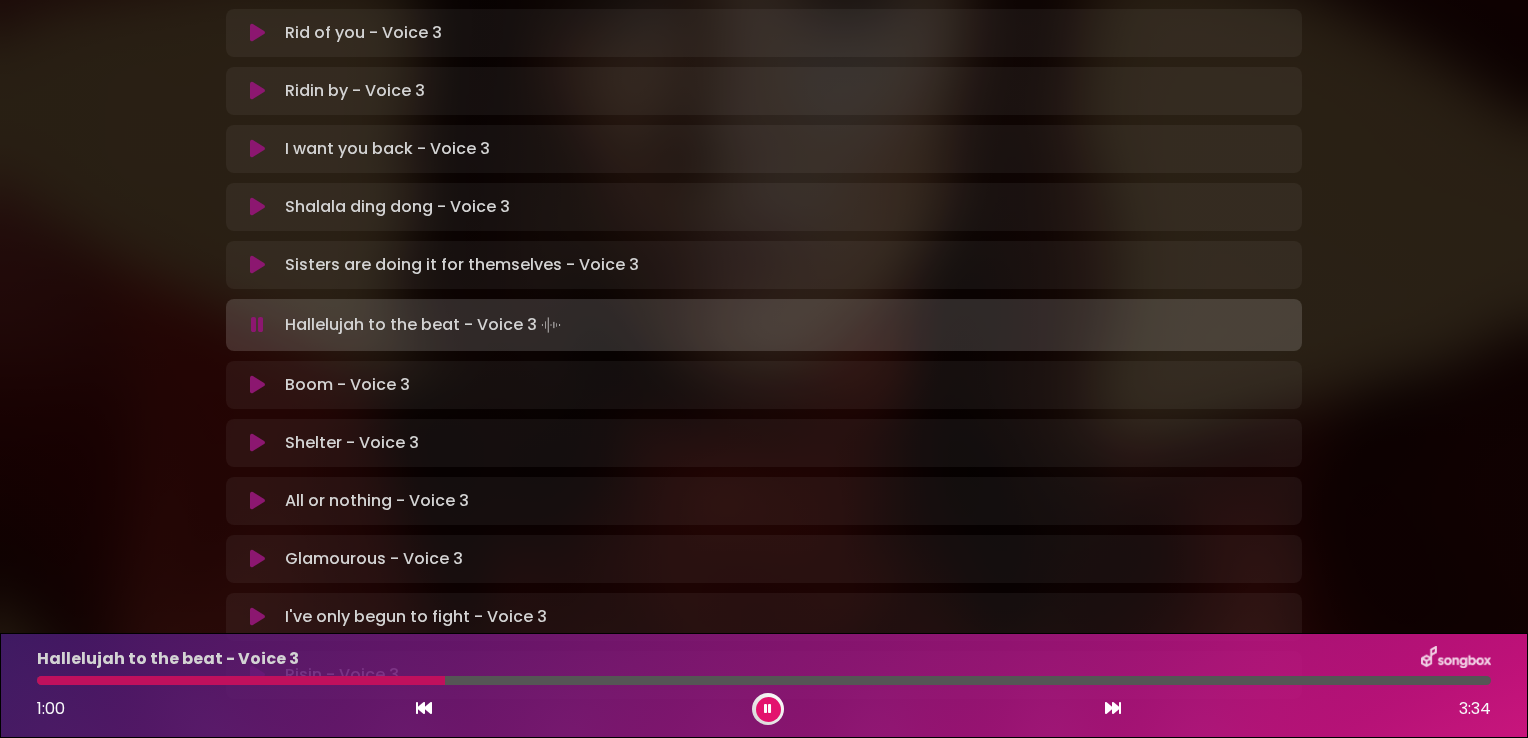 click on "Hallelujah to the beat - Voice 3
[MIN]:[SEC]
[MIN]:[SEC]" at bounding box center (764, 685) 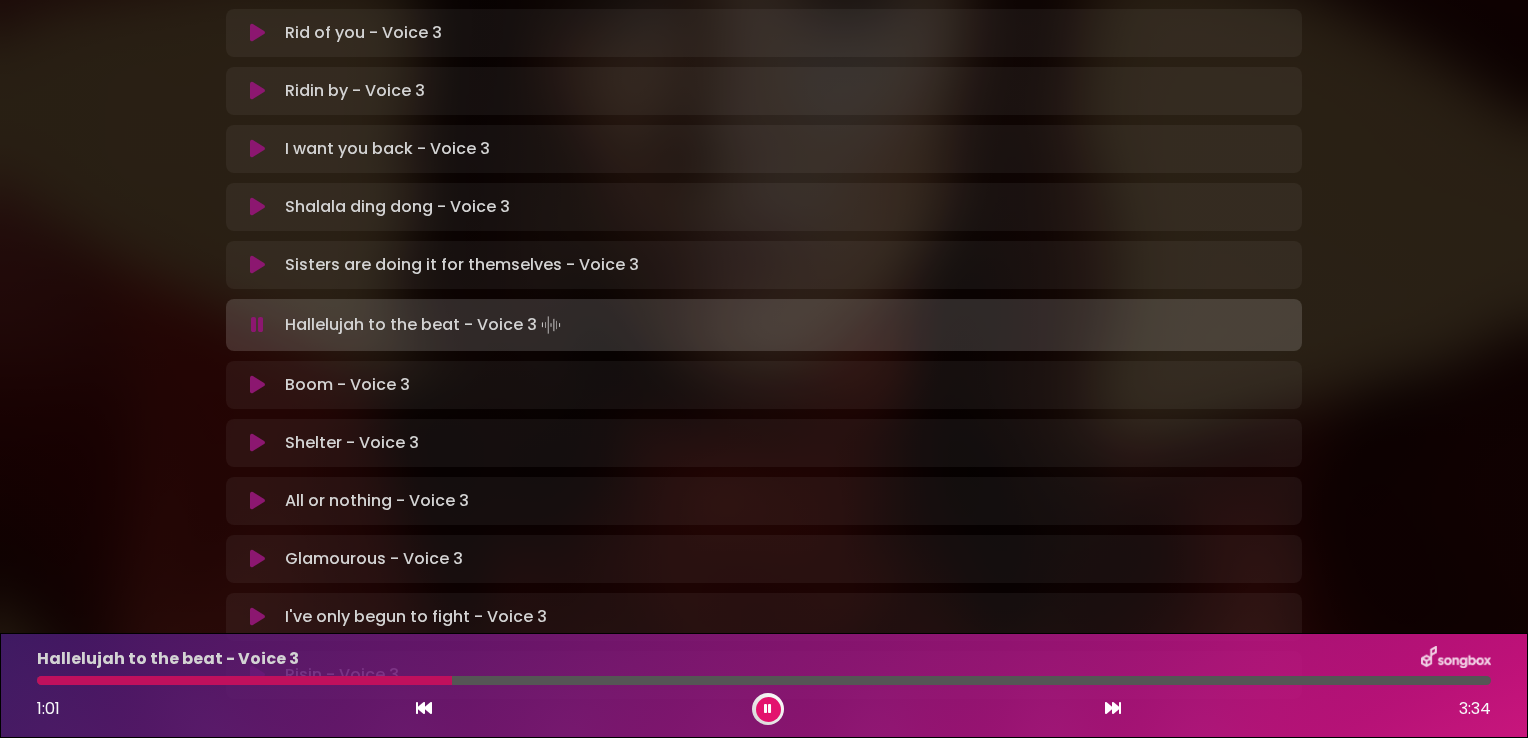 click at bounding box center (764, 680) 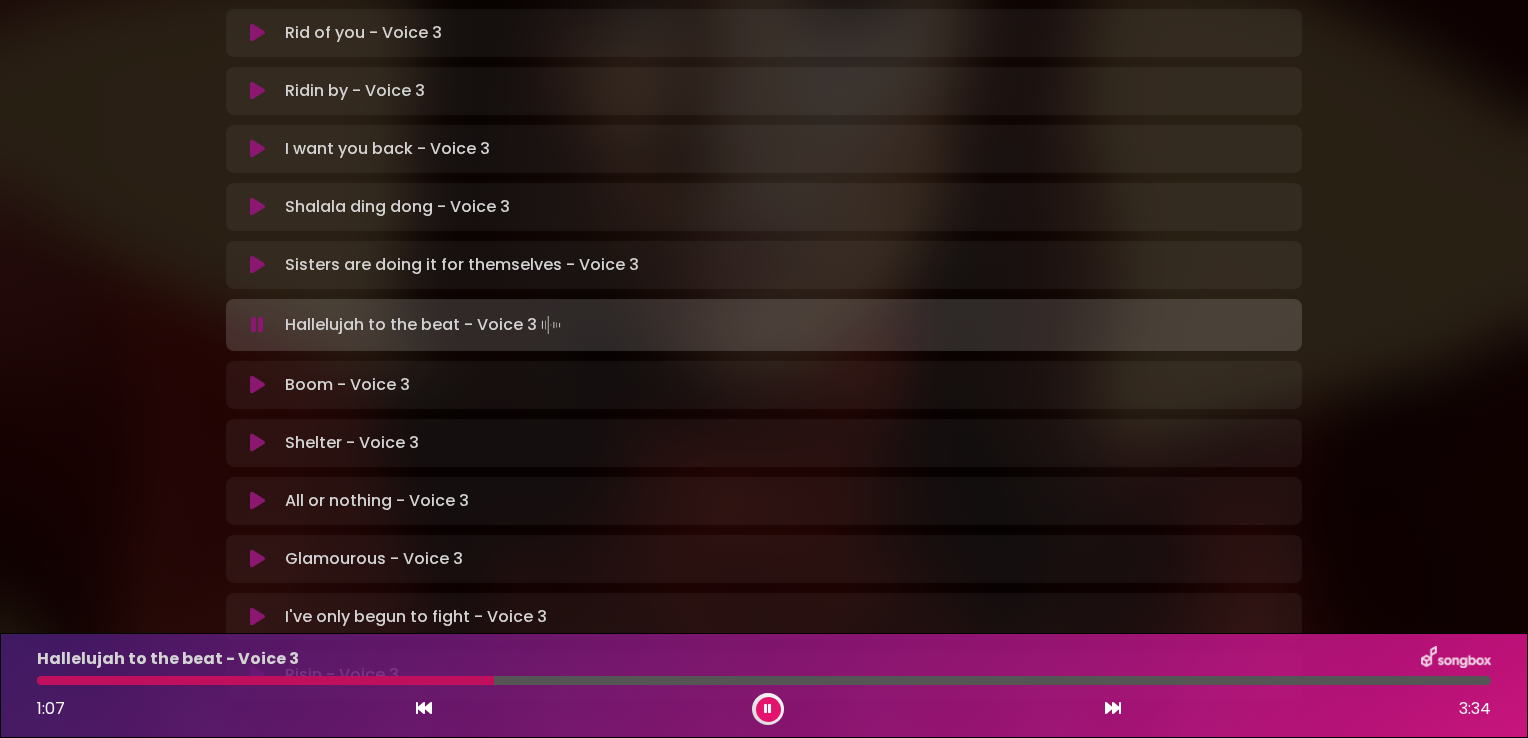 click at bounding box center (764, 680) 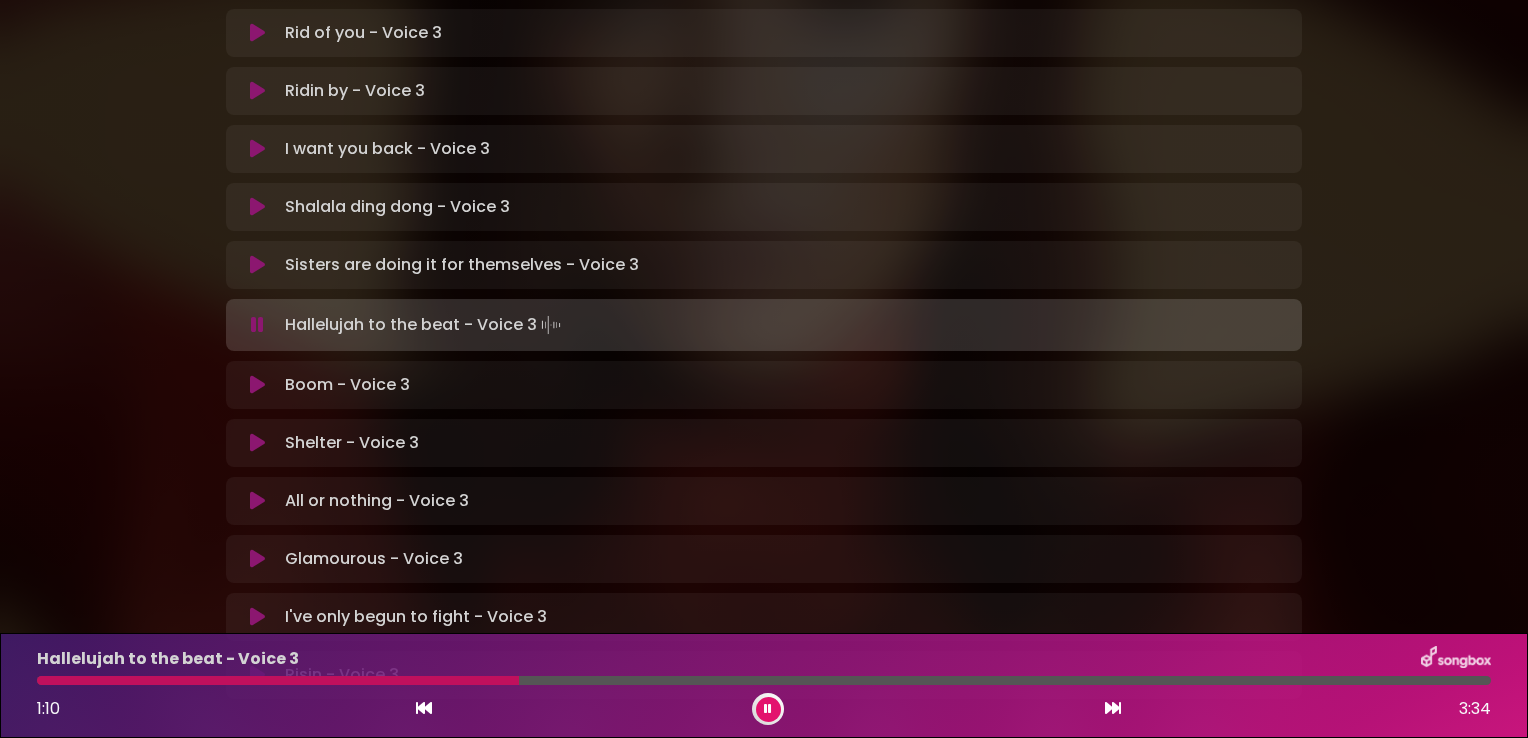click at bounding box center [764, 680] 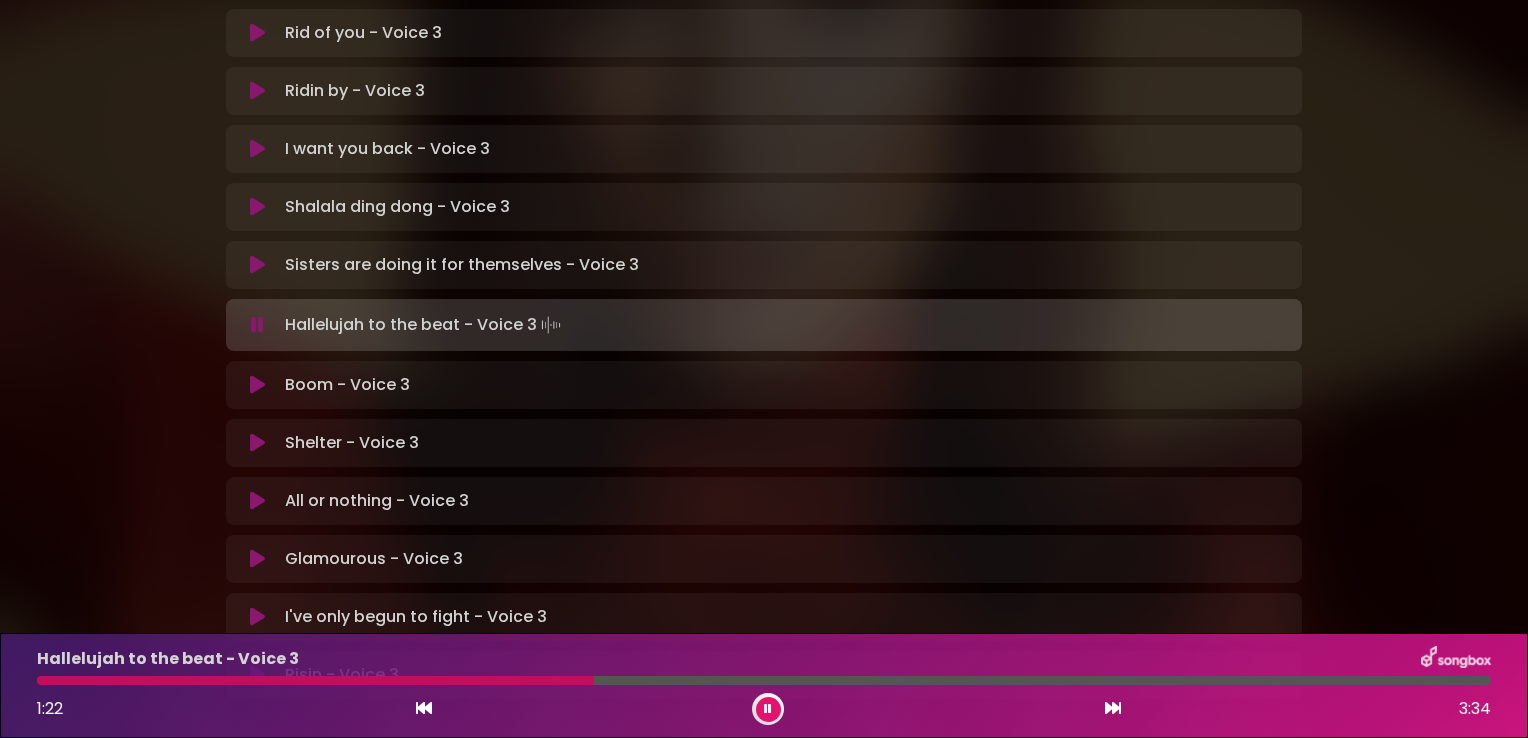click at bounding box center (315, 680) 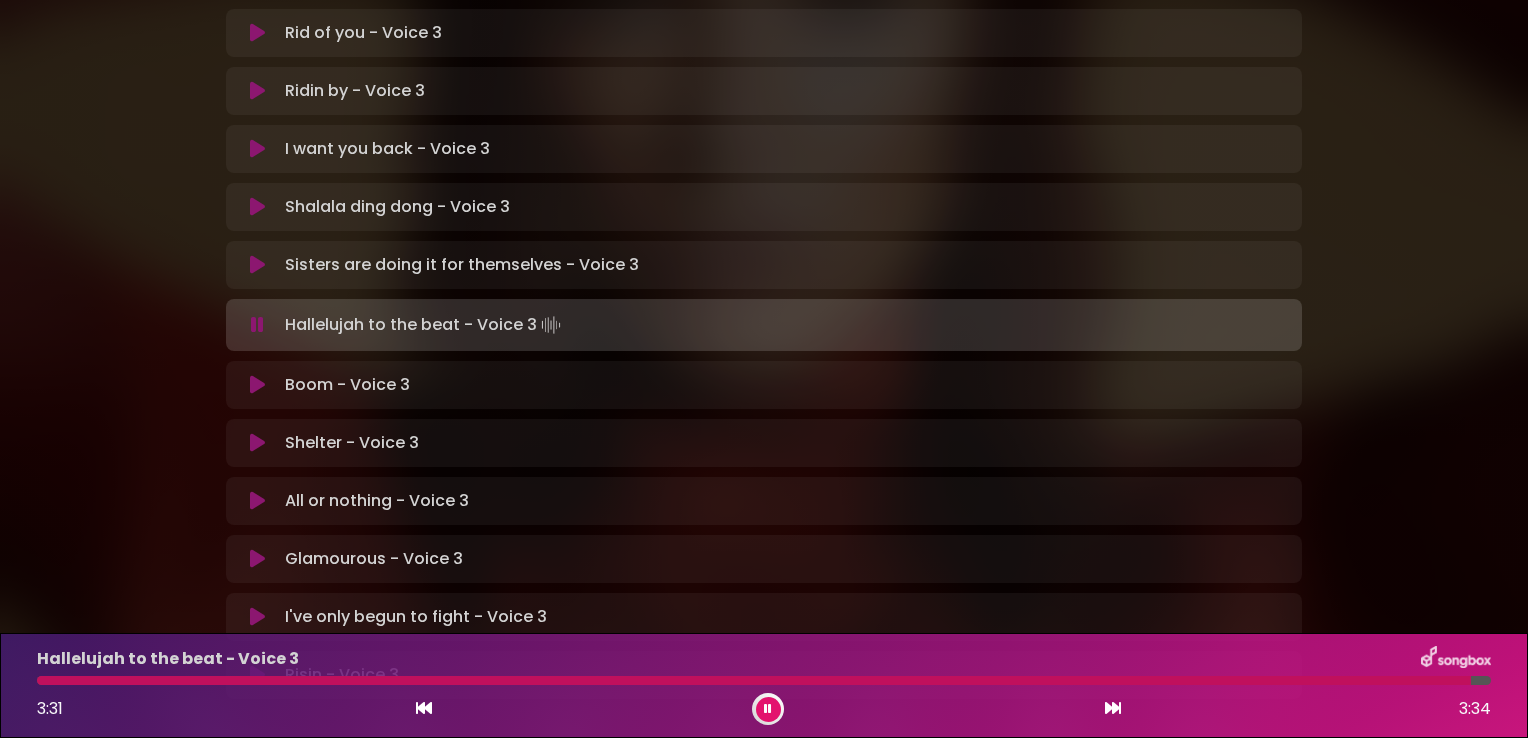 click at bounding box center (257, 385) 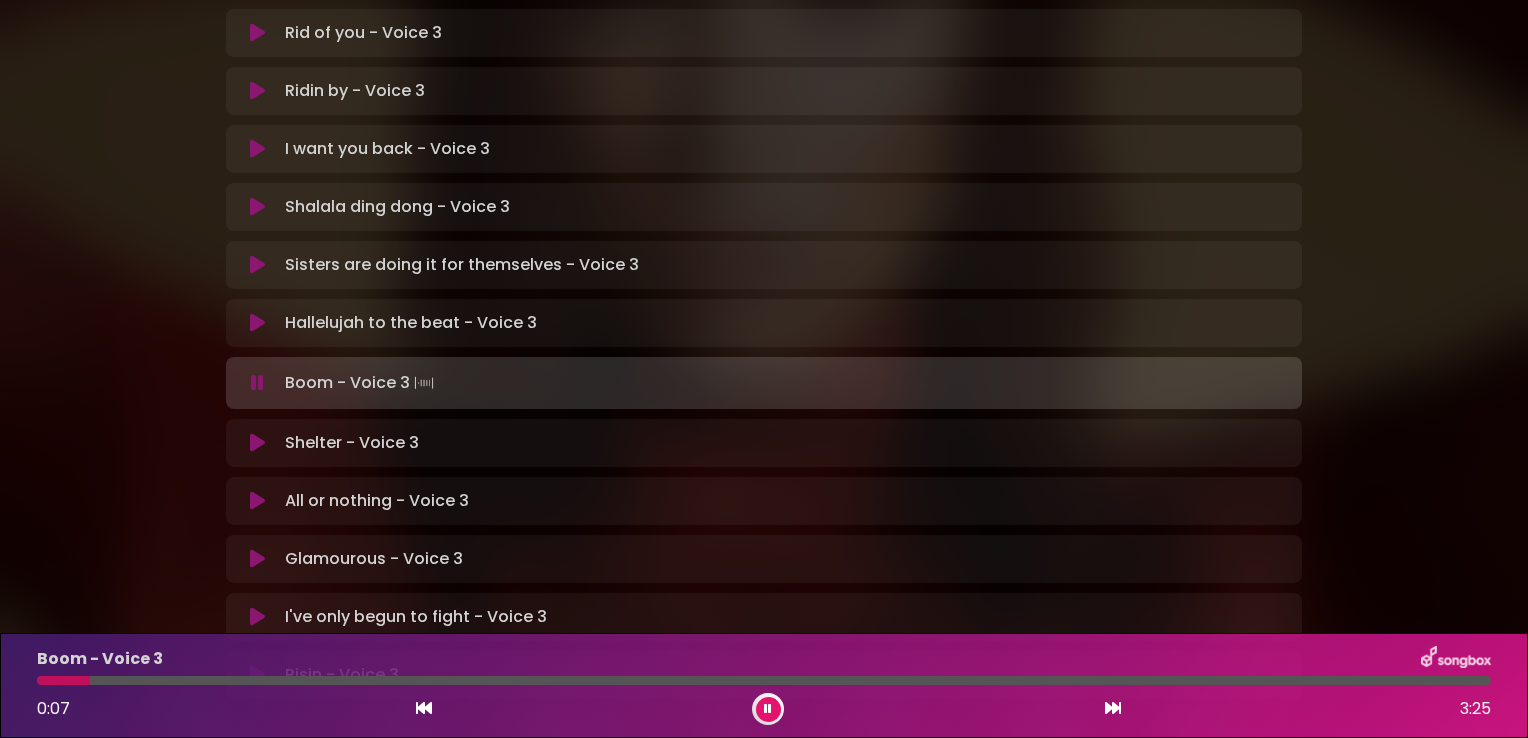 click at bounding box center [764, 680] 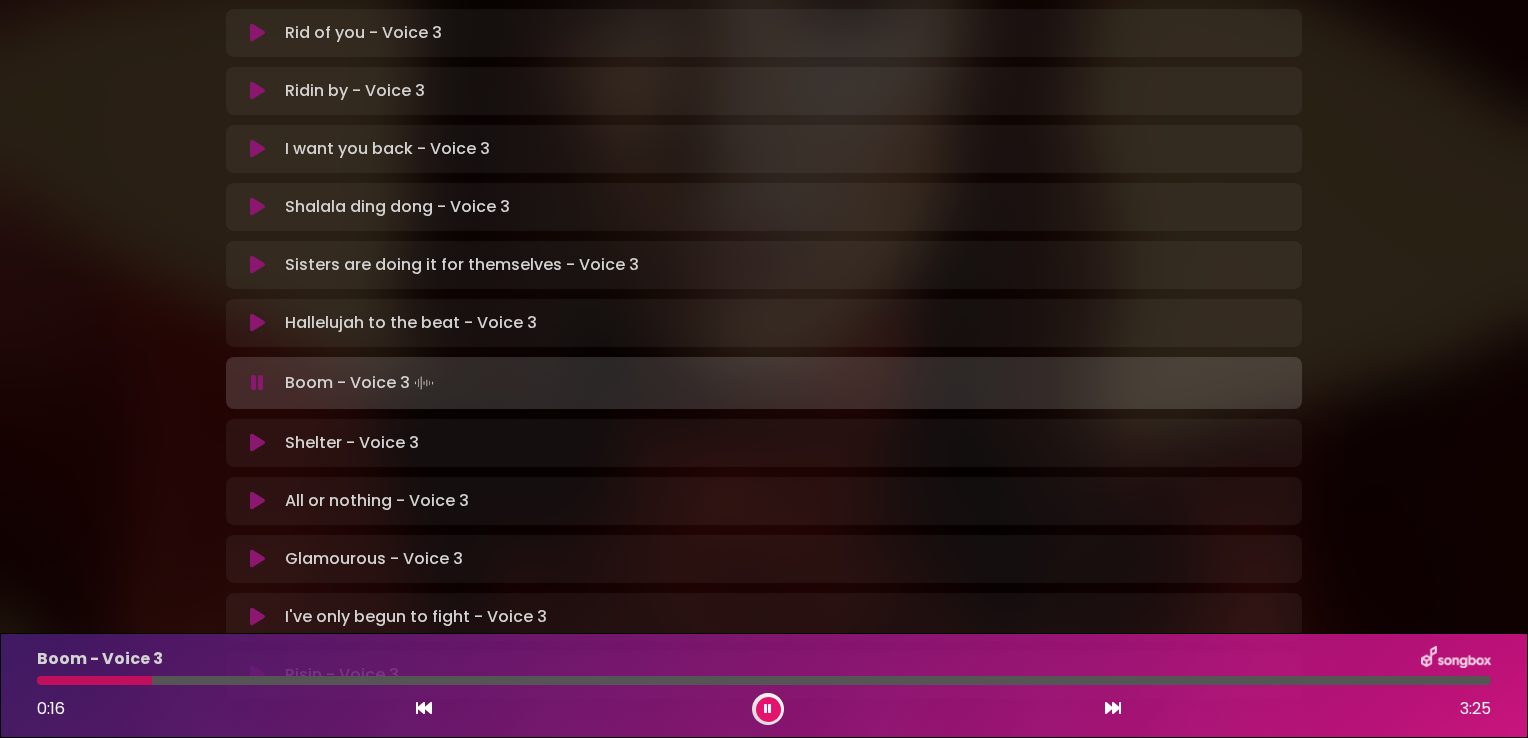 click at bounding box center (764, 680) 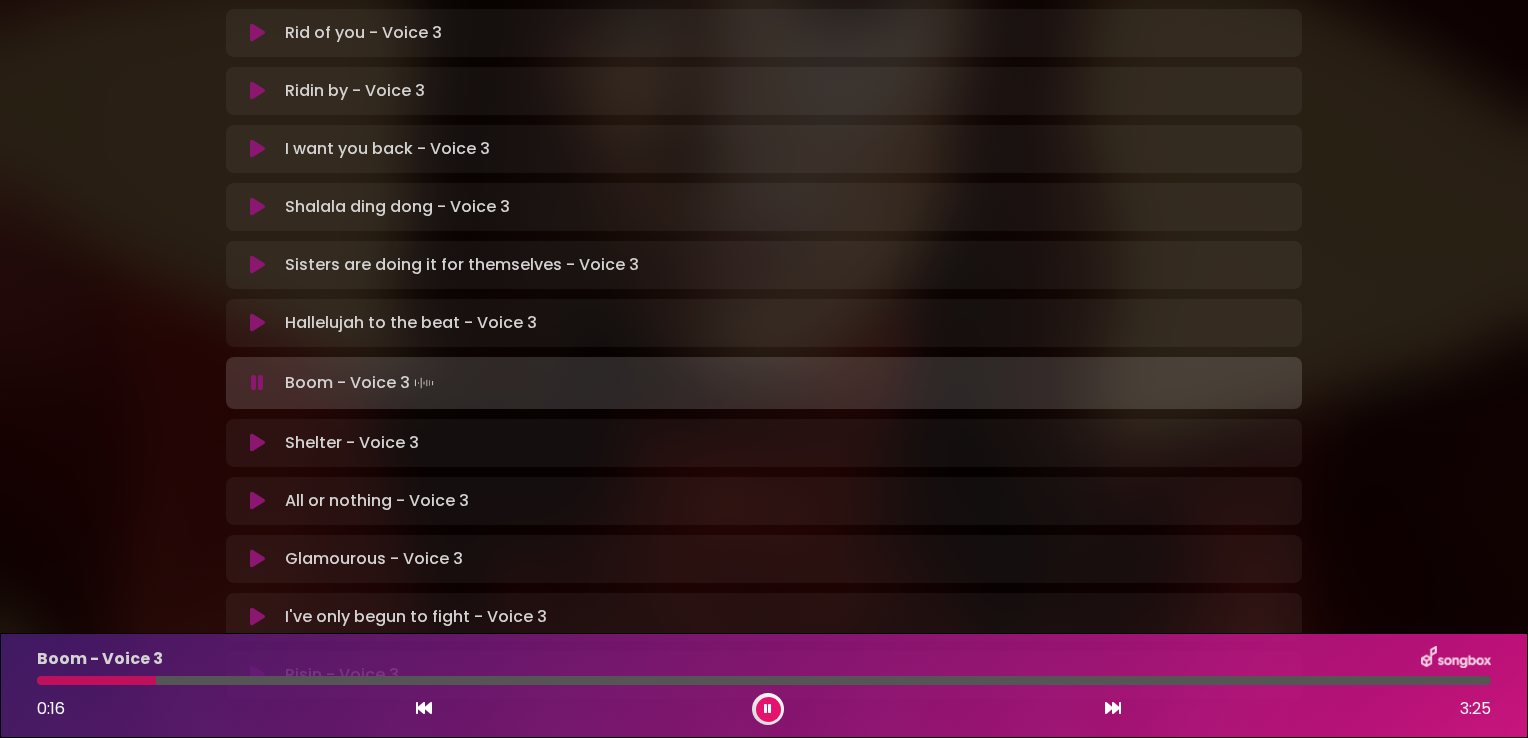 click at bounding box center [764, 680] 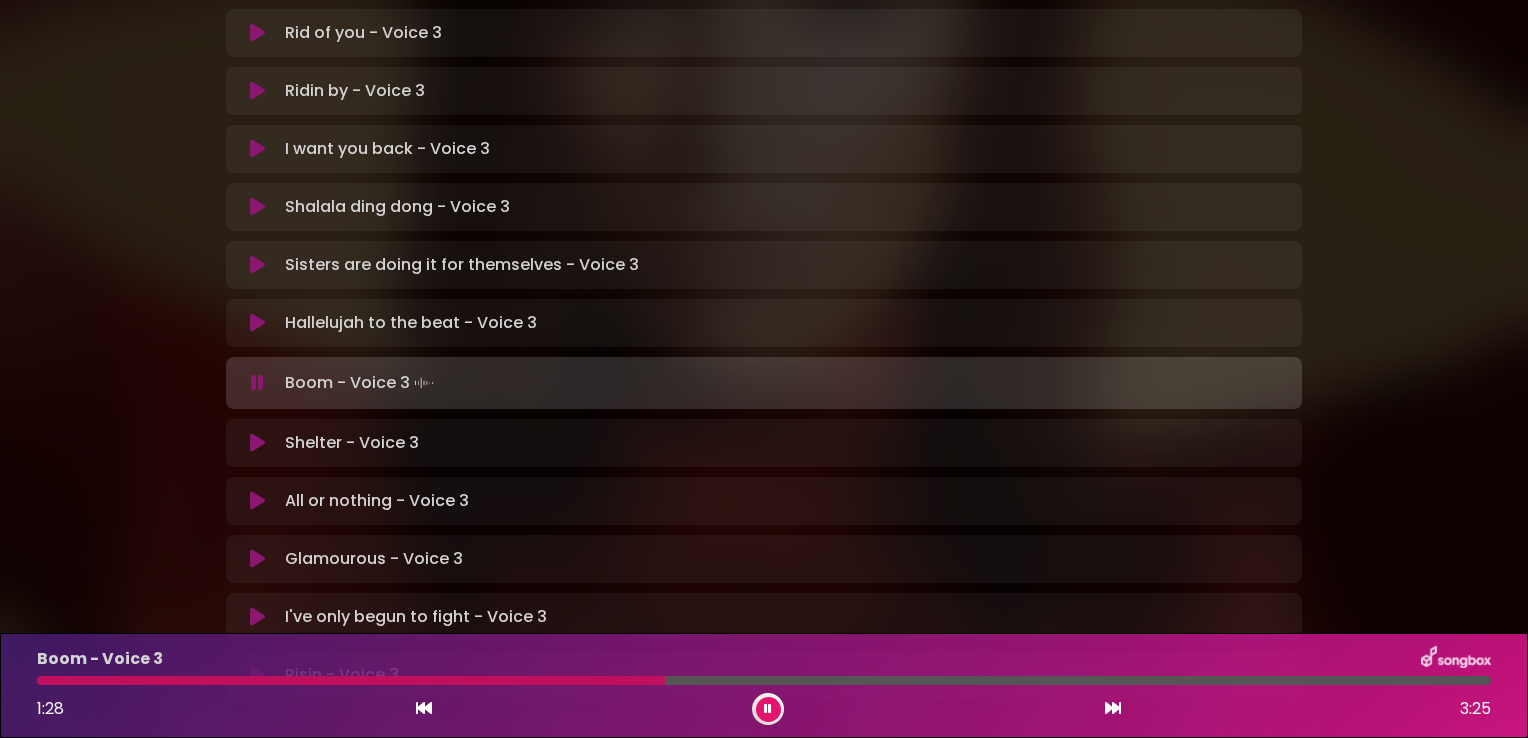 click at bounding box center (351, 680) 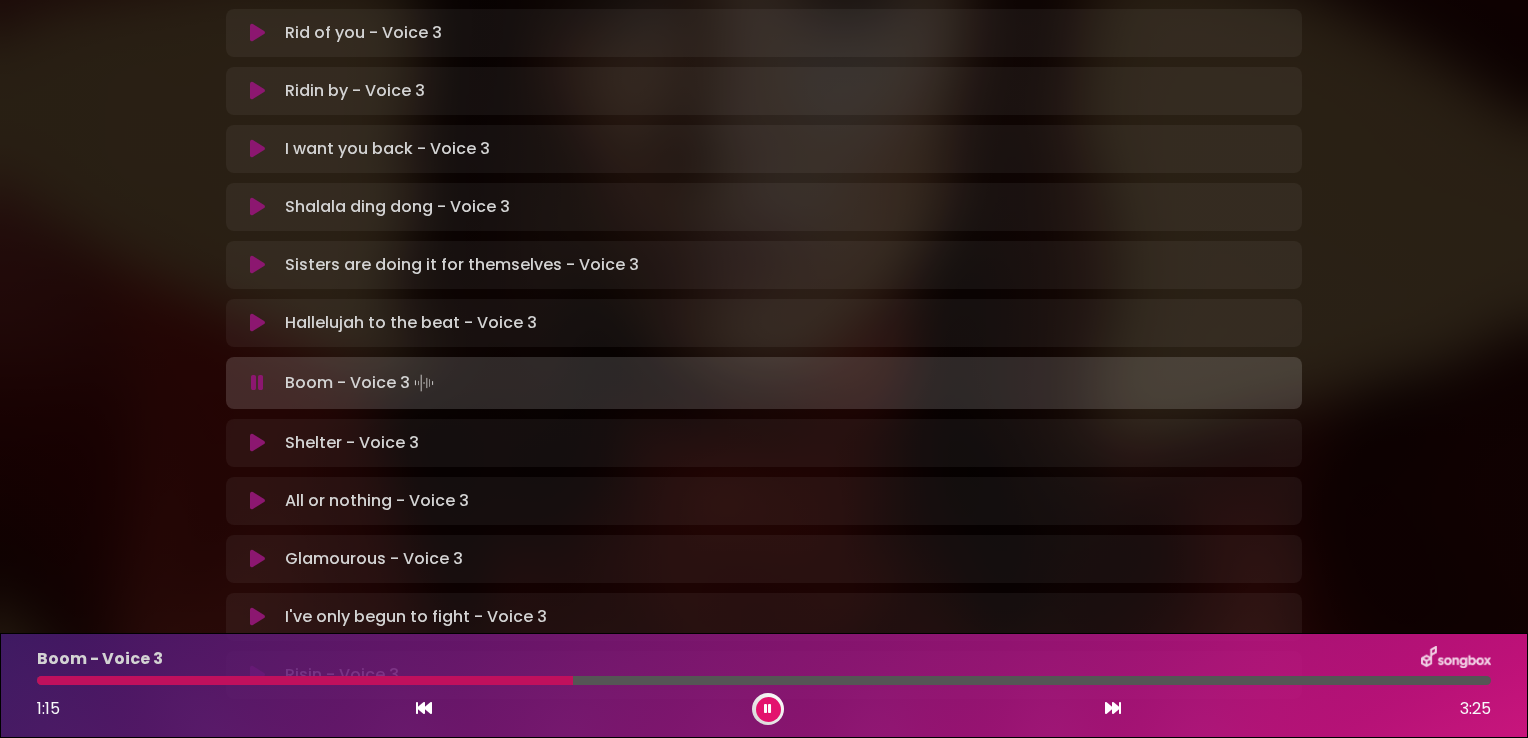 click at bounding box center [764, 680] 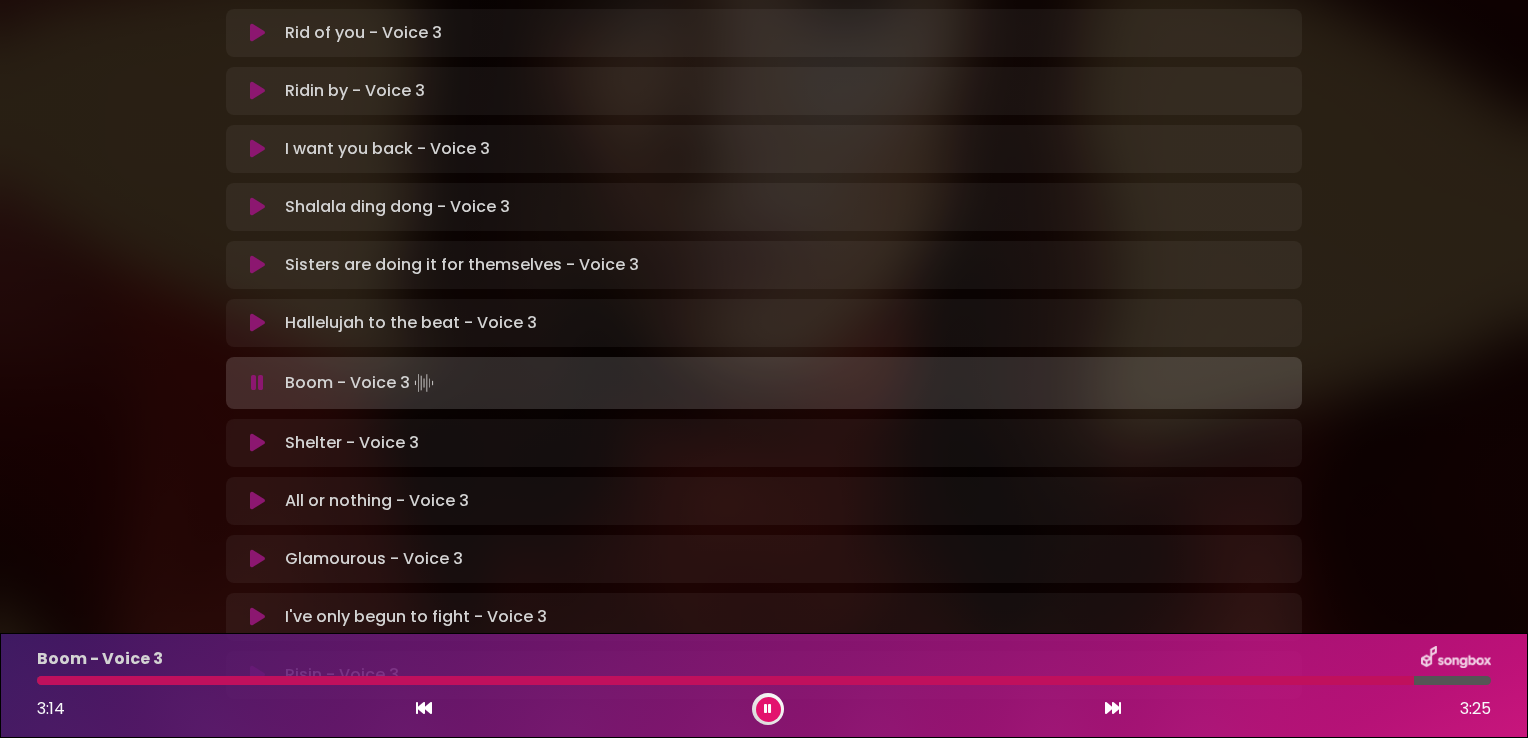 click at bounding box center [257, 443] 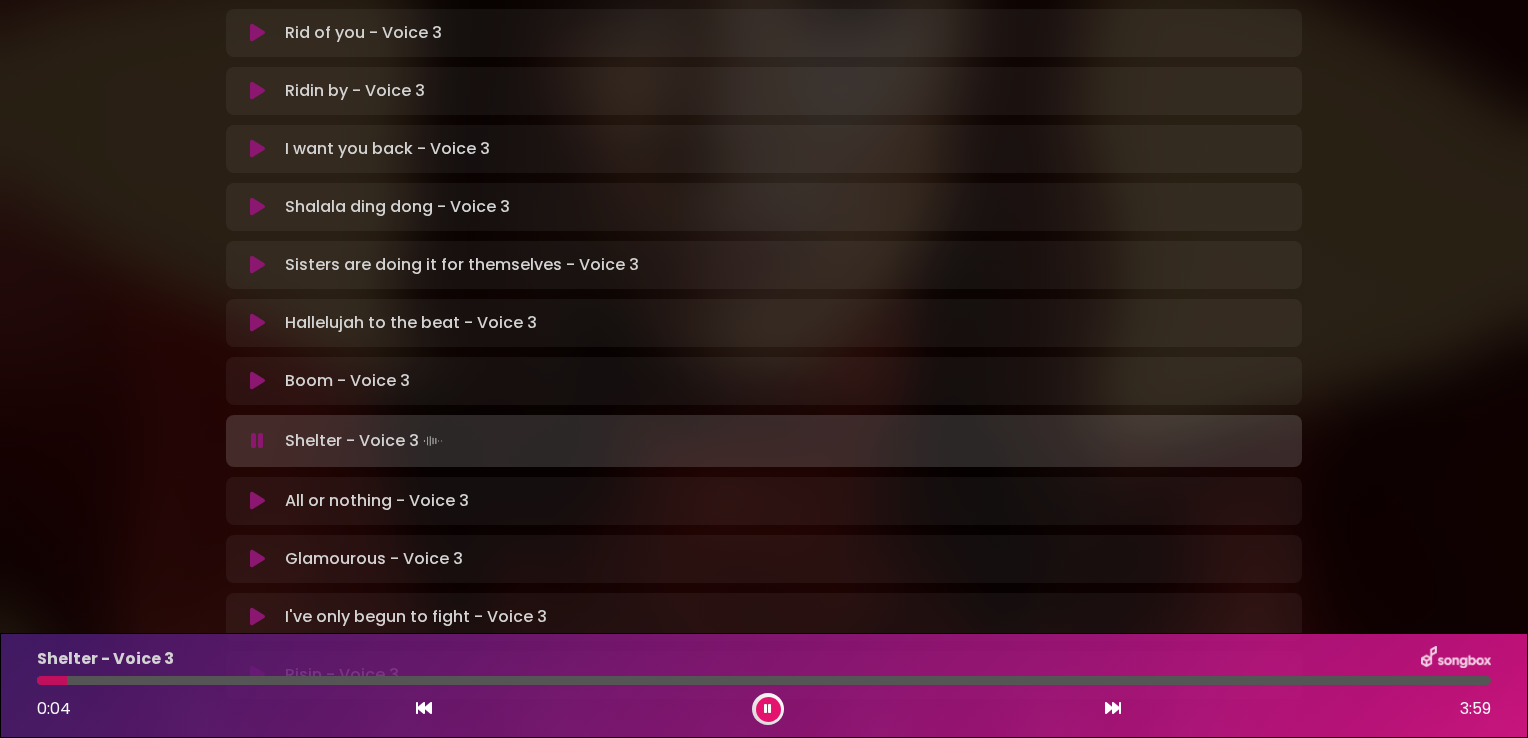 click at bounding box center (764, 680) 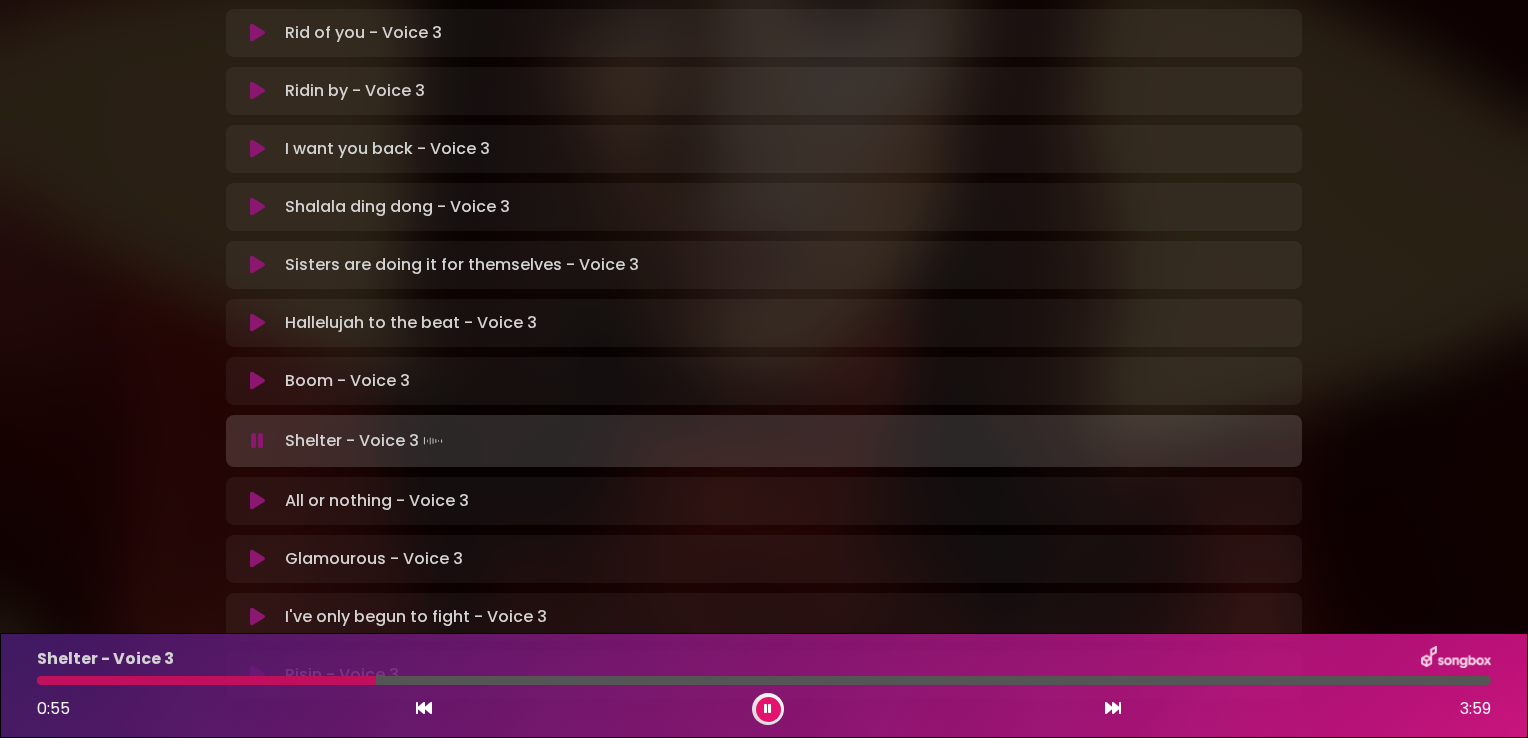 click at bounding box center (206, 680) 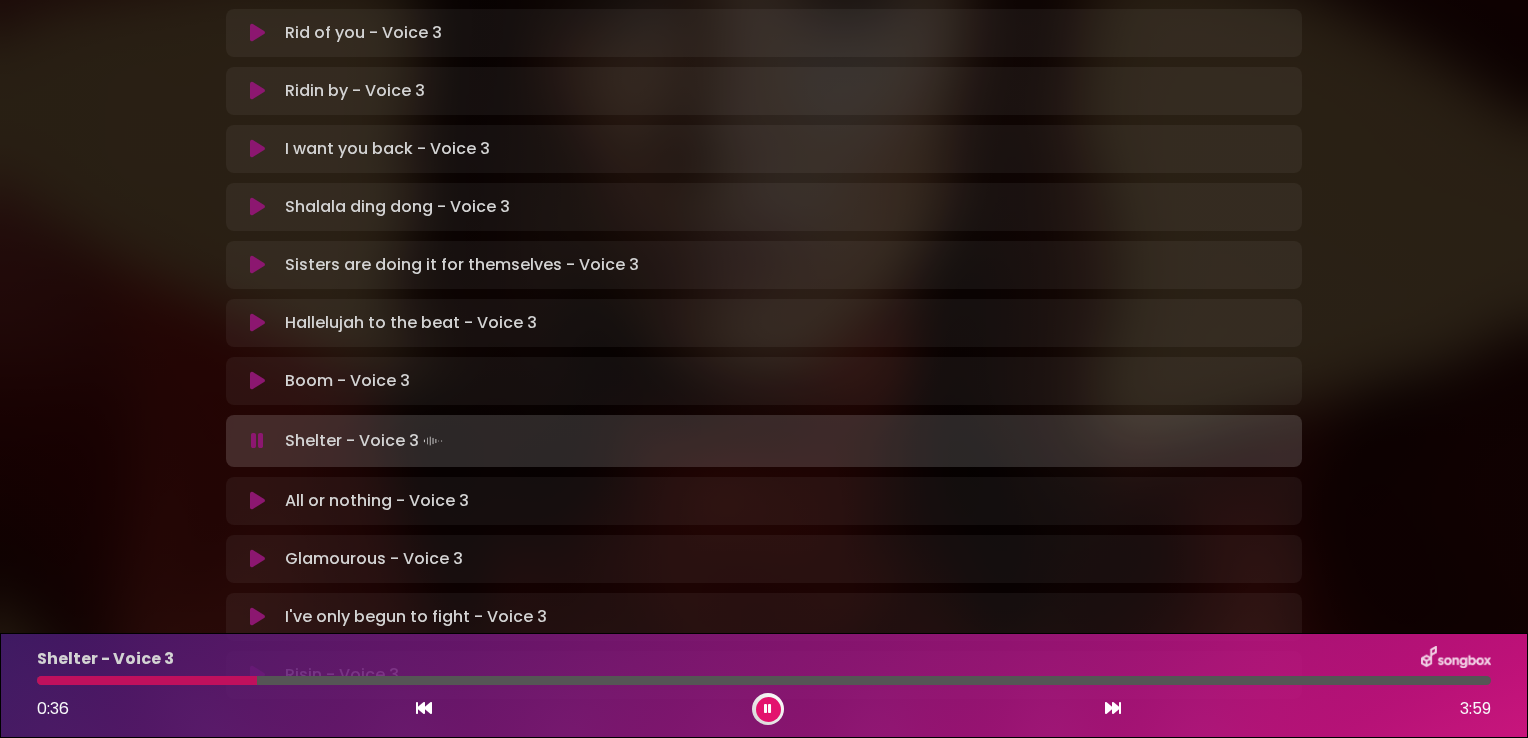 click at bounding box center (147, 680) 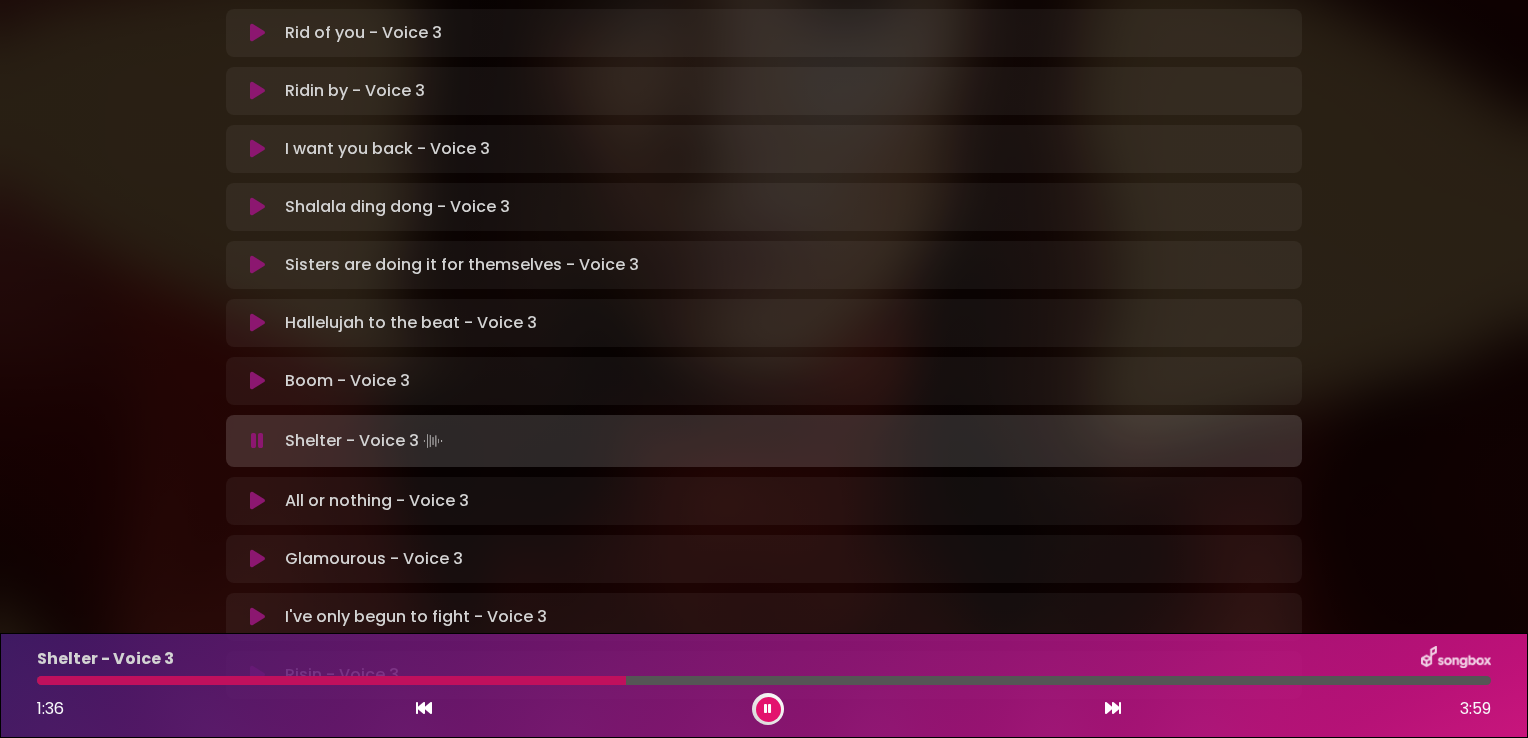 click at bounding box center [331, 680] 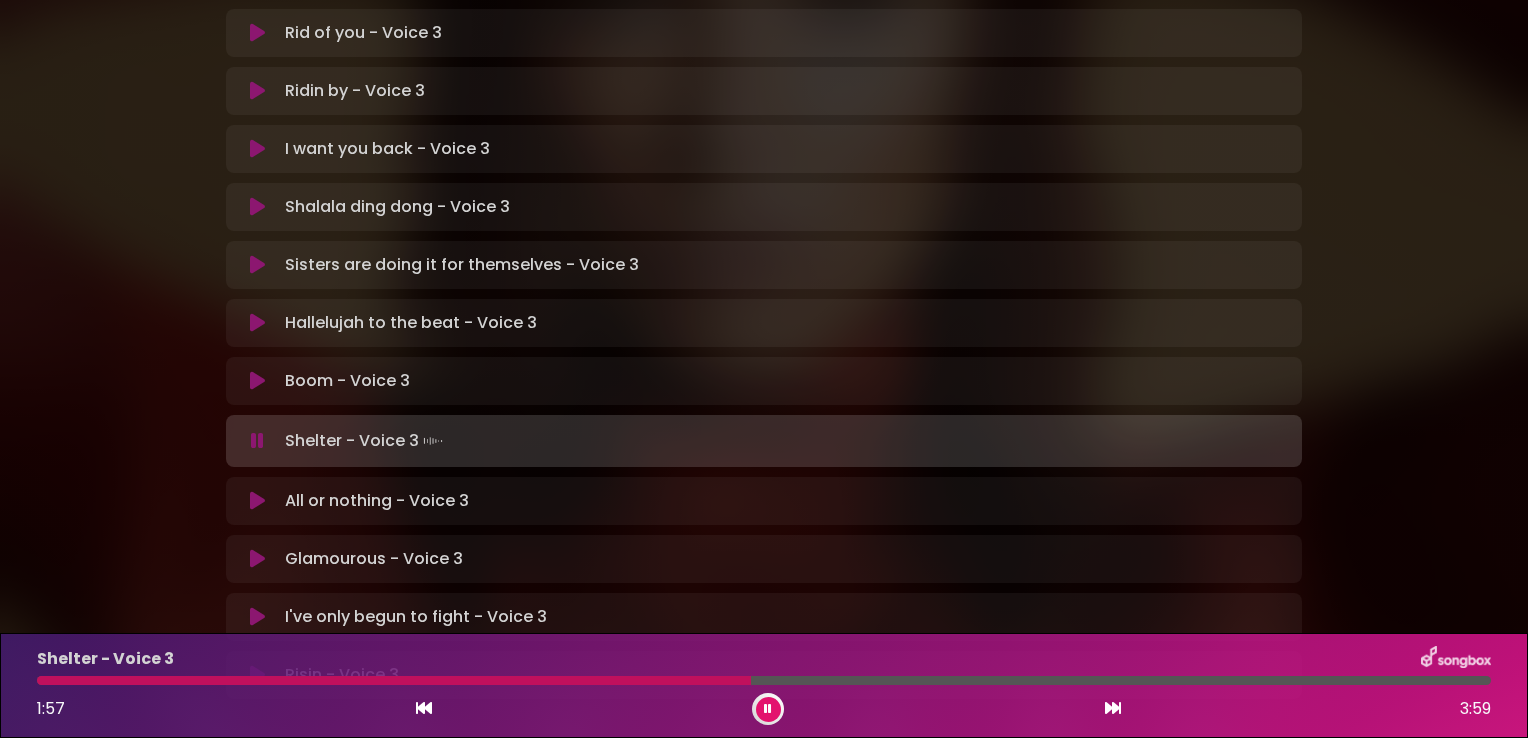 click at bounding box center (394, 680) 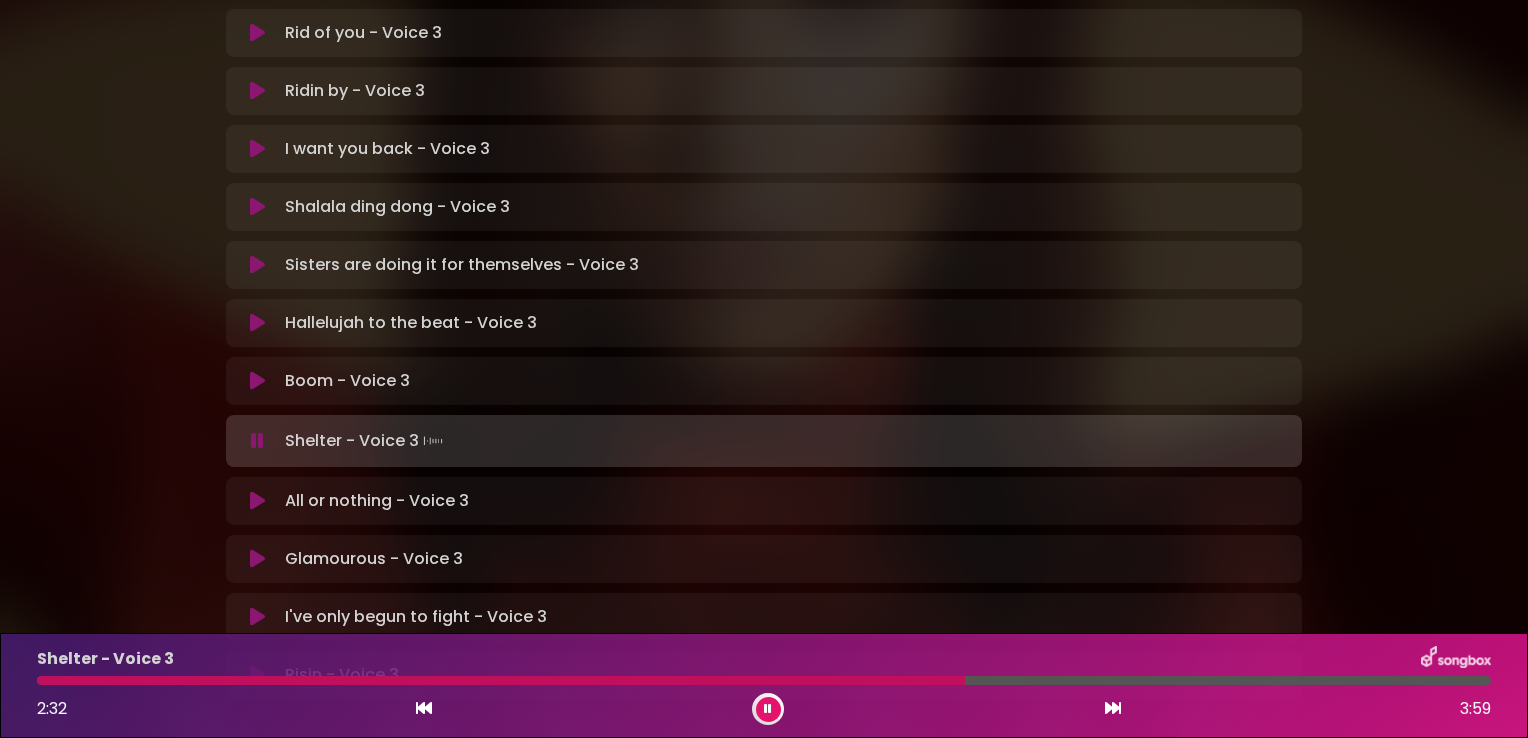 click on "Shelter - Voice 3
[MIN]:[SEC]
[MIN]:[SEC]" at bounding box center (764, 685) 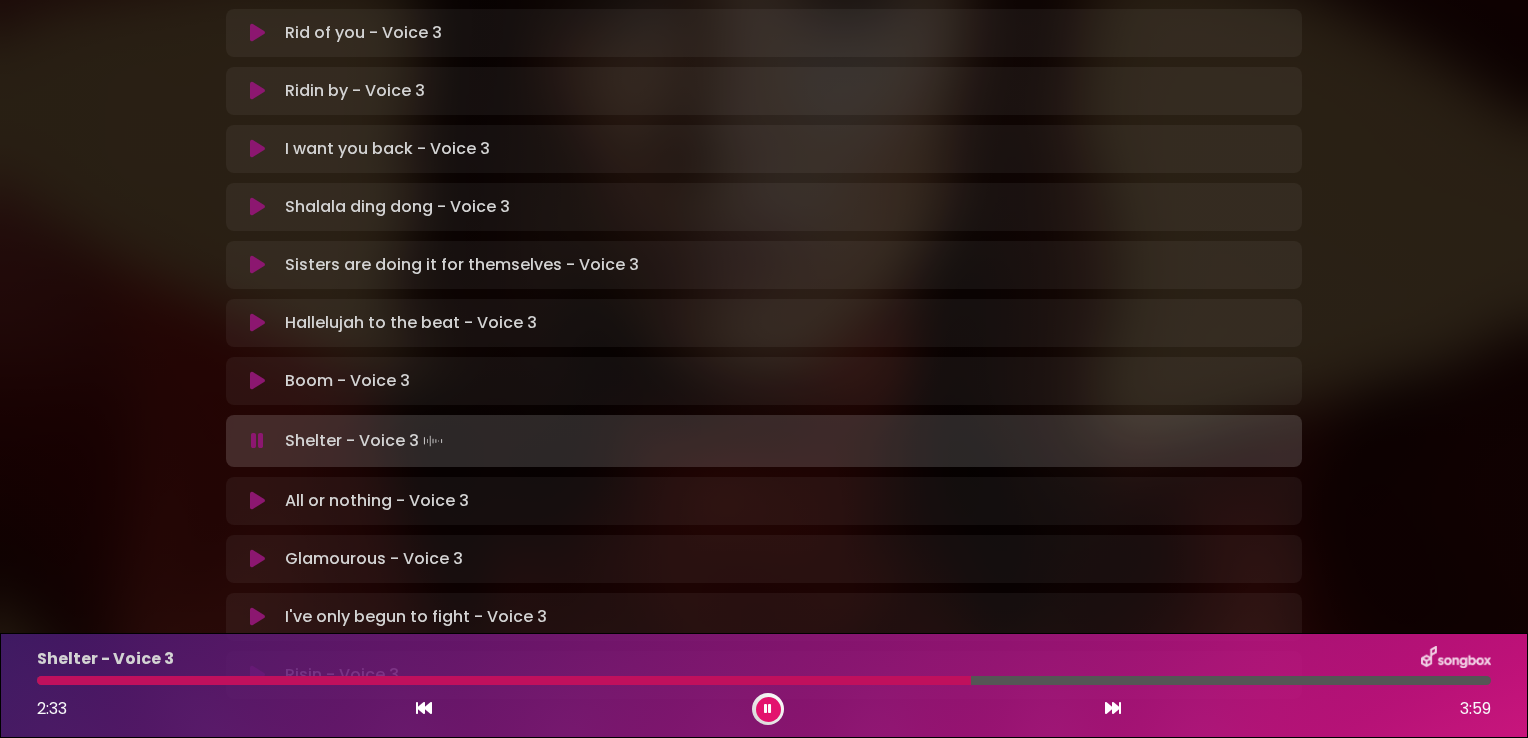 click at bounding box center [504, 680] 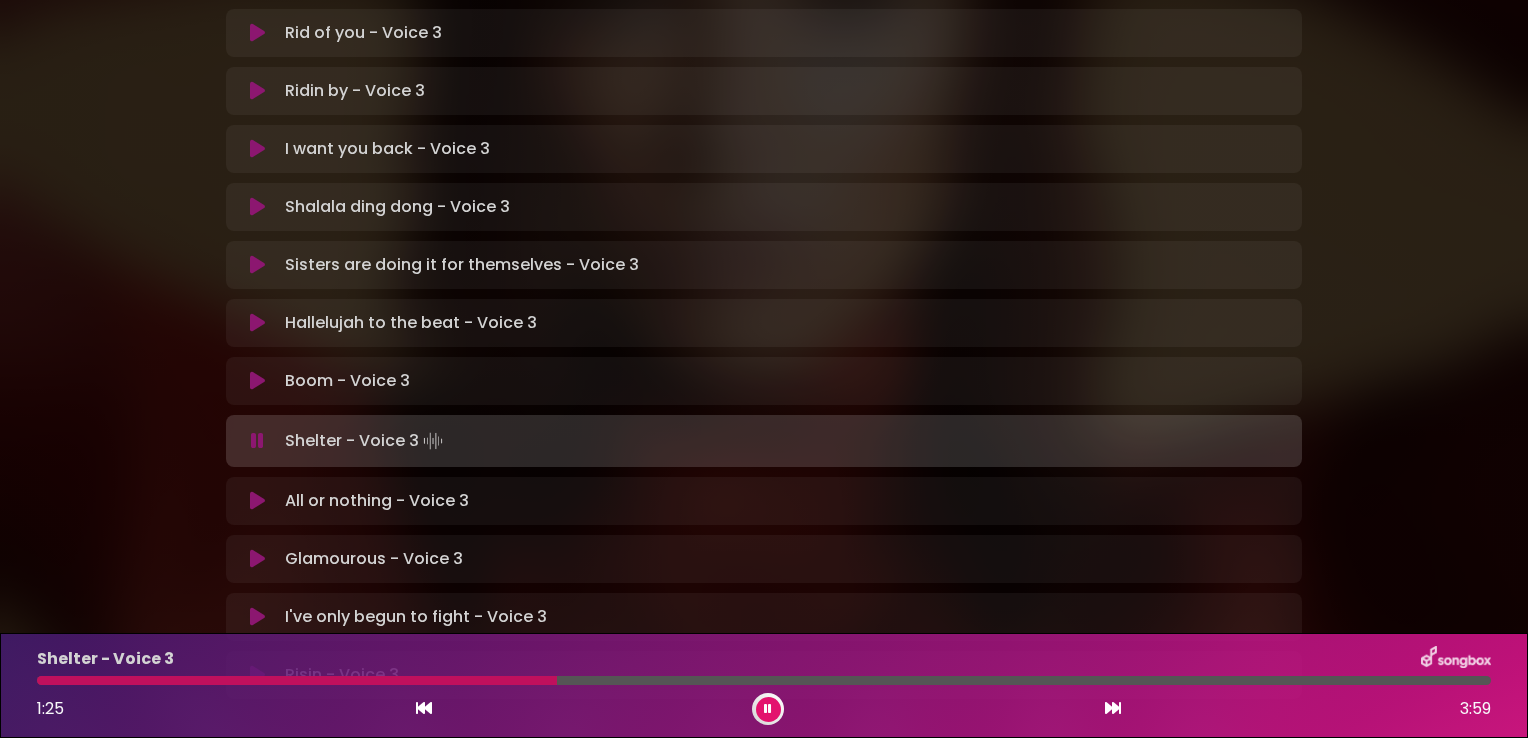 click at bounding box center (297, 680) 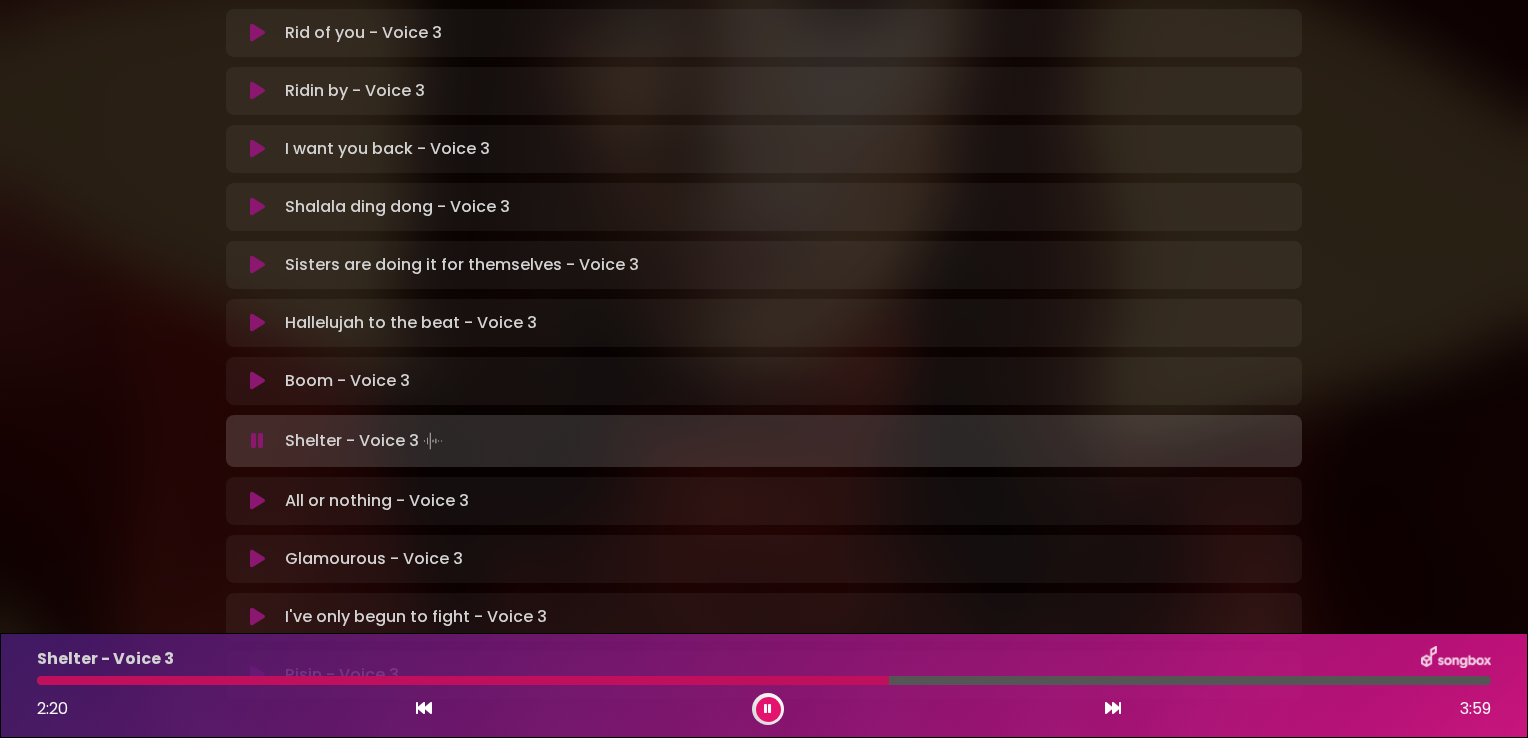click at bounding box center (764, 680) 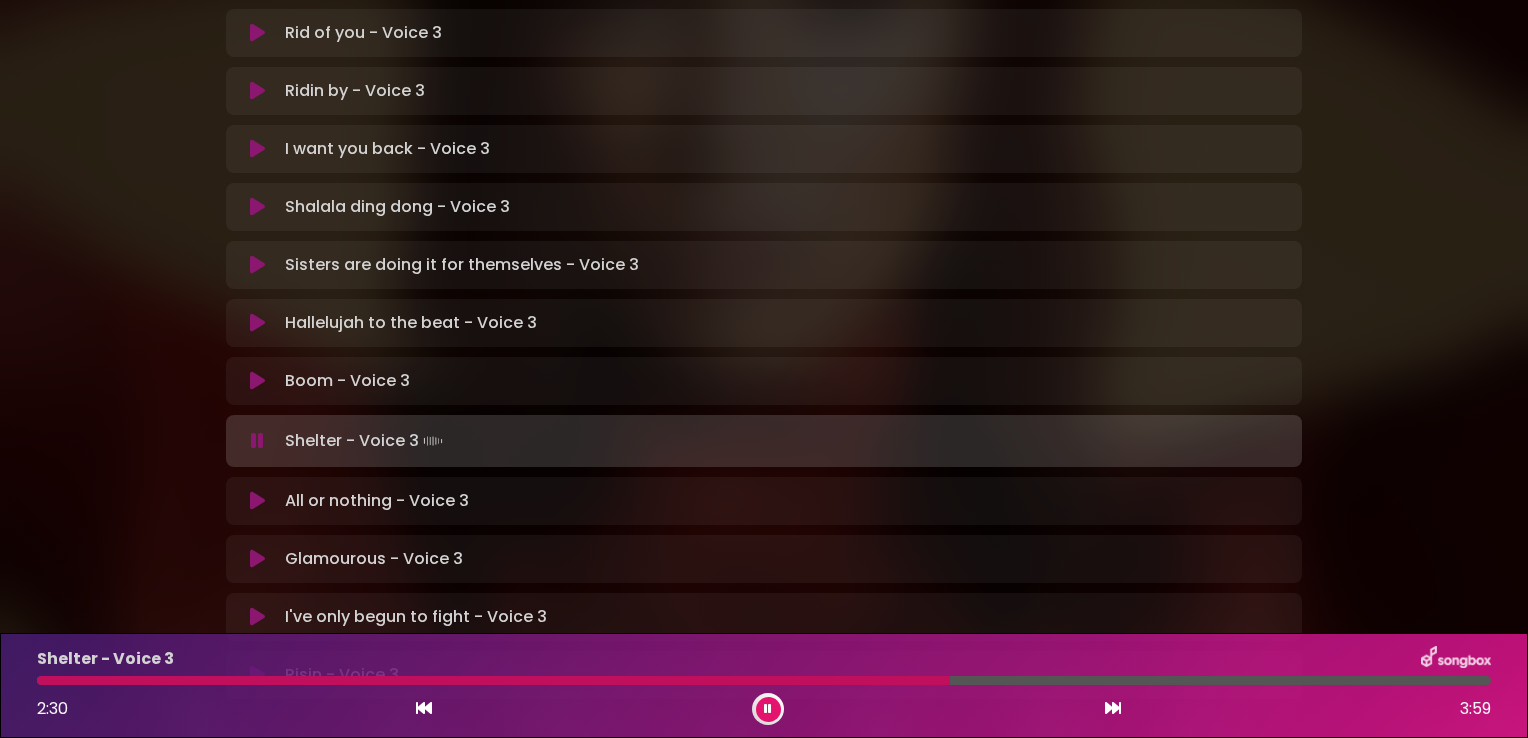 click at bounding box center (764, 680) 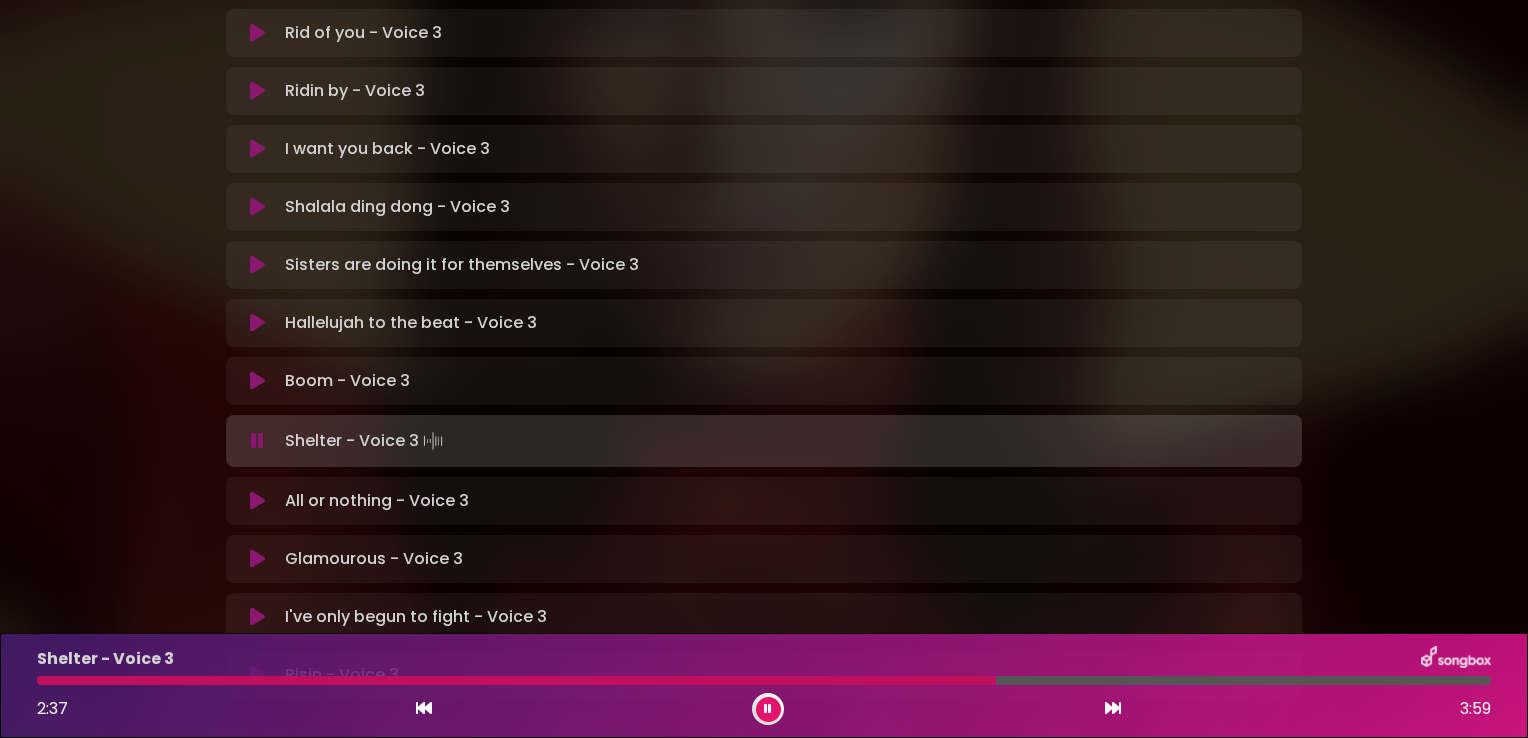 click at bounding box center (764, 680) 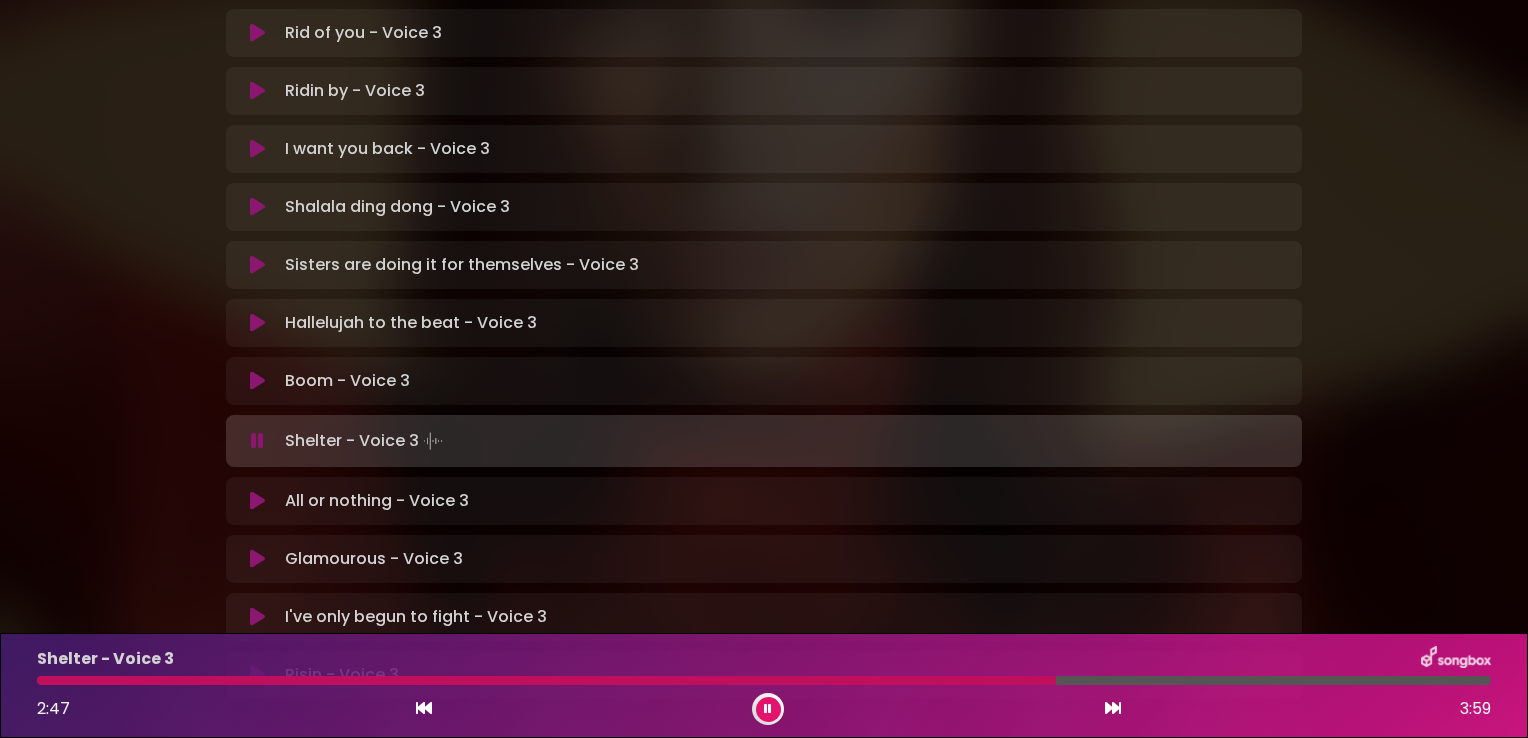 click at bounding box center (764, 680) 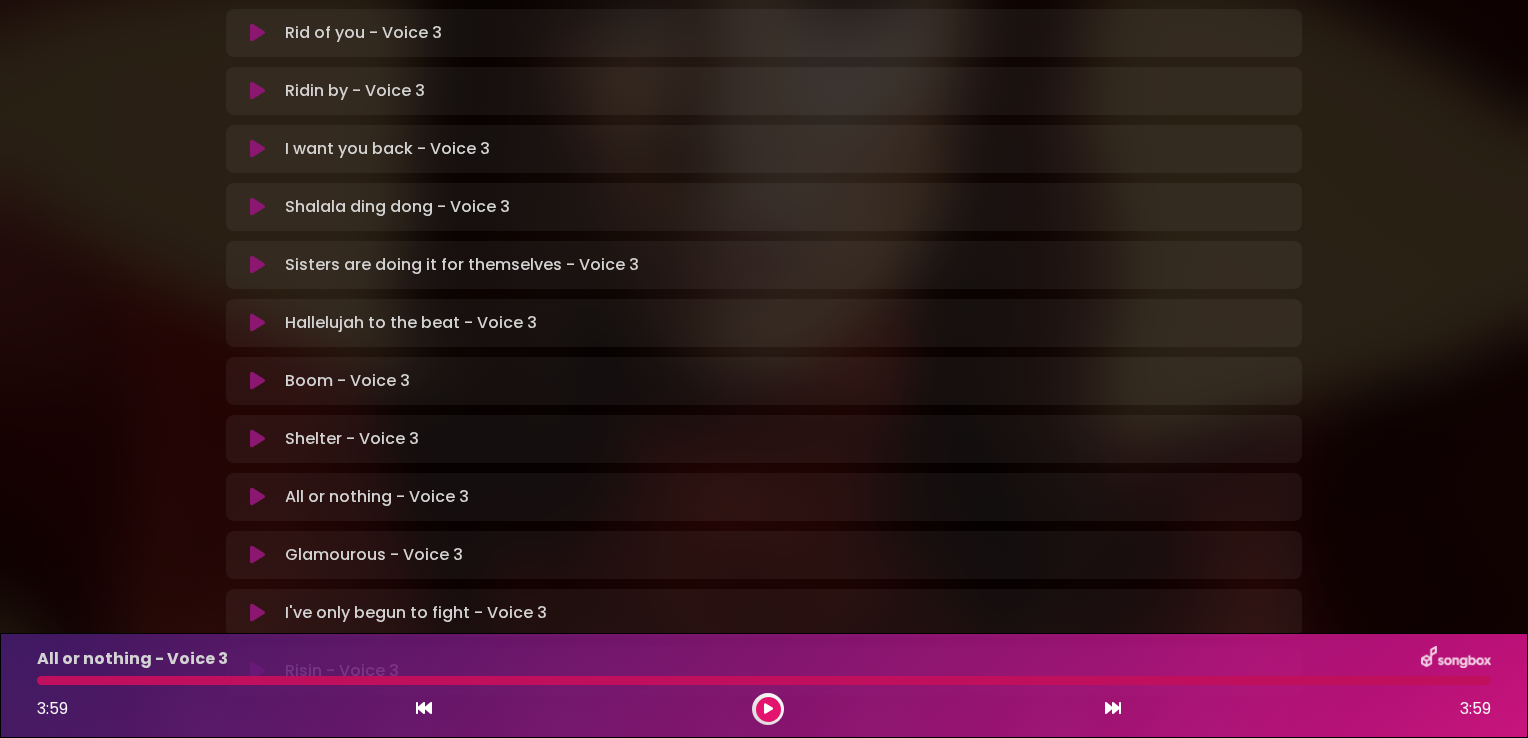 click at bounding box center [257, 497] 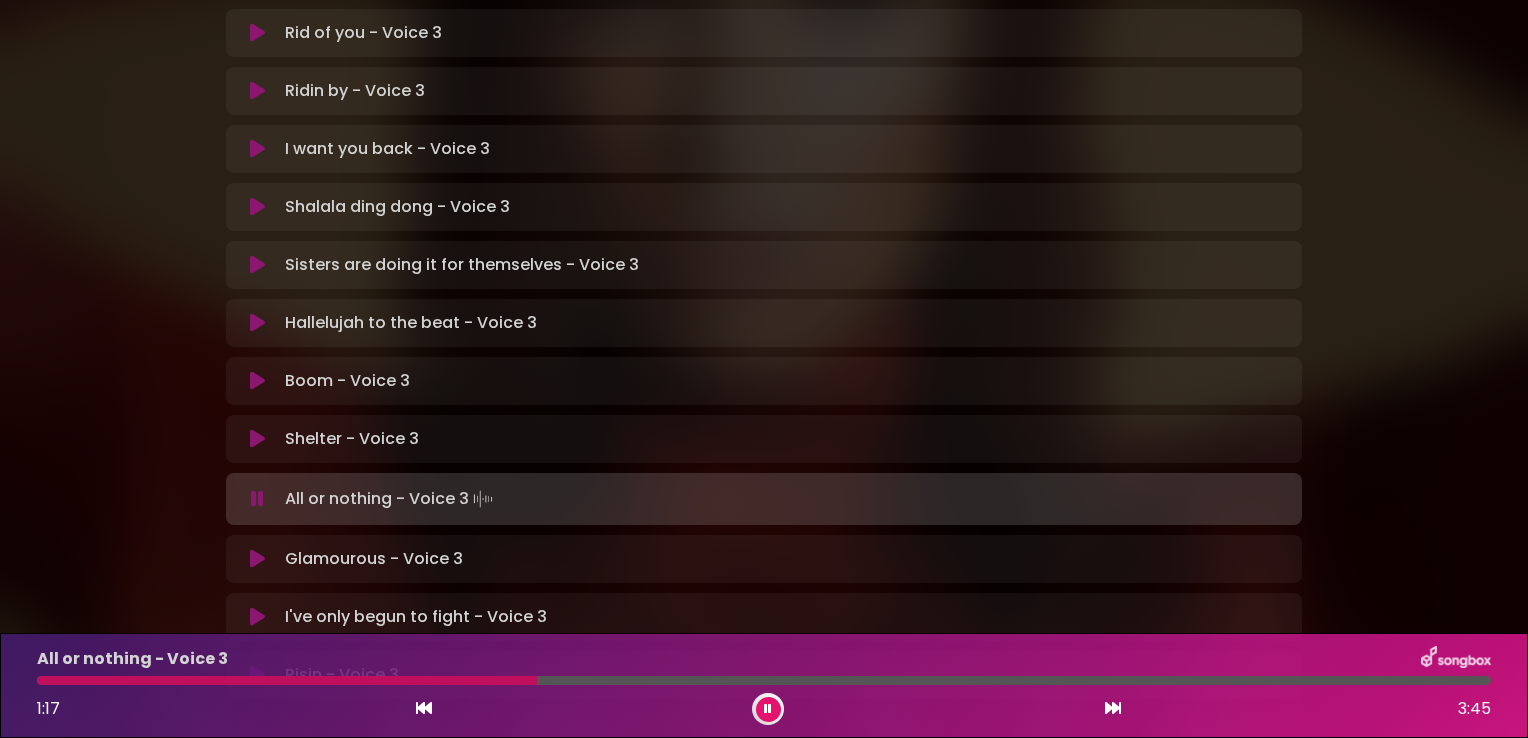 click at bounding box center [764, 680] 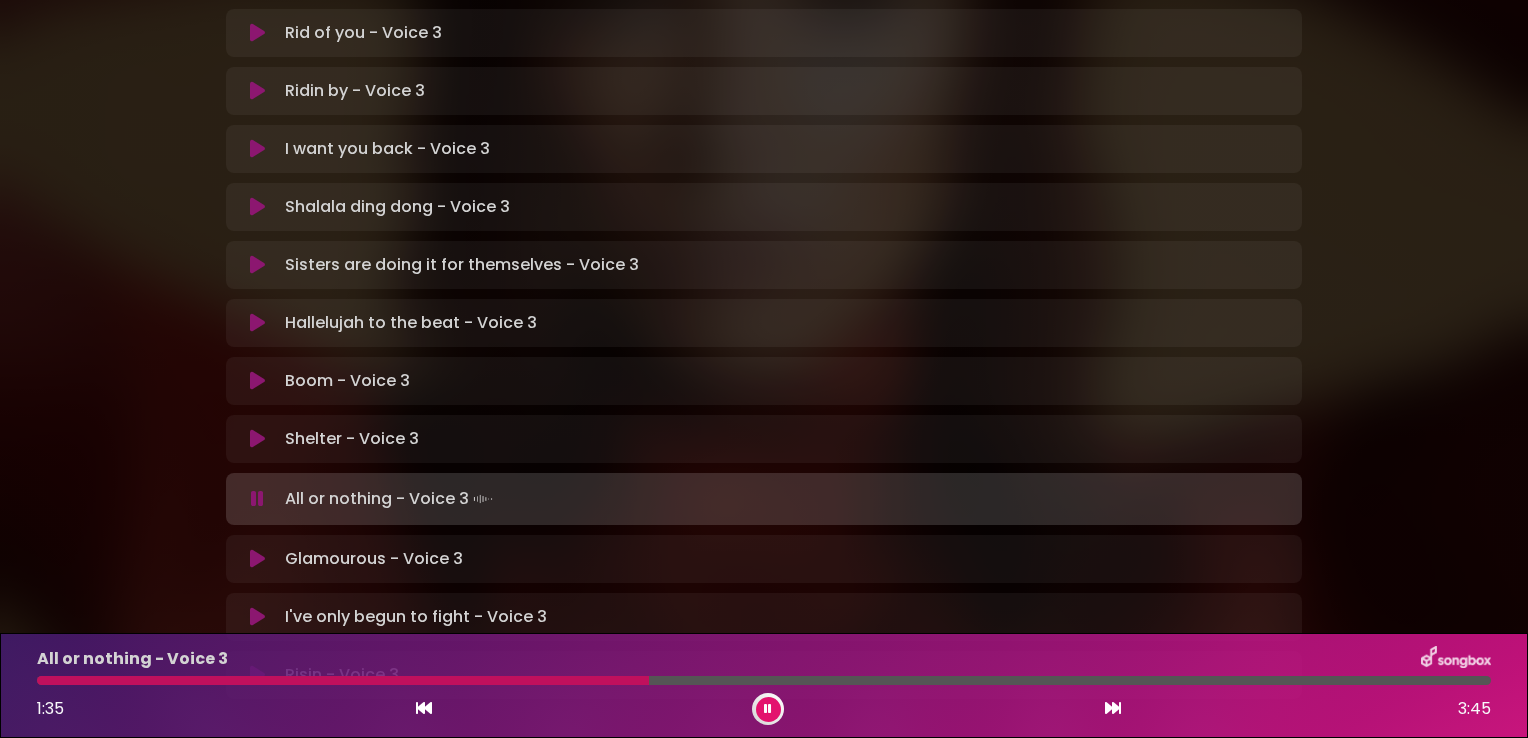 click at bounding box center (343, 680) 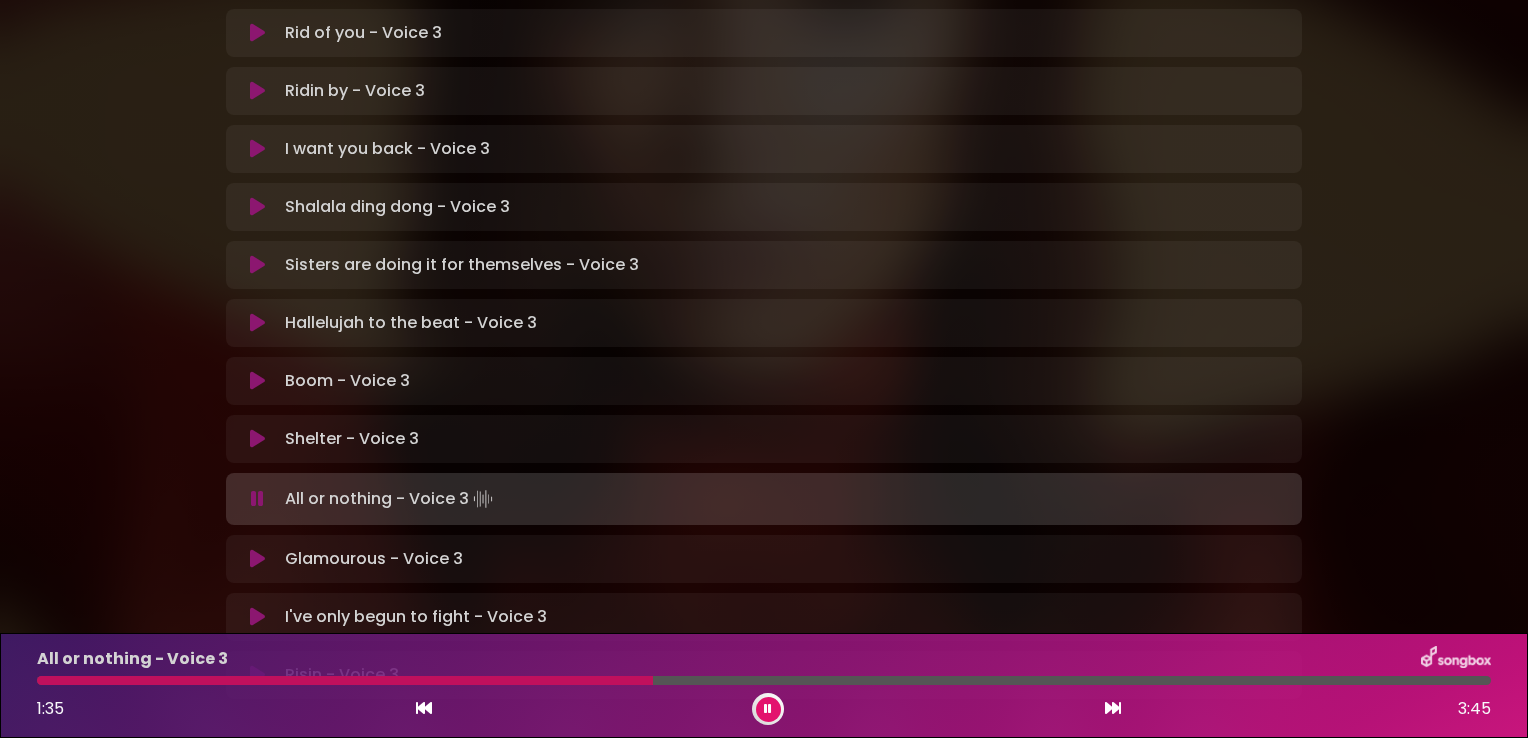 click at bounding box center [345, 680] 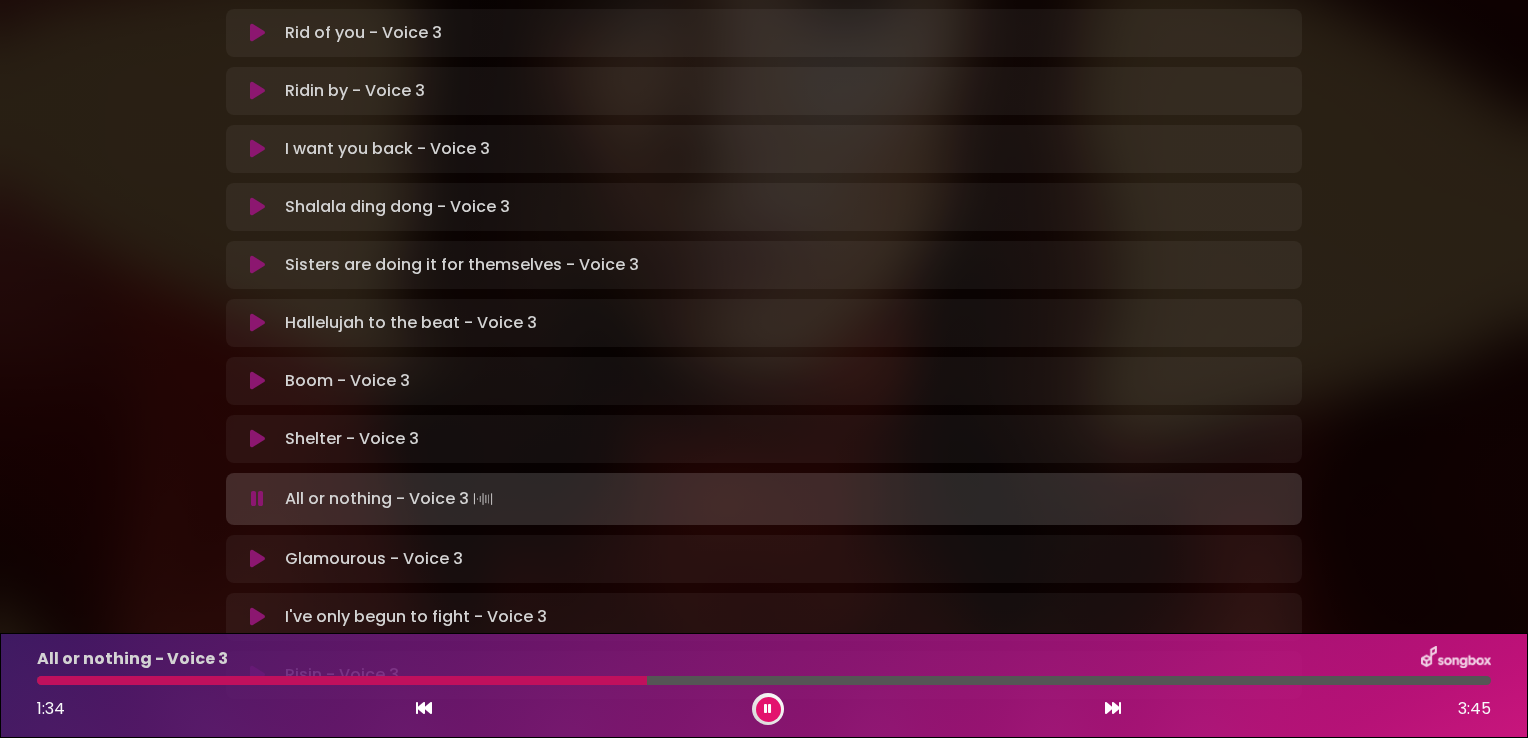 click at bounding box center [768, 709] 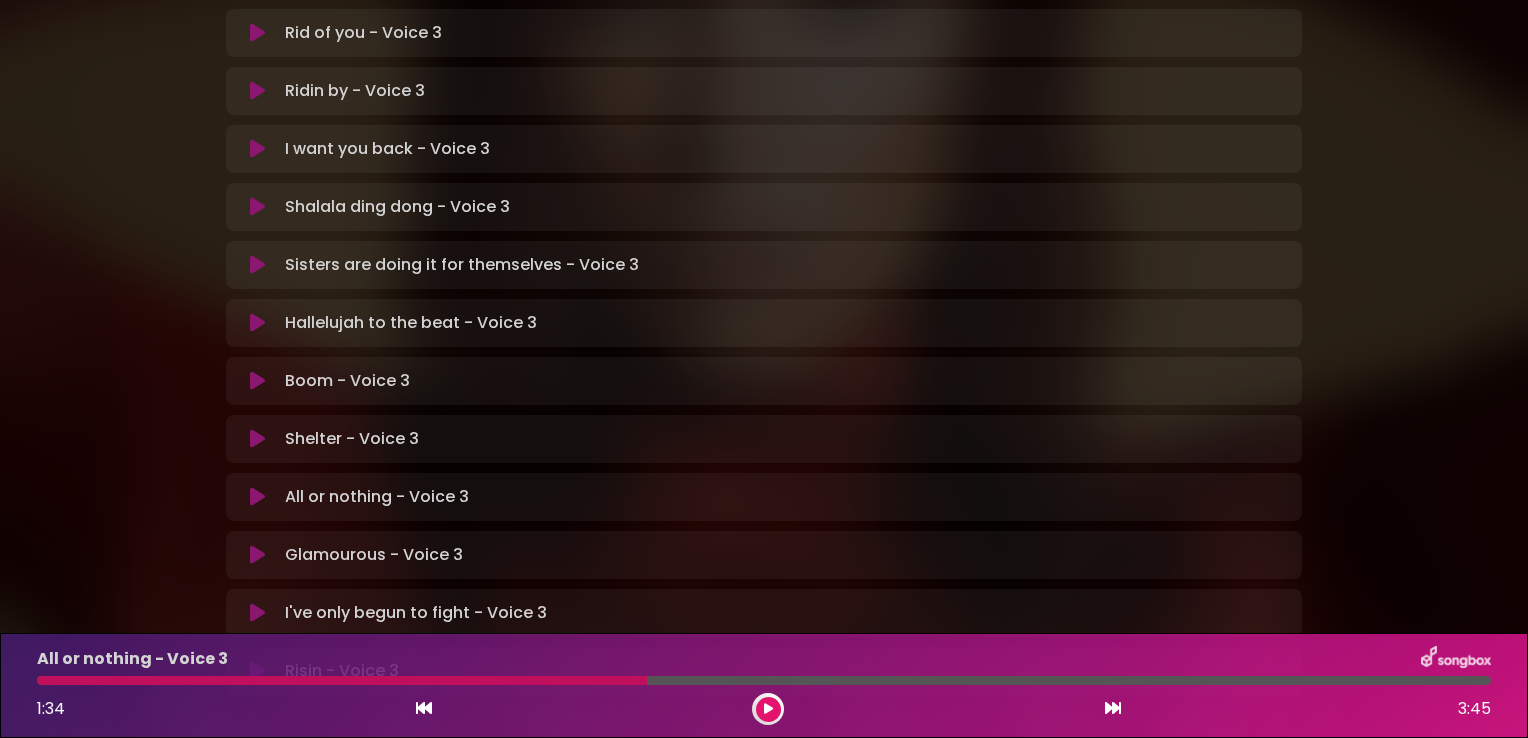 click at bounding box center (342, 680) 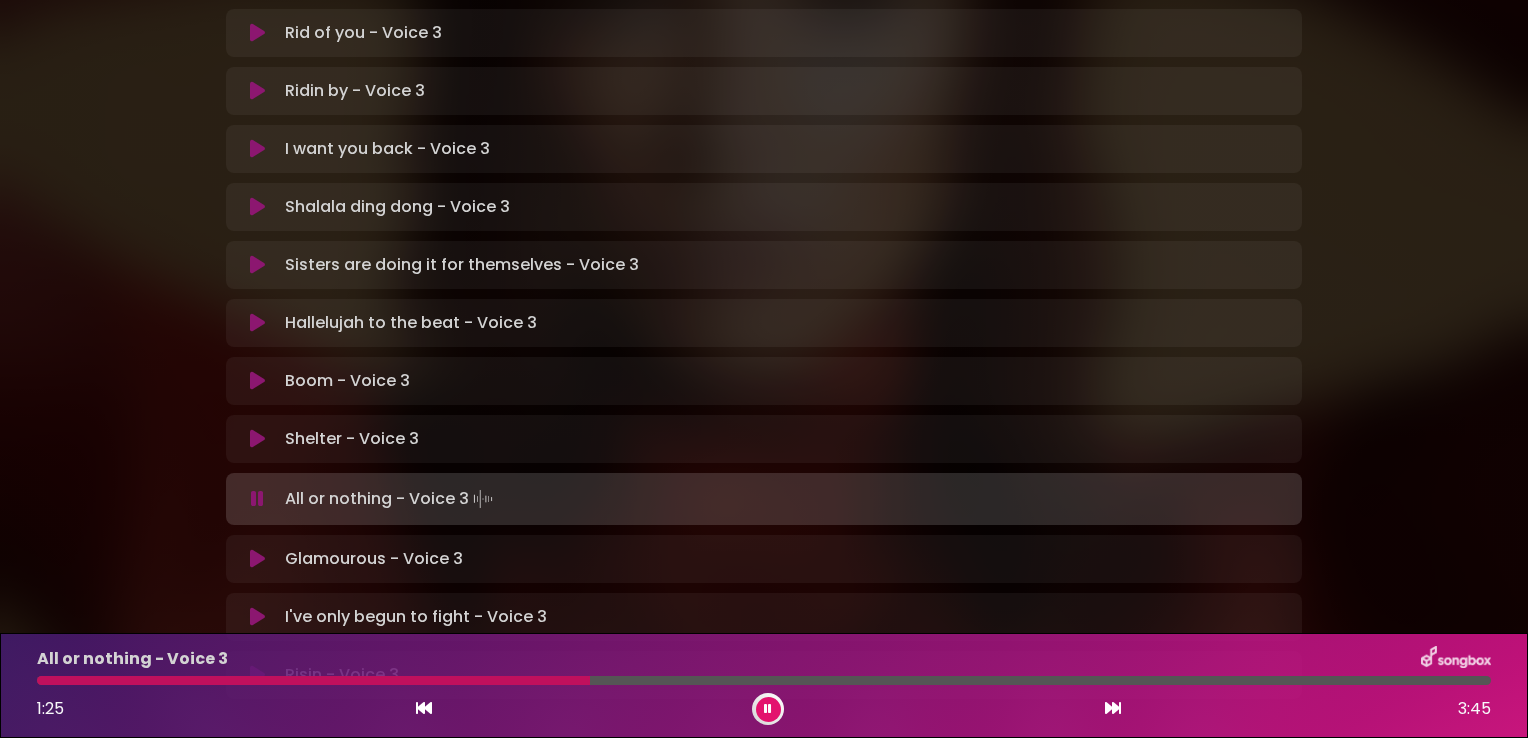 click at bounding box center (313, 680) 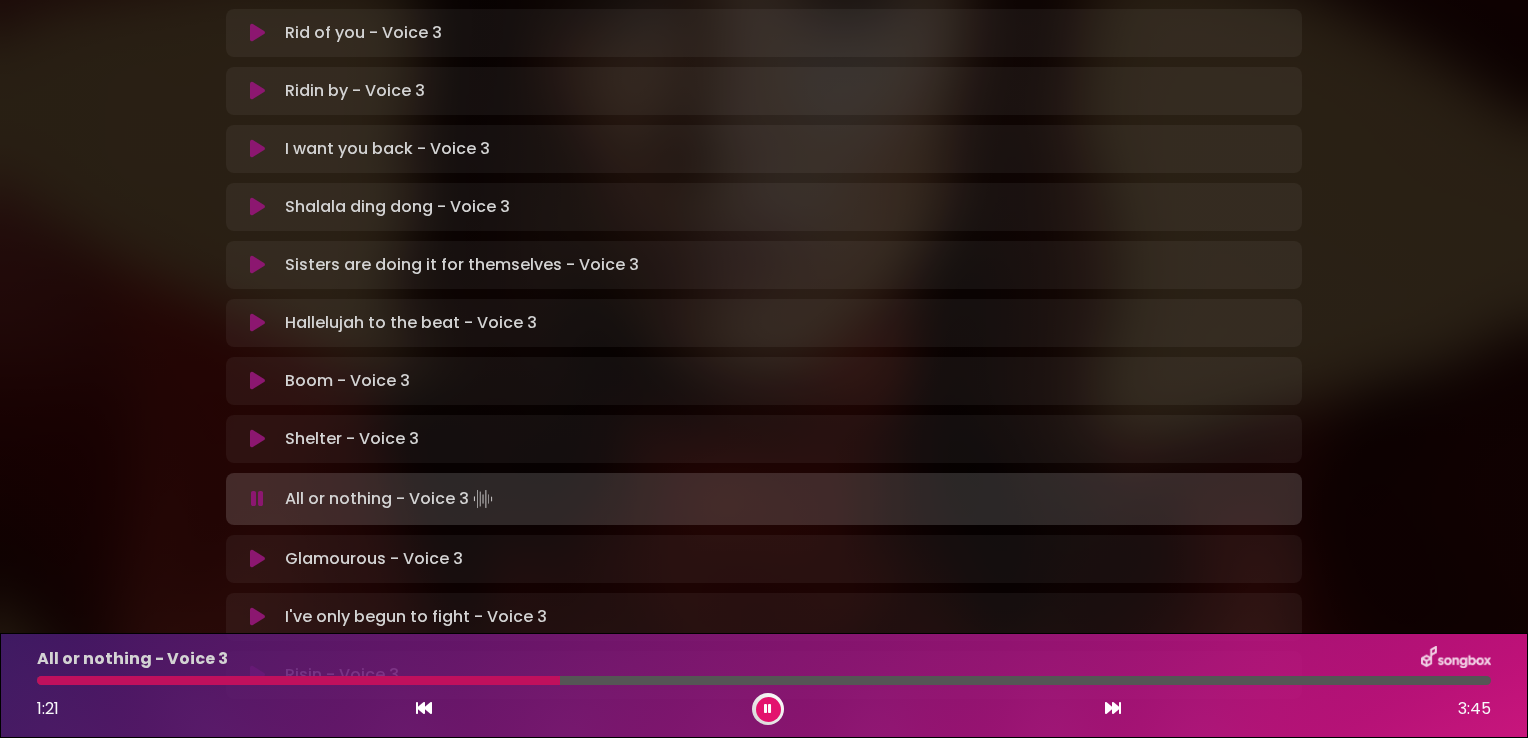 click at bounding box center (764, 680) 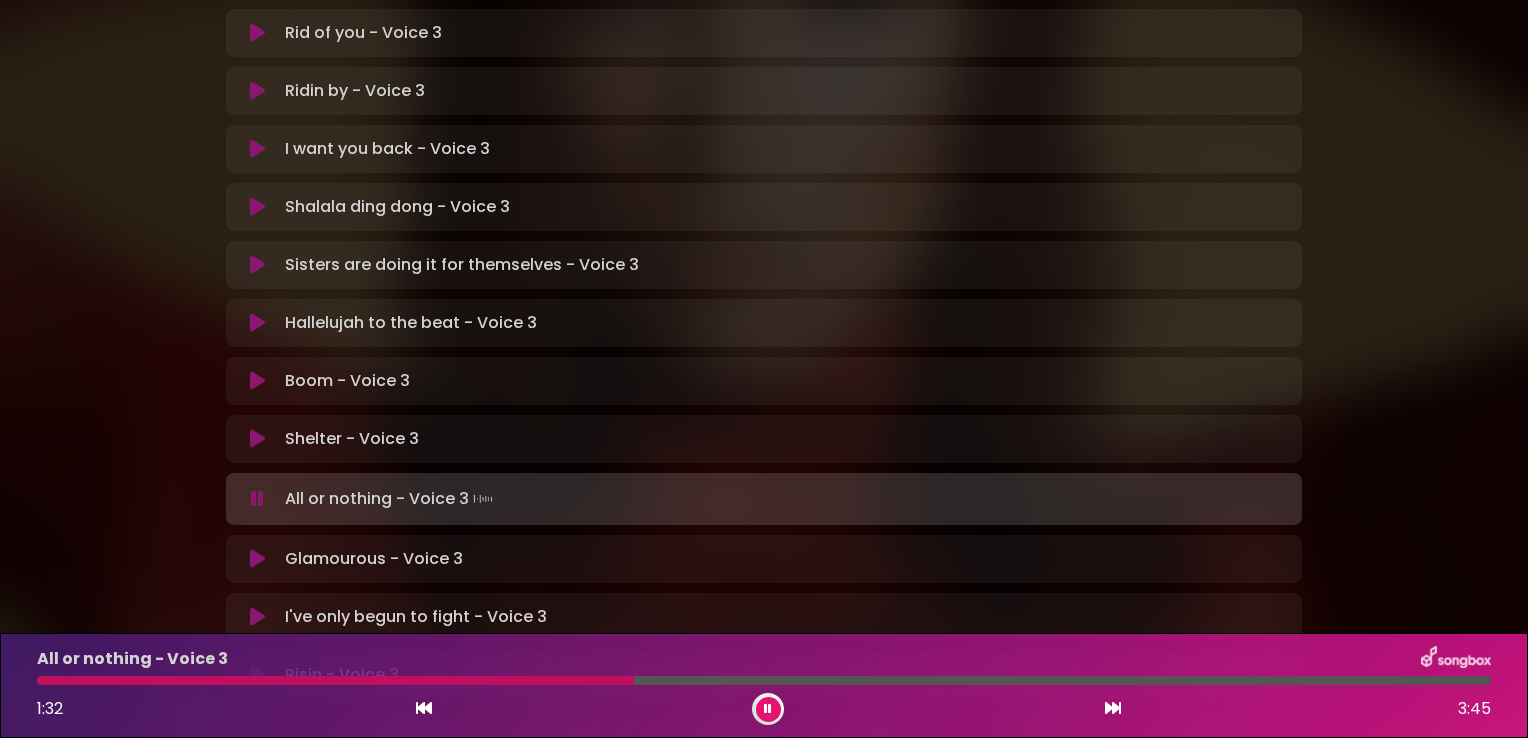 click at bounding box center [335, 680] 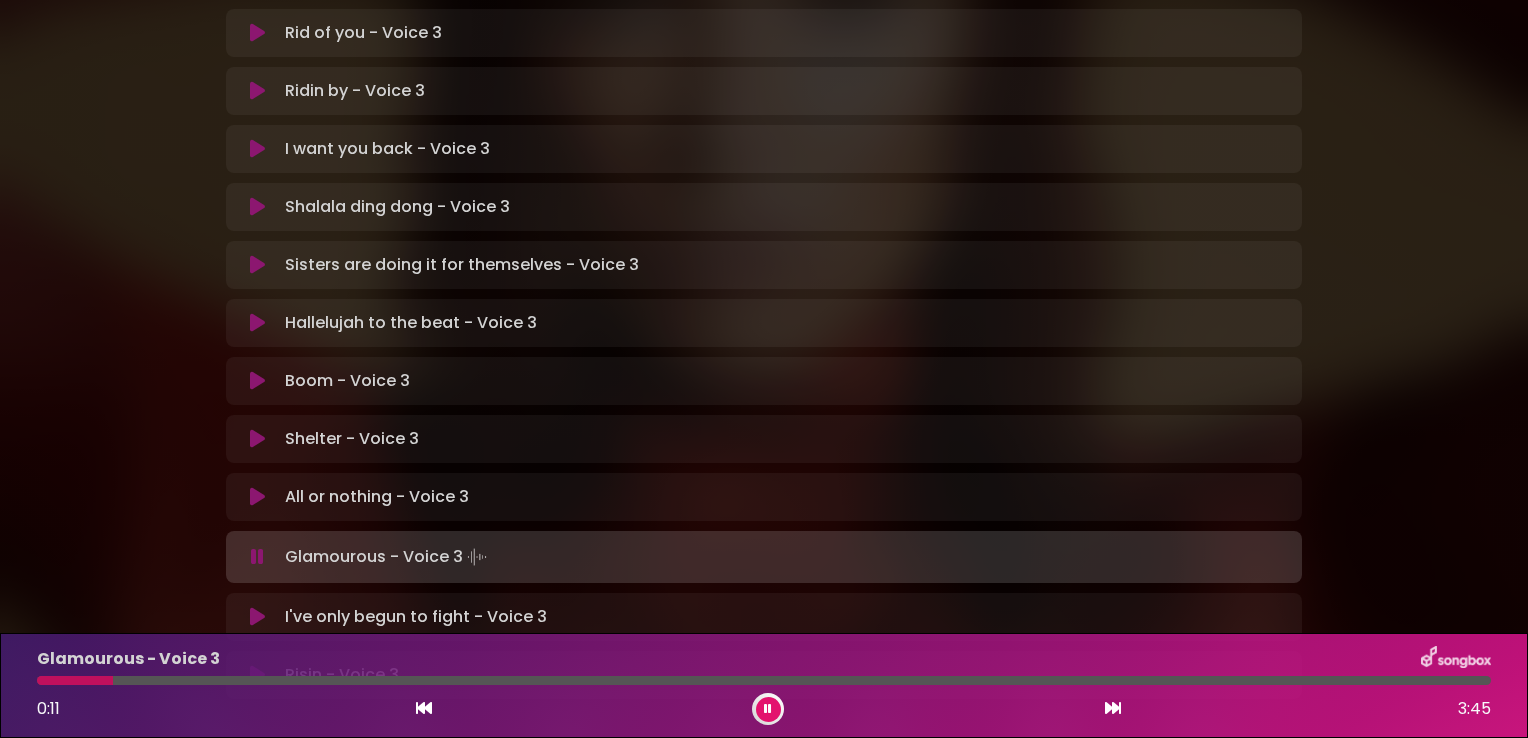 click at bounding box center [764, 680] 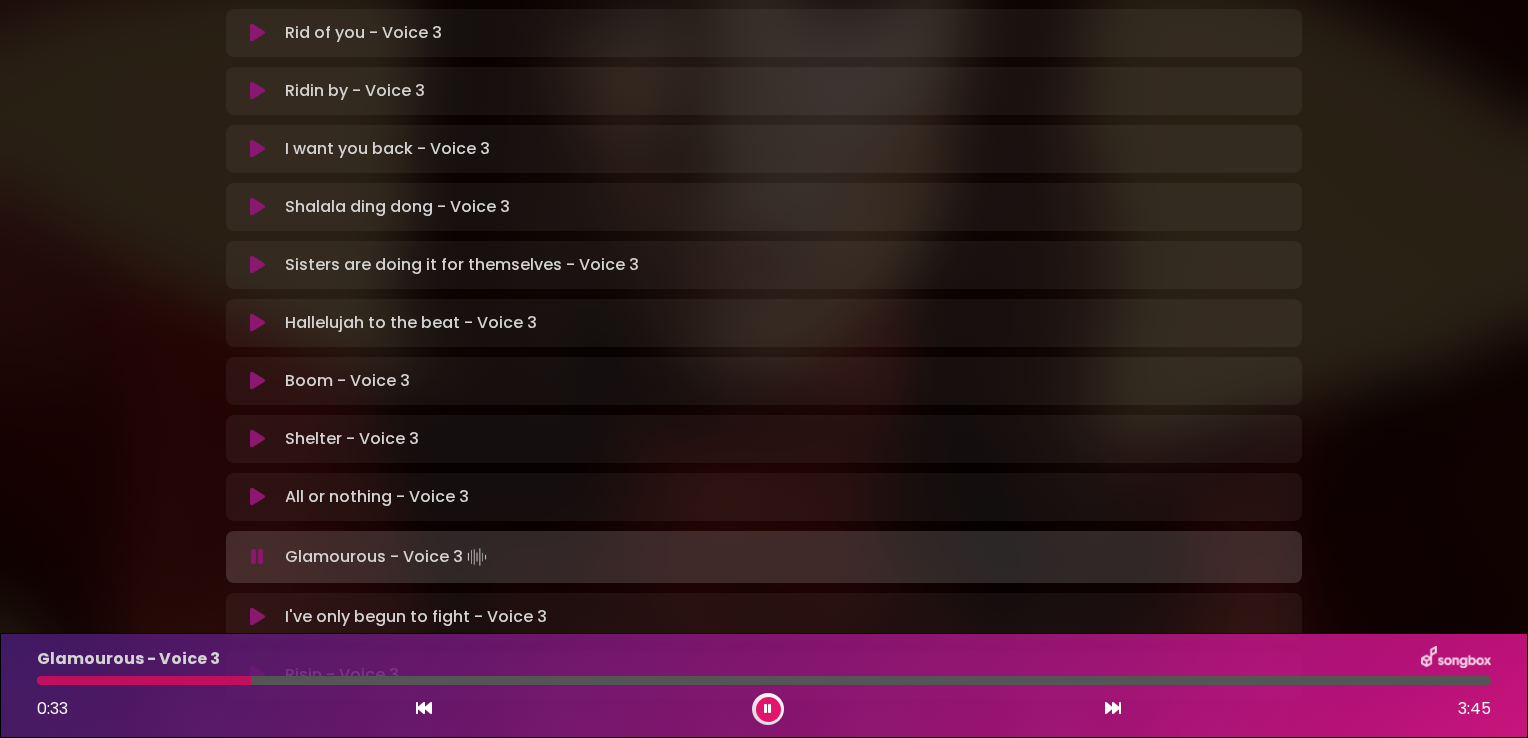click at bounding box center [144, 680] 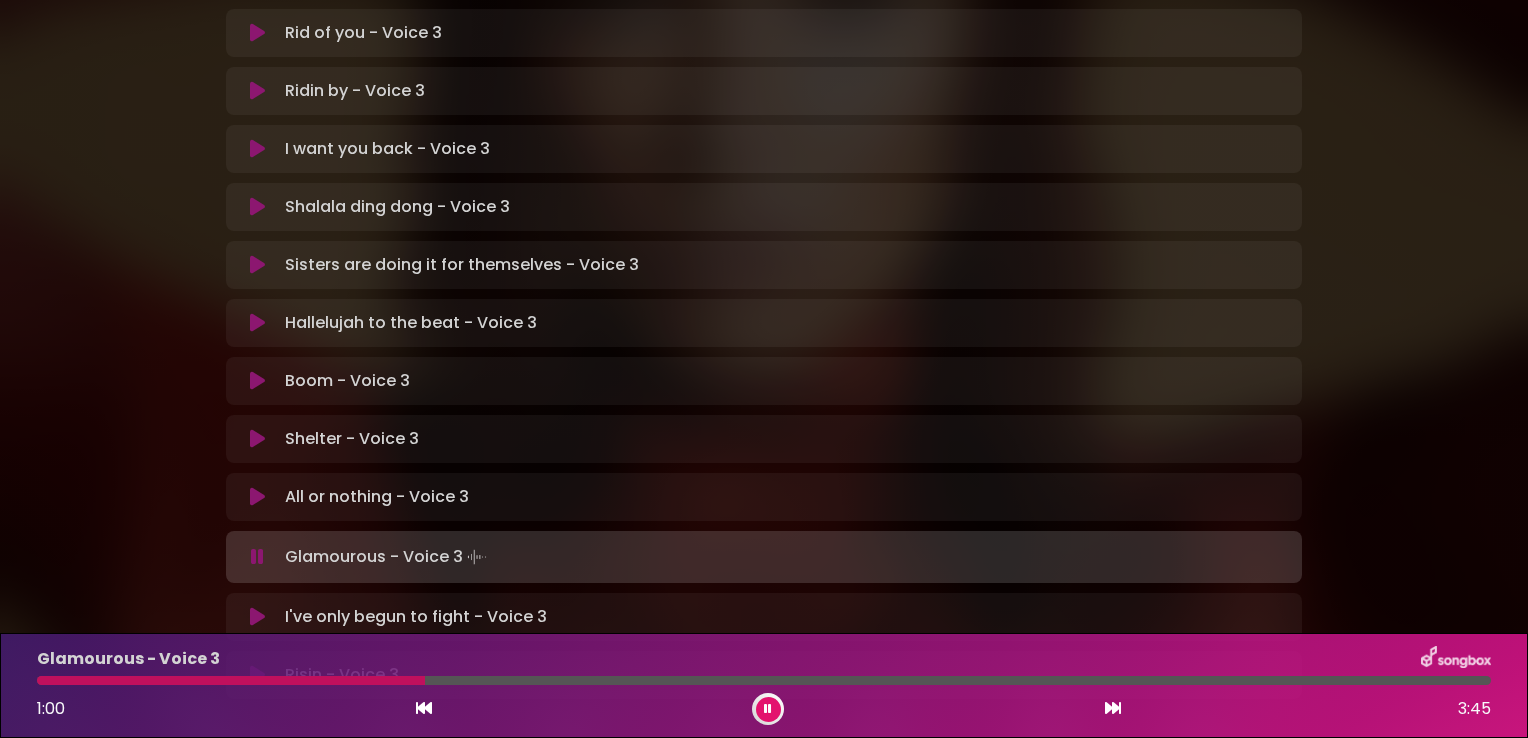 click at bounding box center [231, 680] 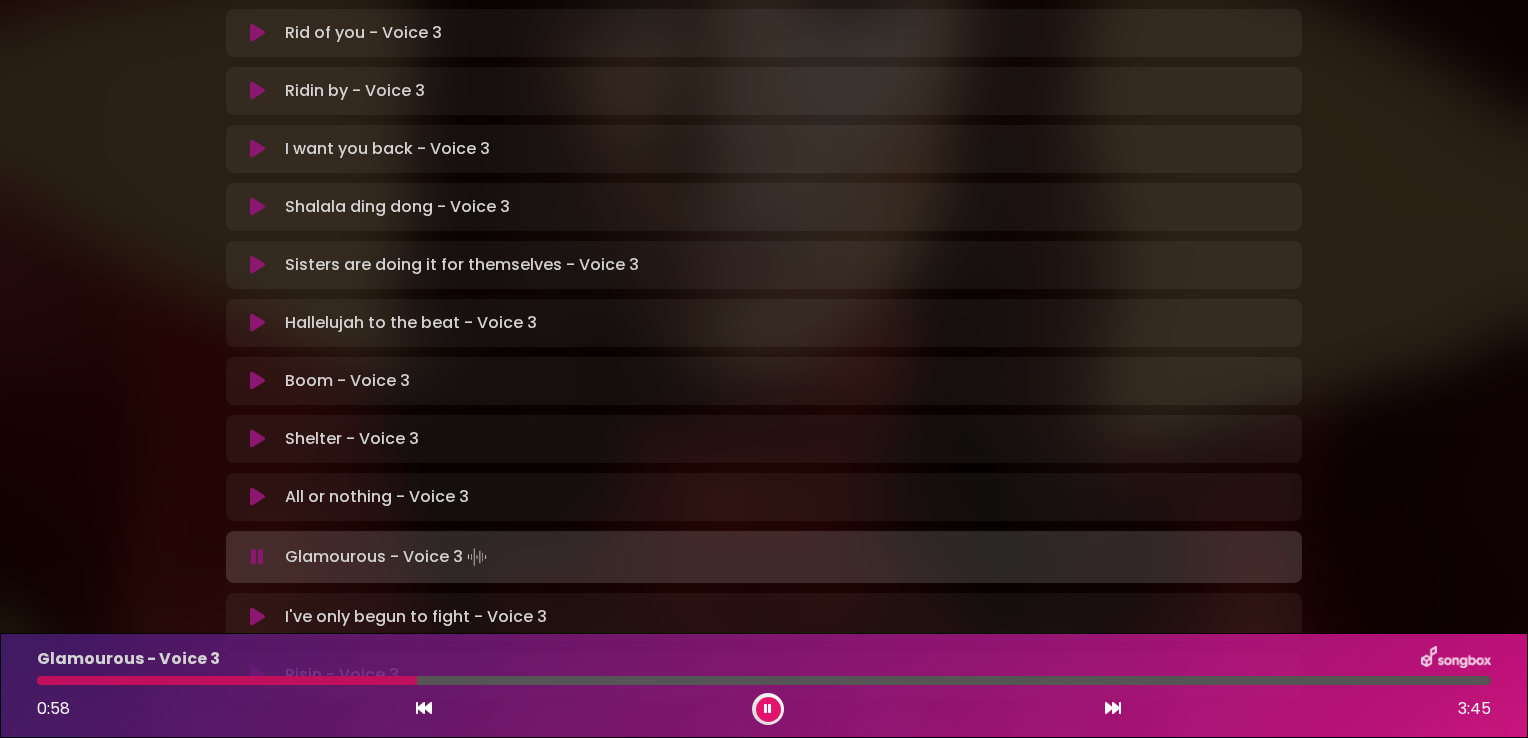 click at bounding box center (227, 680) 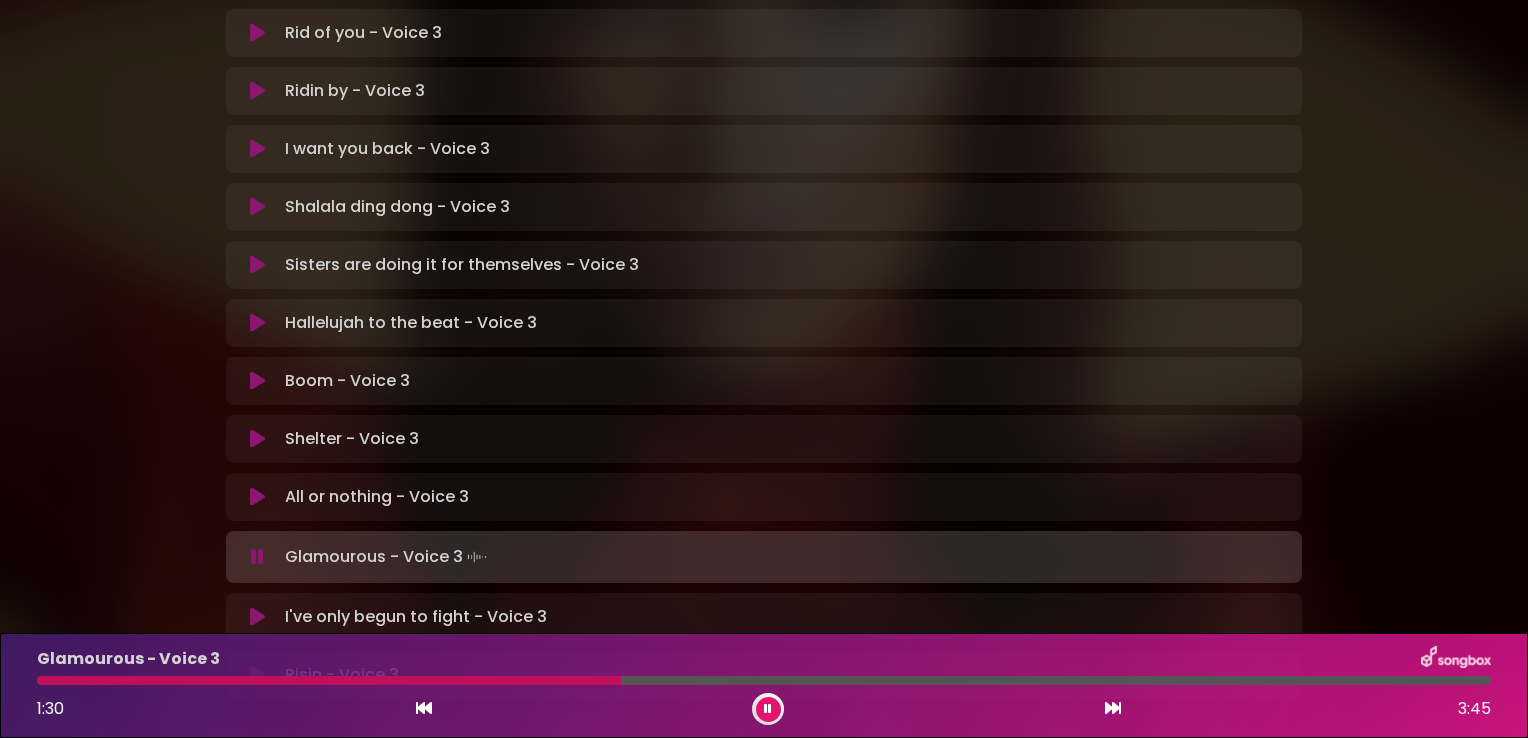 click on "Glamourous - Voice 3
[MIN]:[SEC]
[MIN]:[SEC]" at bounding box center [764, 685] 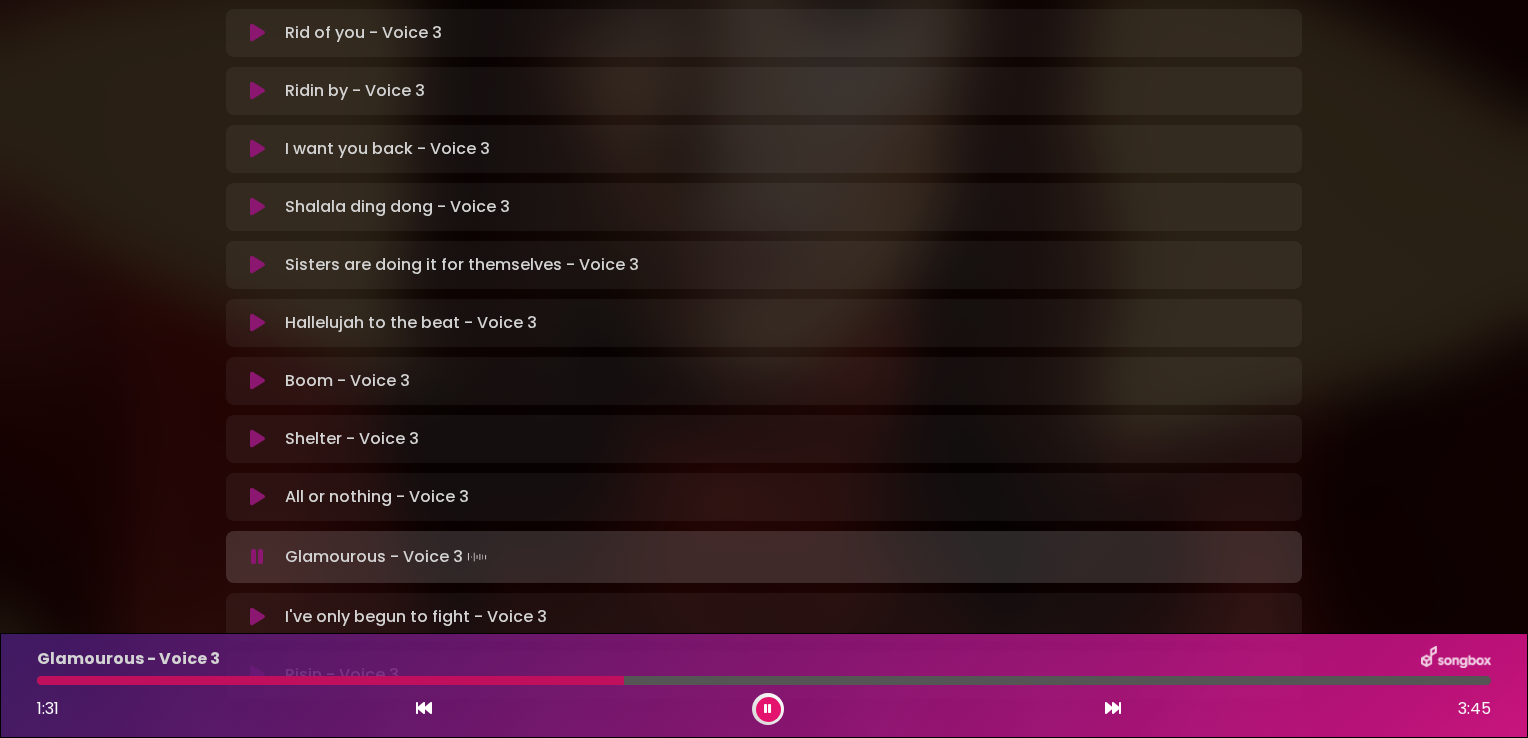 click at bounding box center [330, 680] 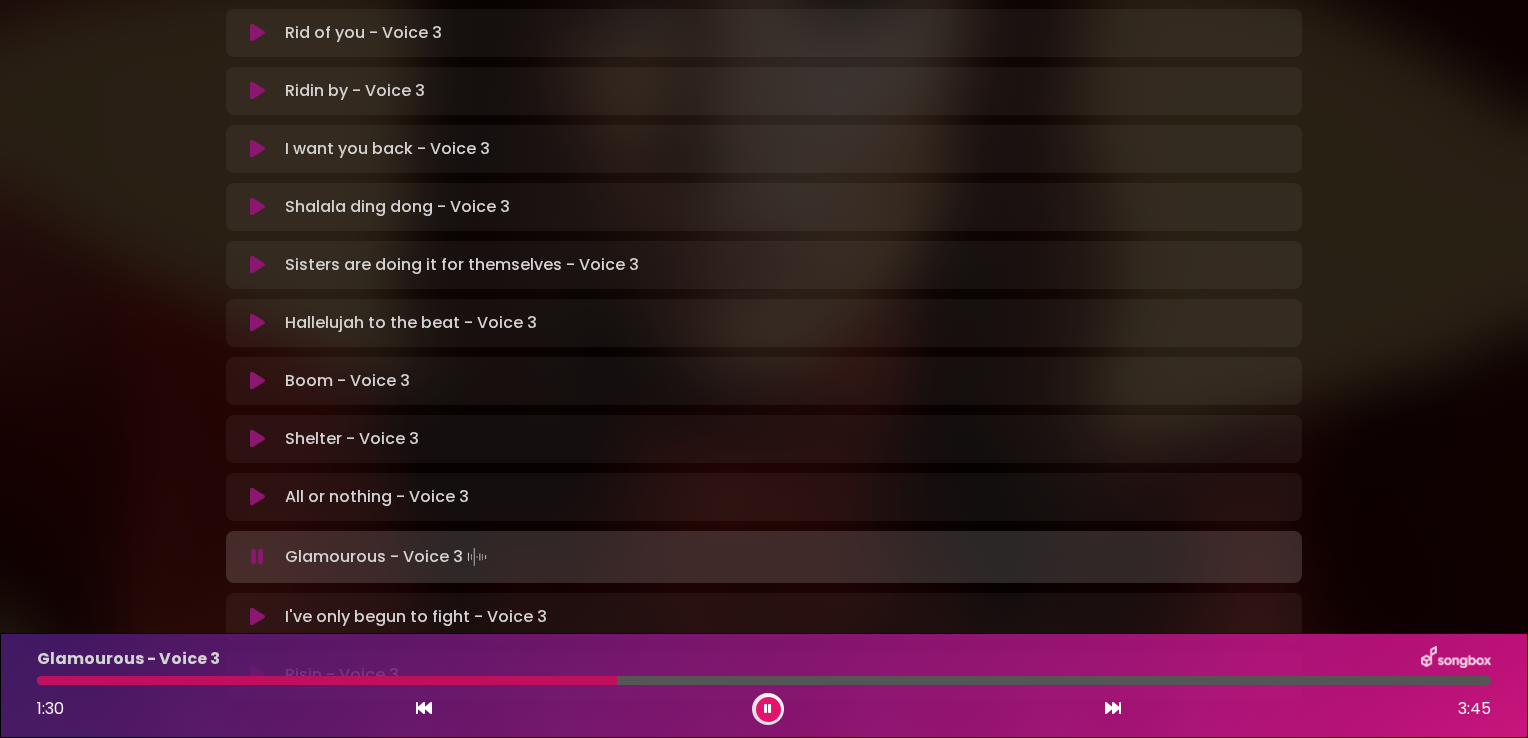click at bounding box center (327, 680) 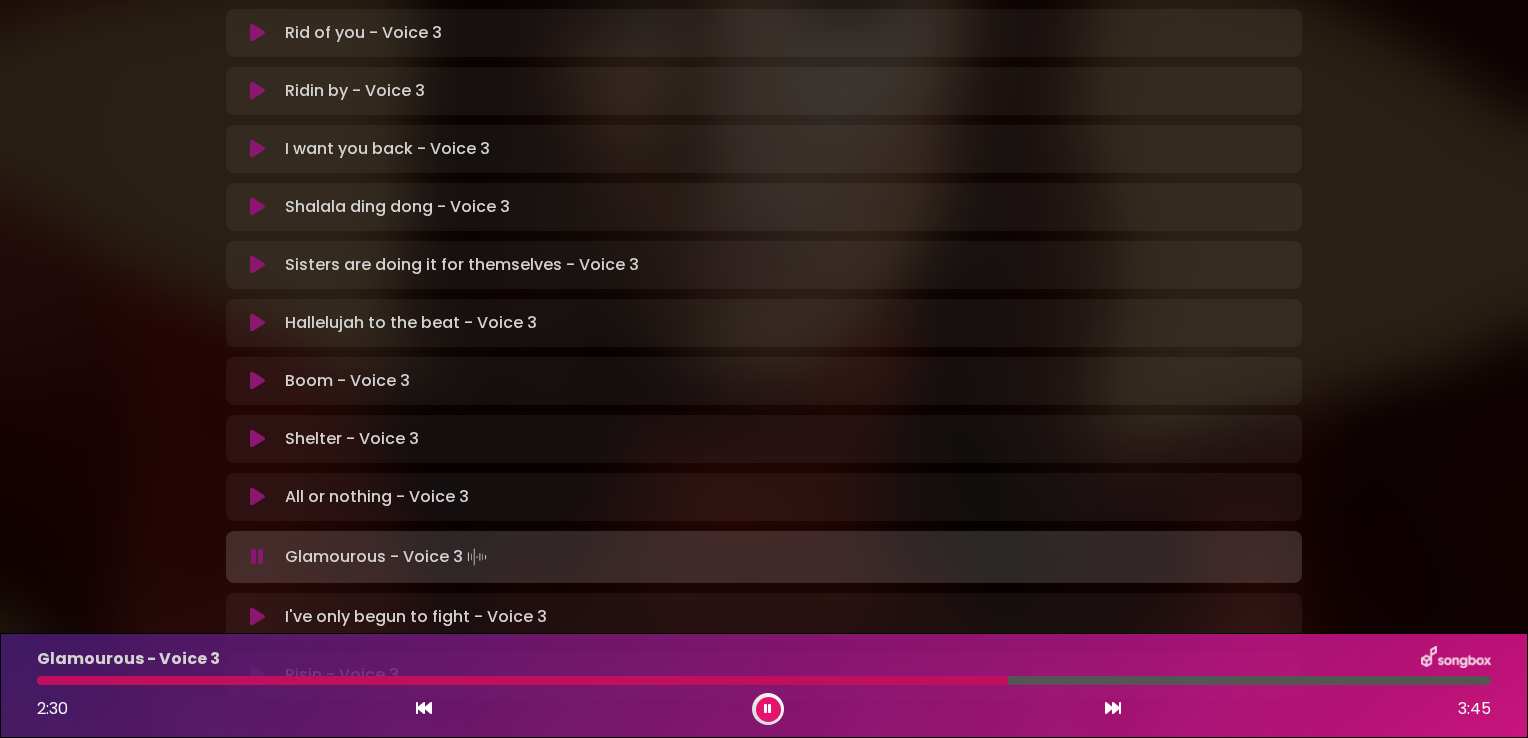 click on "Glamourous - Voice 3
[MIN]:[SEC]
[MIN]:[SEC]" at bounding box center [764, 685] 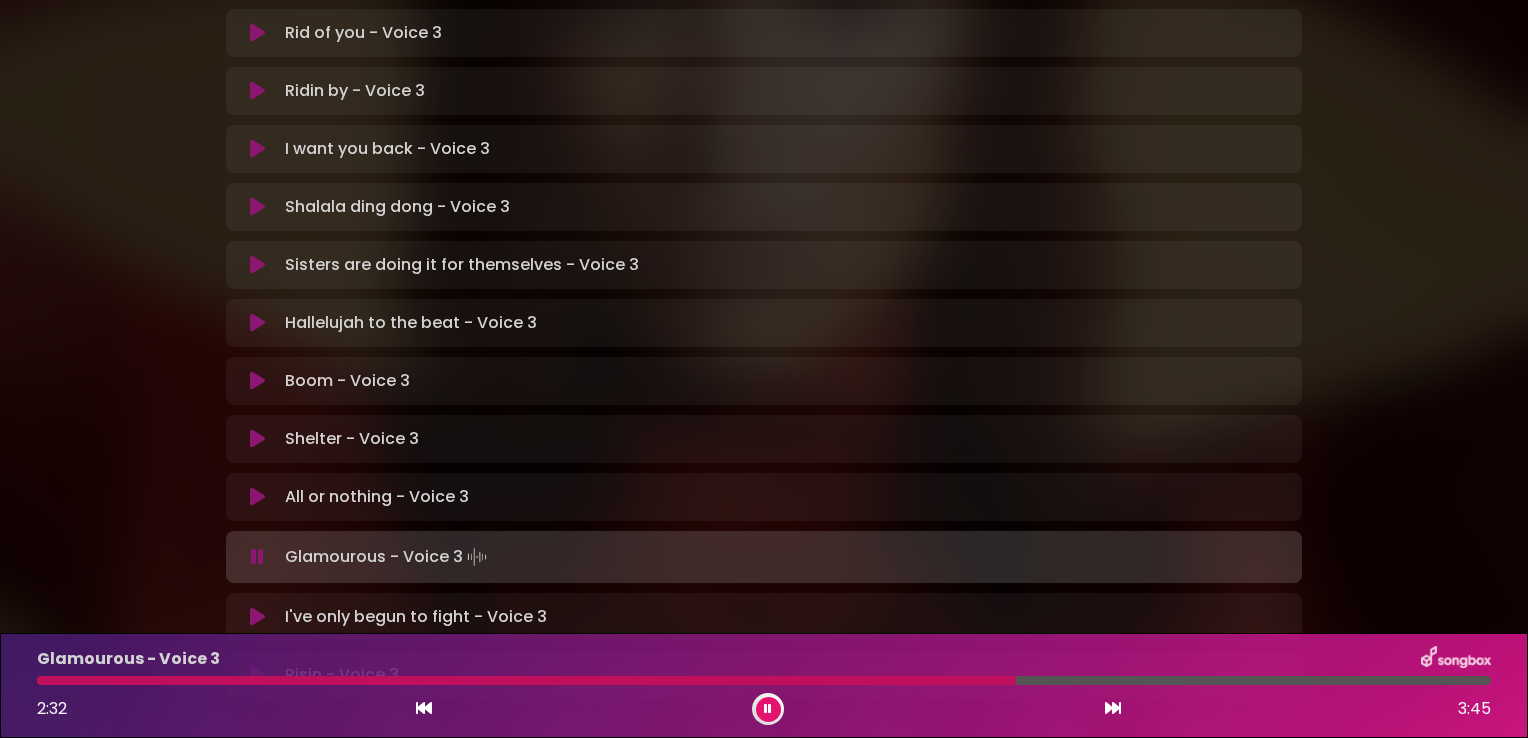click at bounding box center (526, 680) 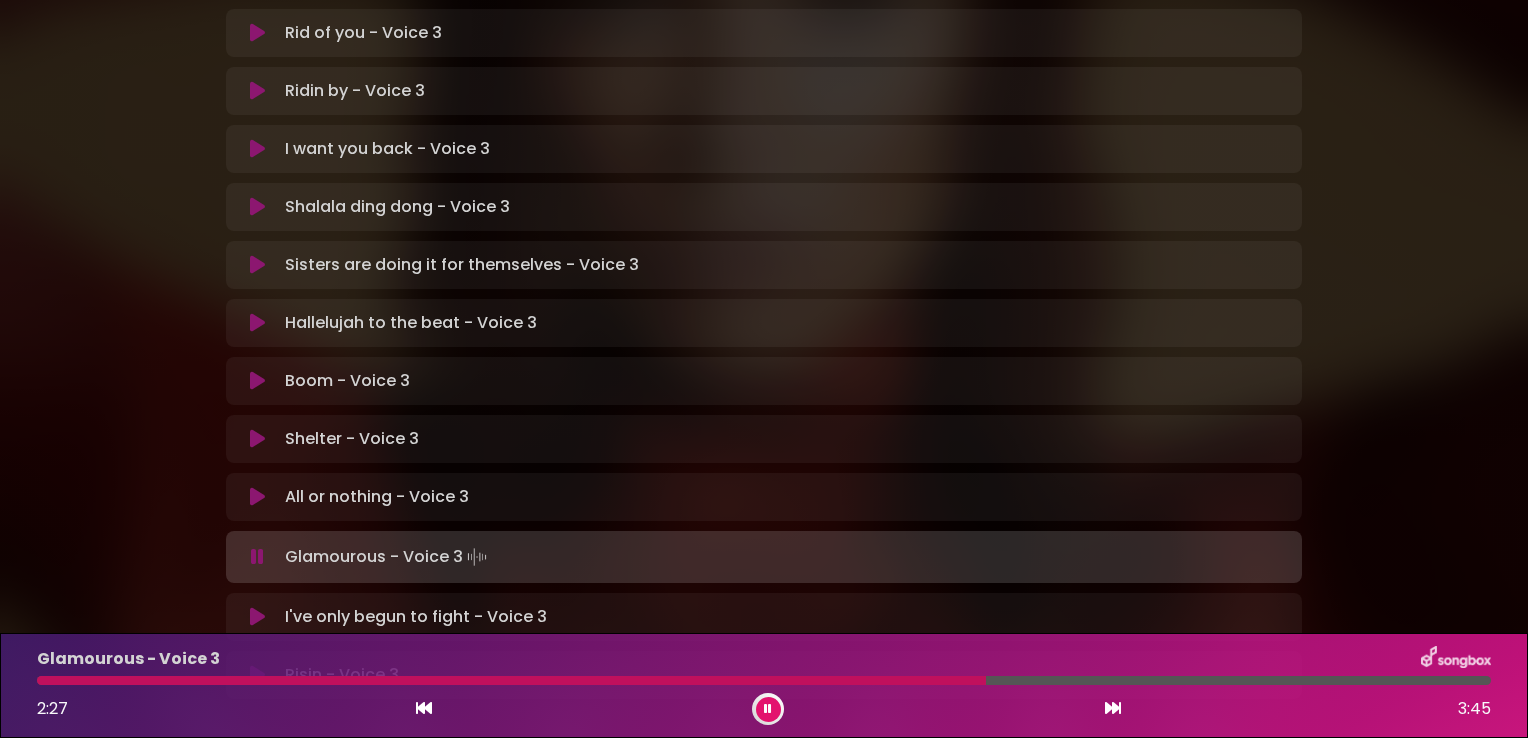 click at bounding box center (511, 680) 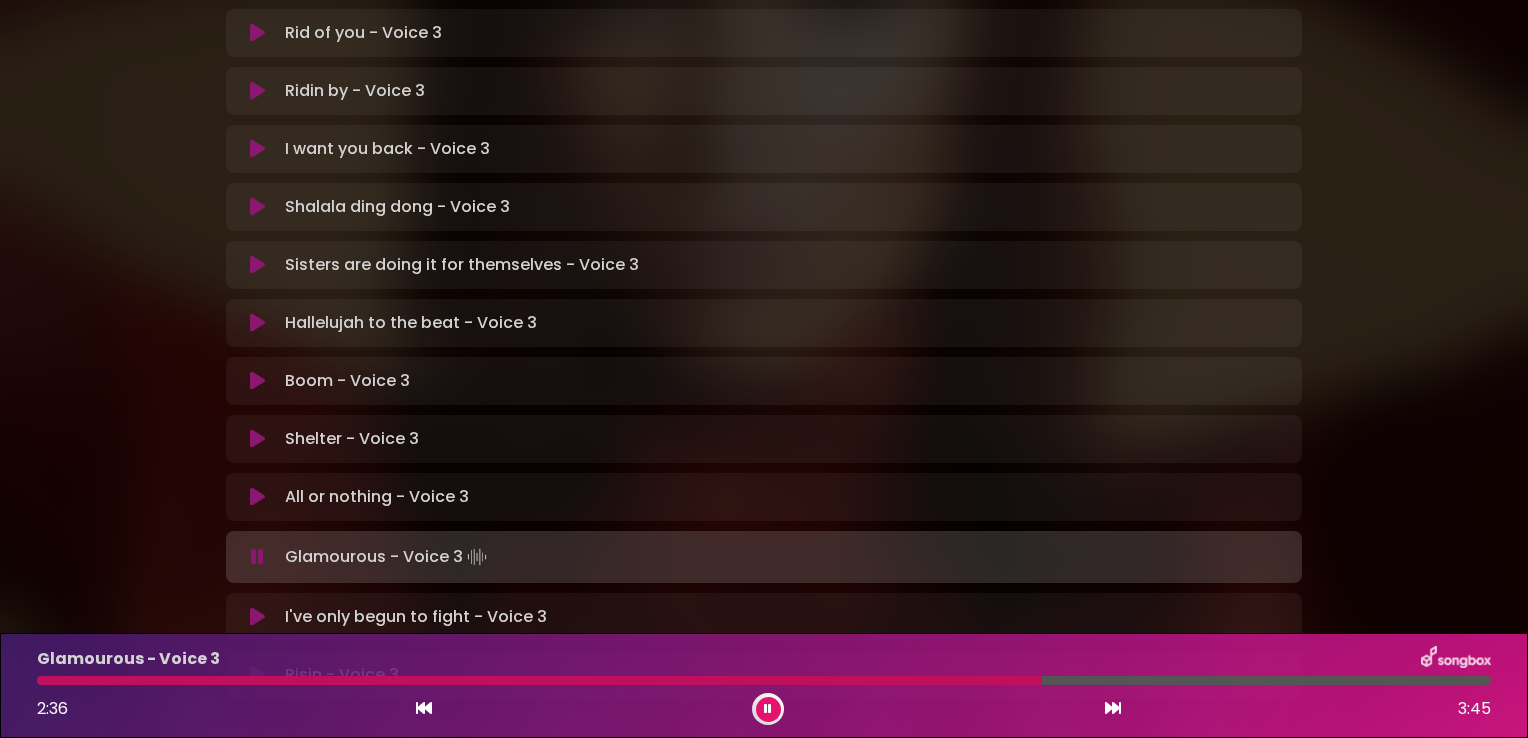 click at bounding box center (539, 680) 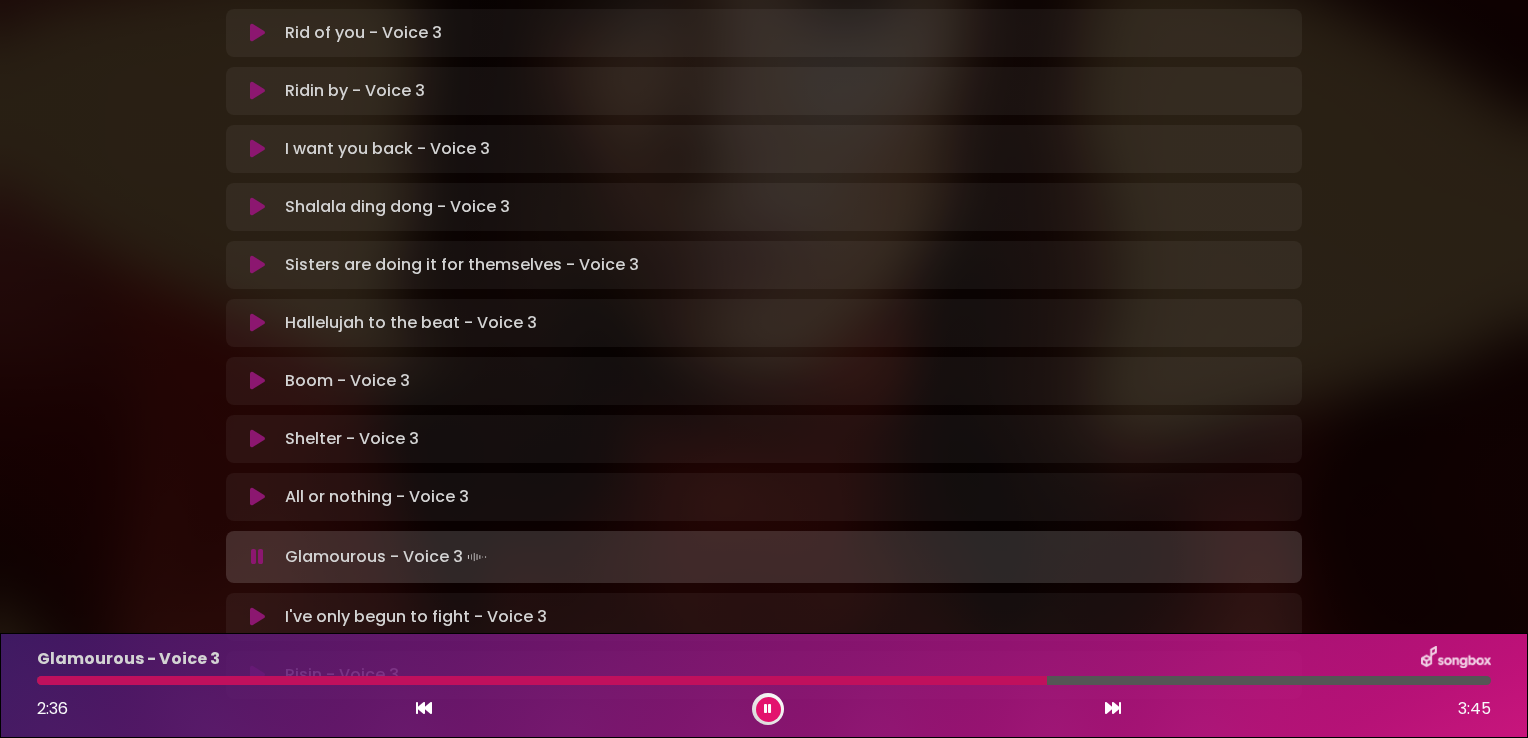click at bounding box center (542, 680) 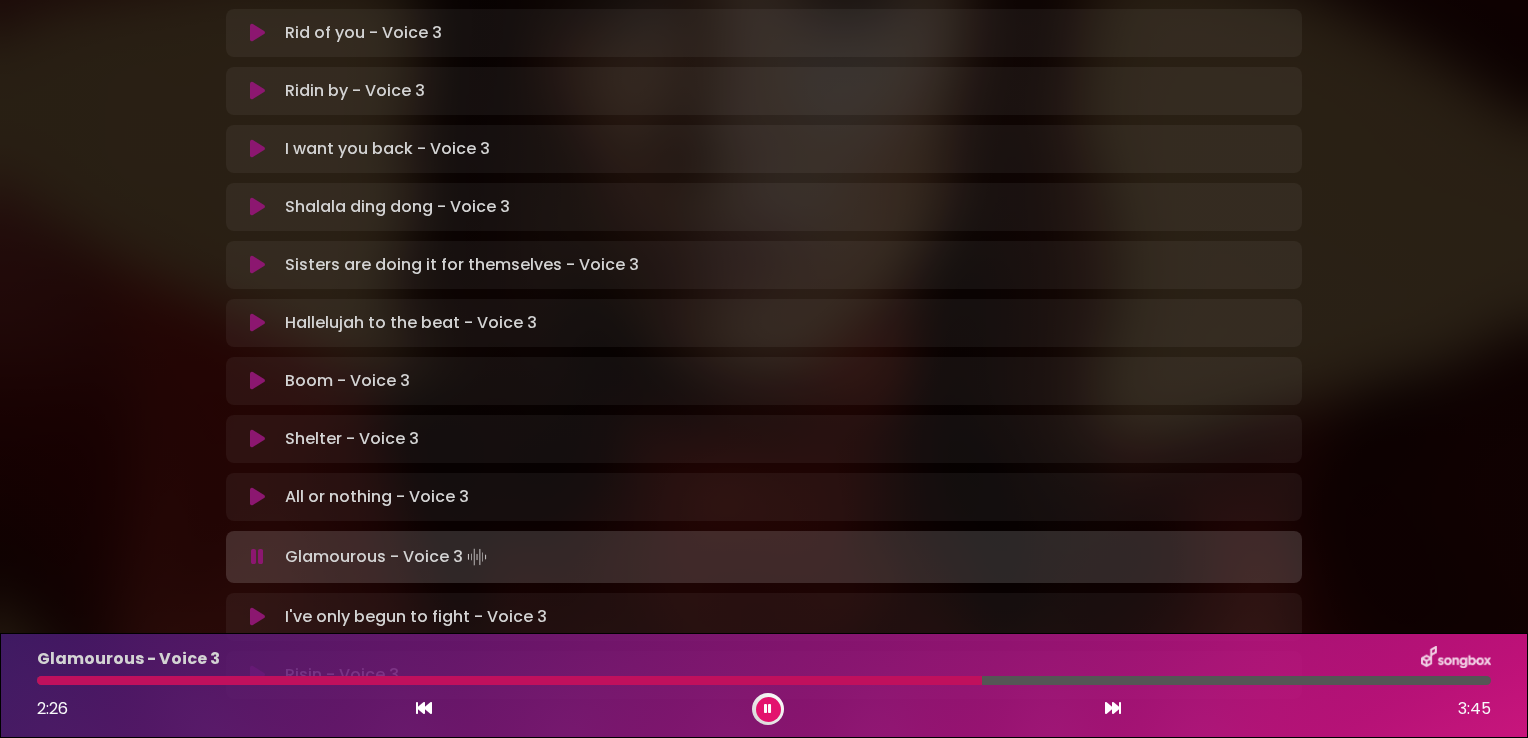 click at bounding box center [509, 680] 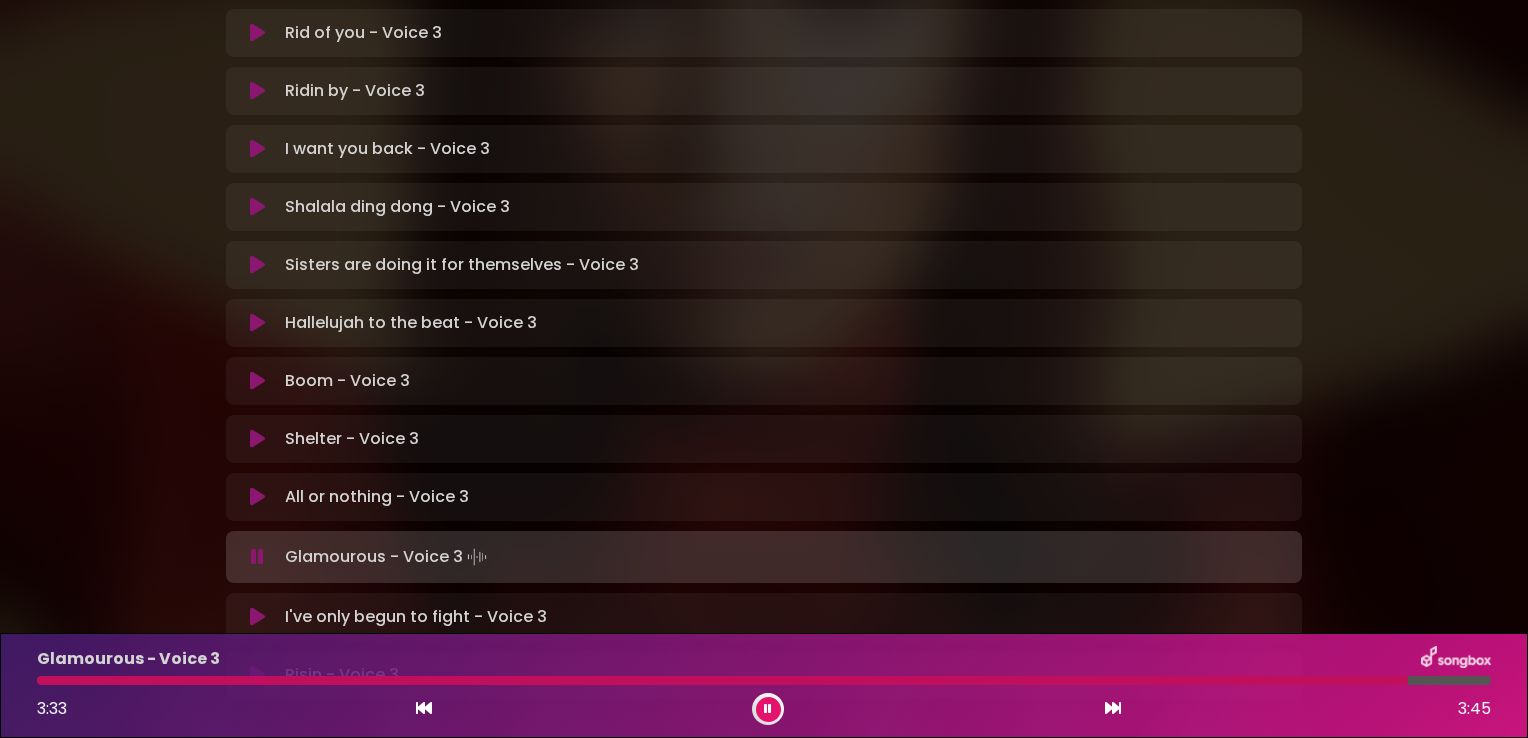 click at bounding box center (257, 617) 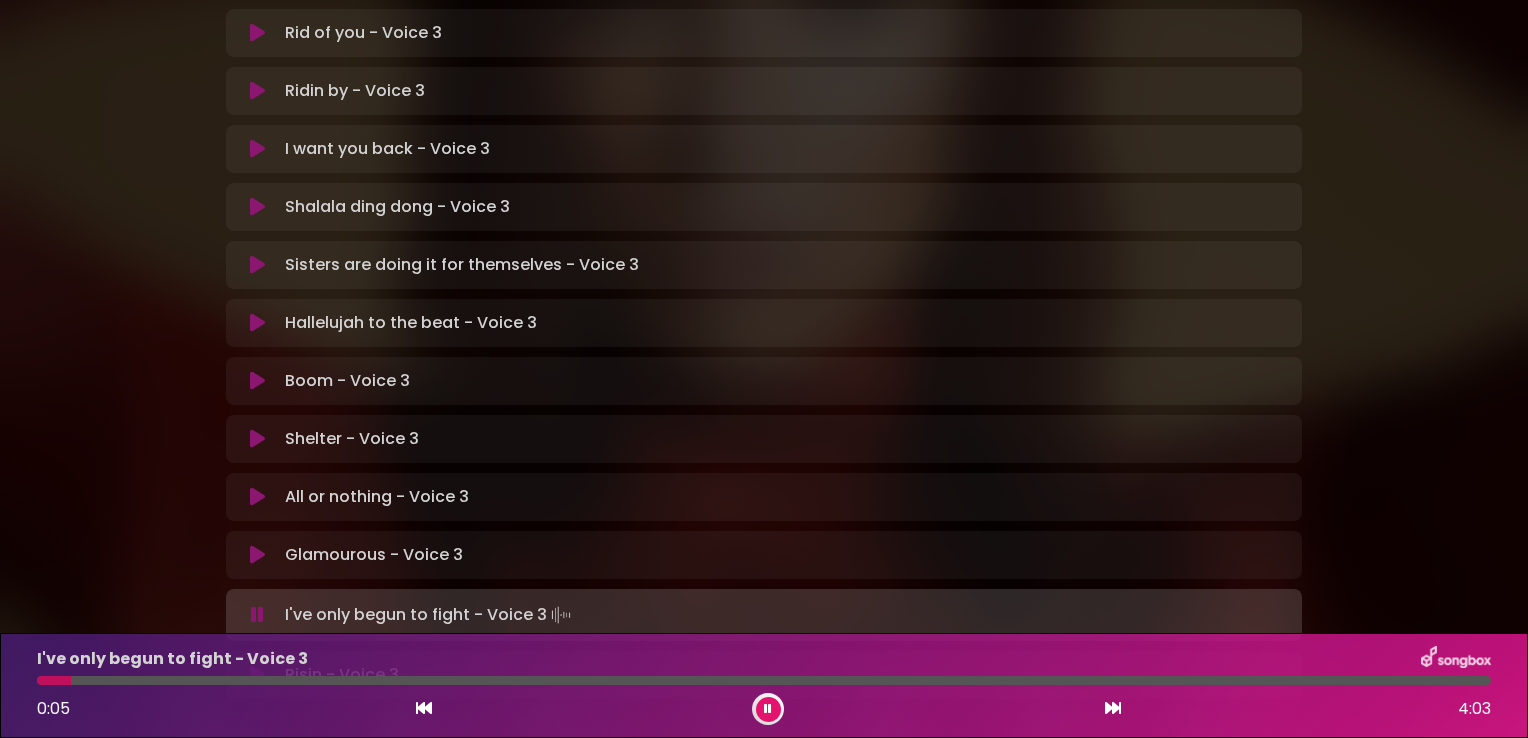 click at bounding box center (764, 680) 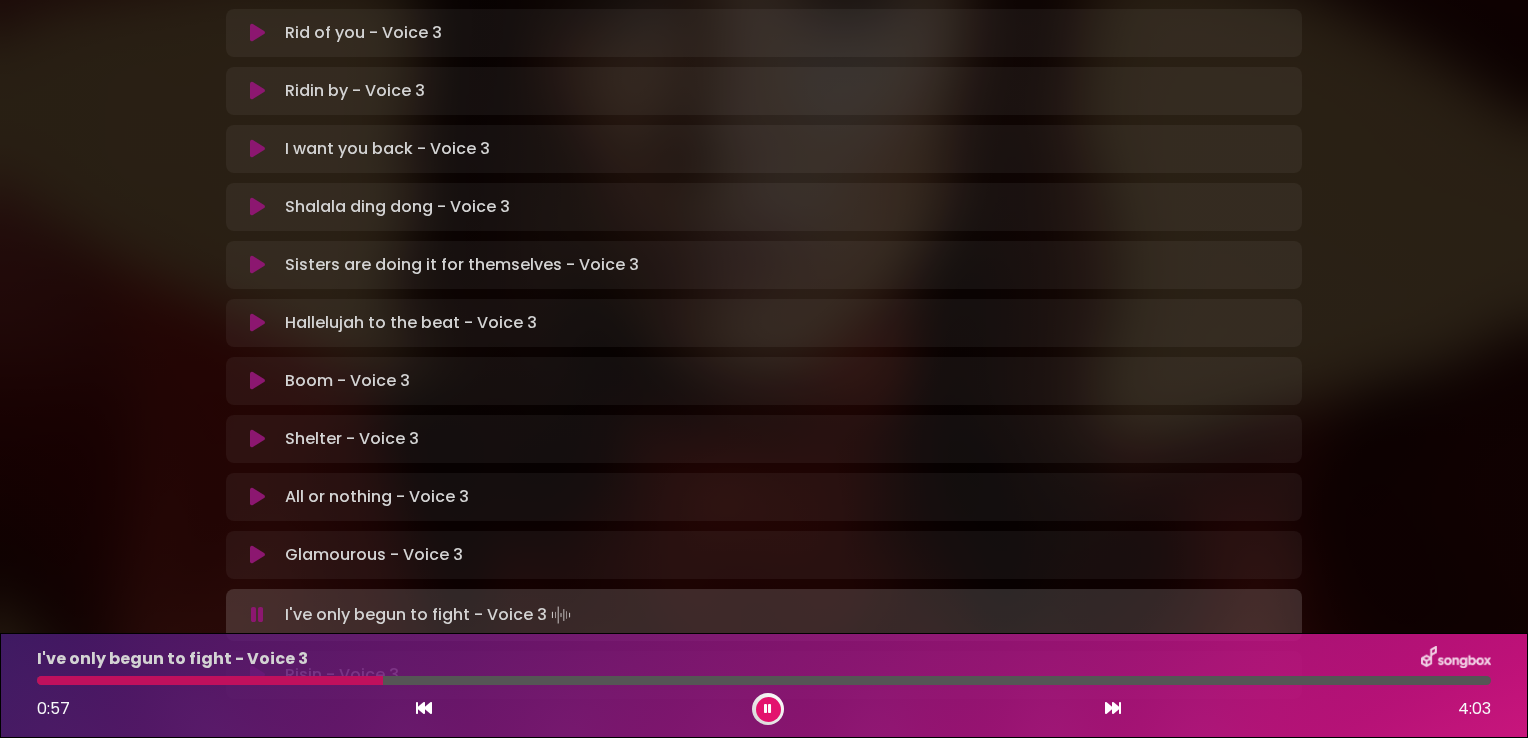 click at bounding box center (210, 680) 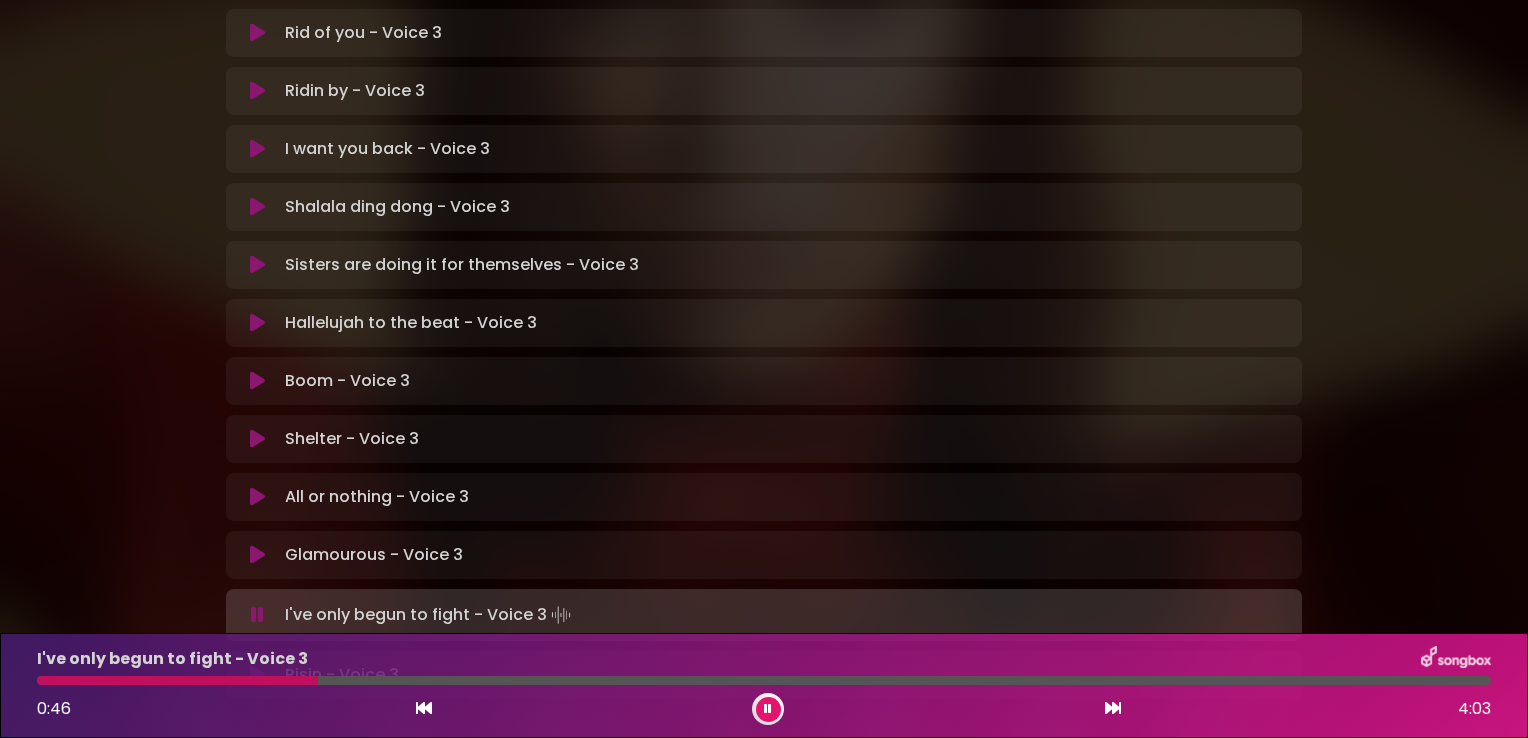 click at bounding box center [177, 680] 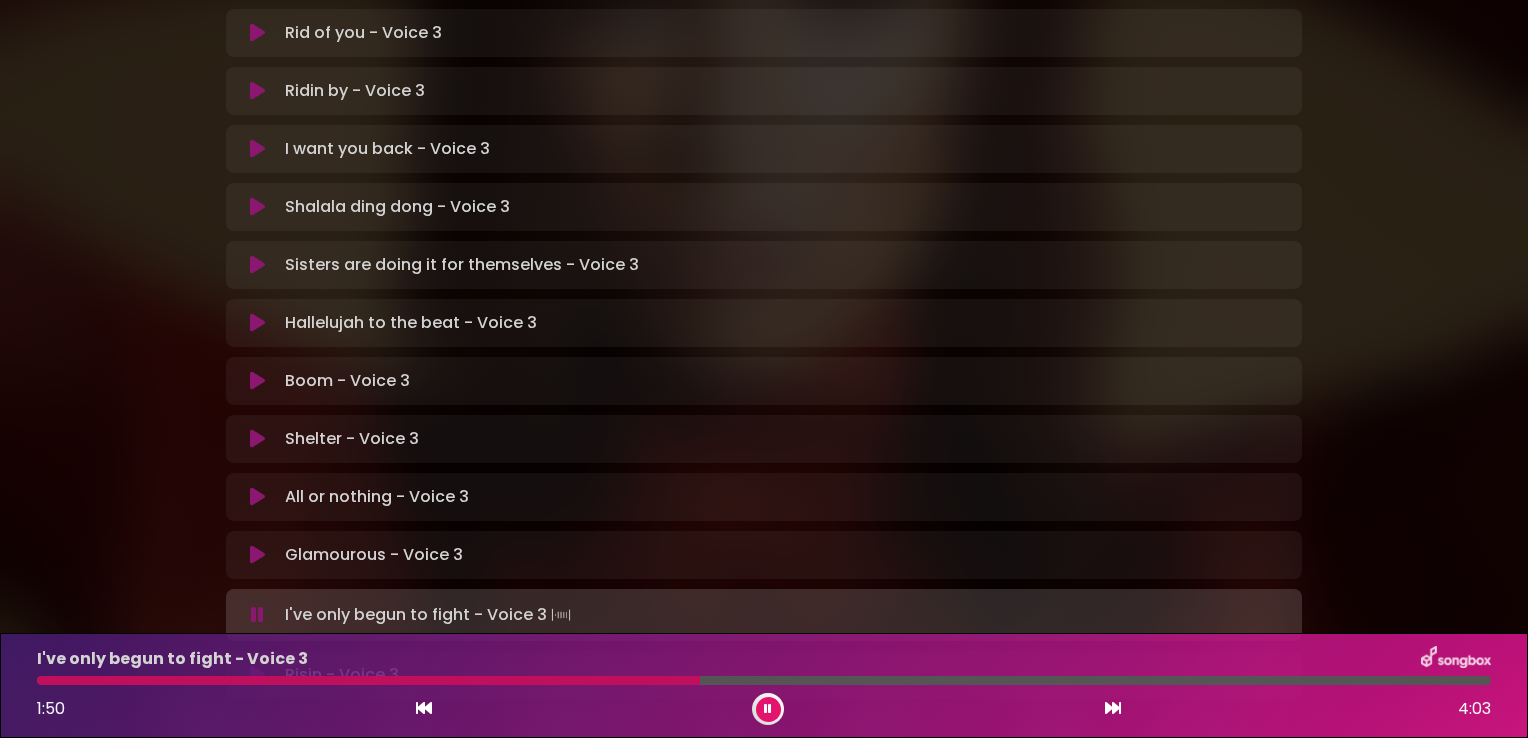 click at bounding box center (368, 680) 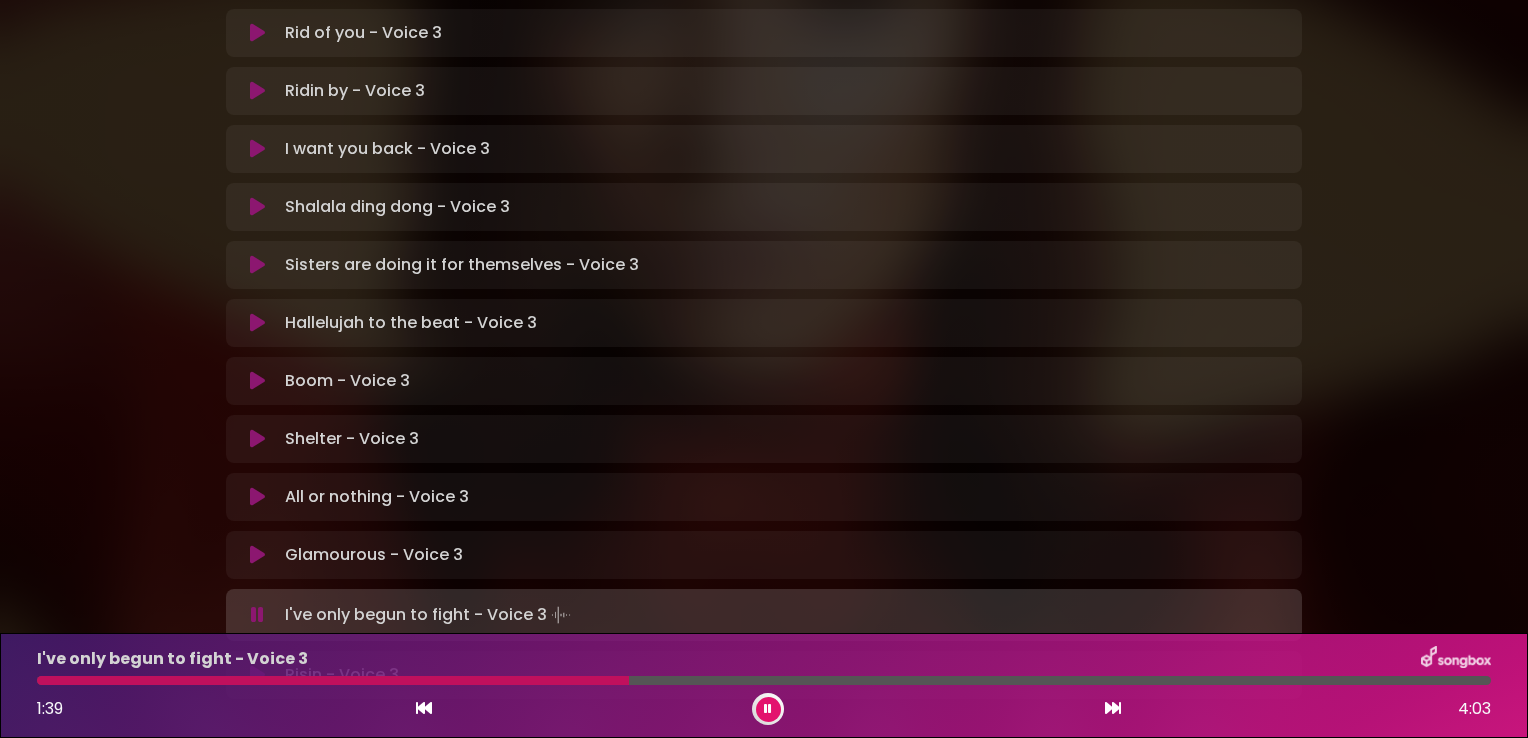 click at bounding box center (764, 680) 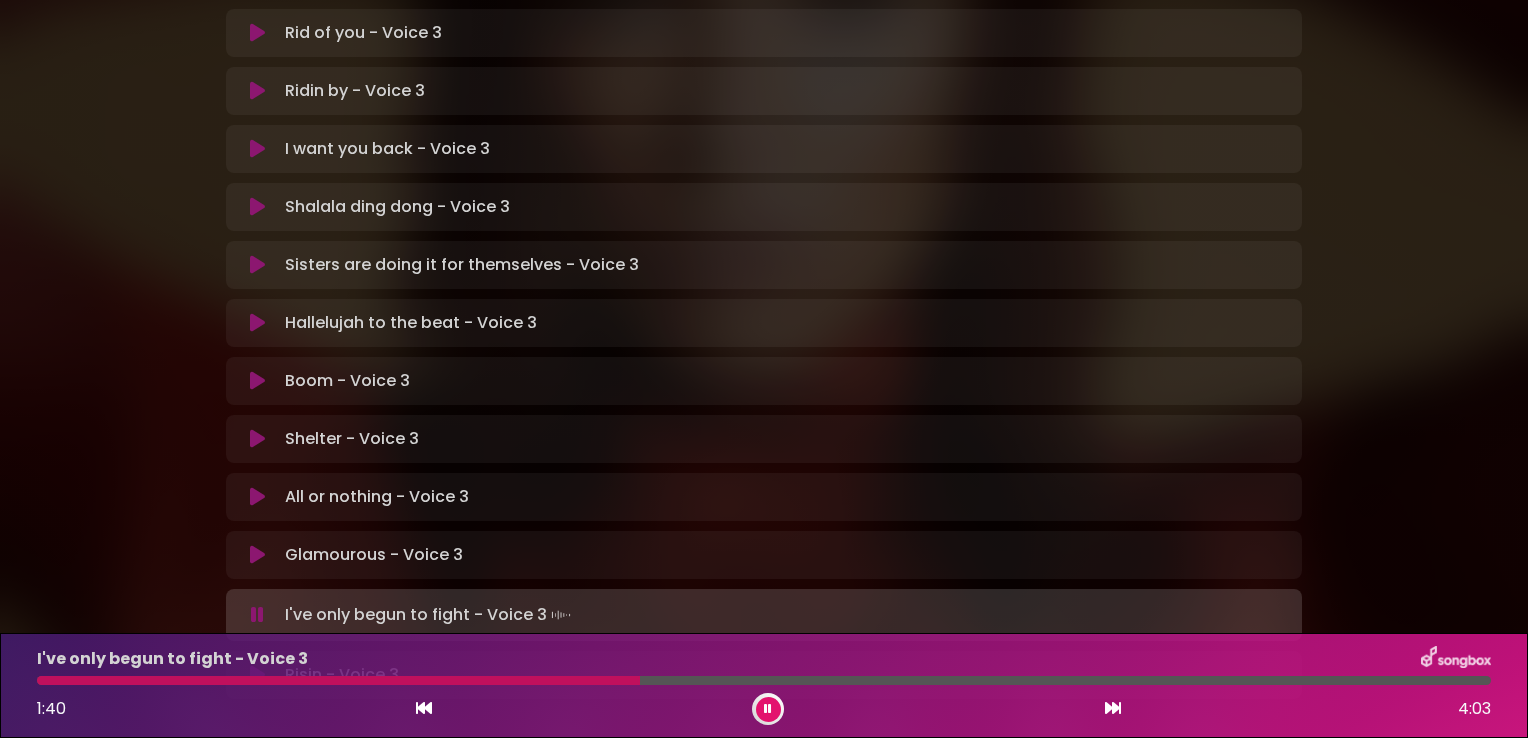 click at bounding box center [338, 680] 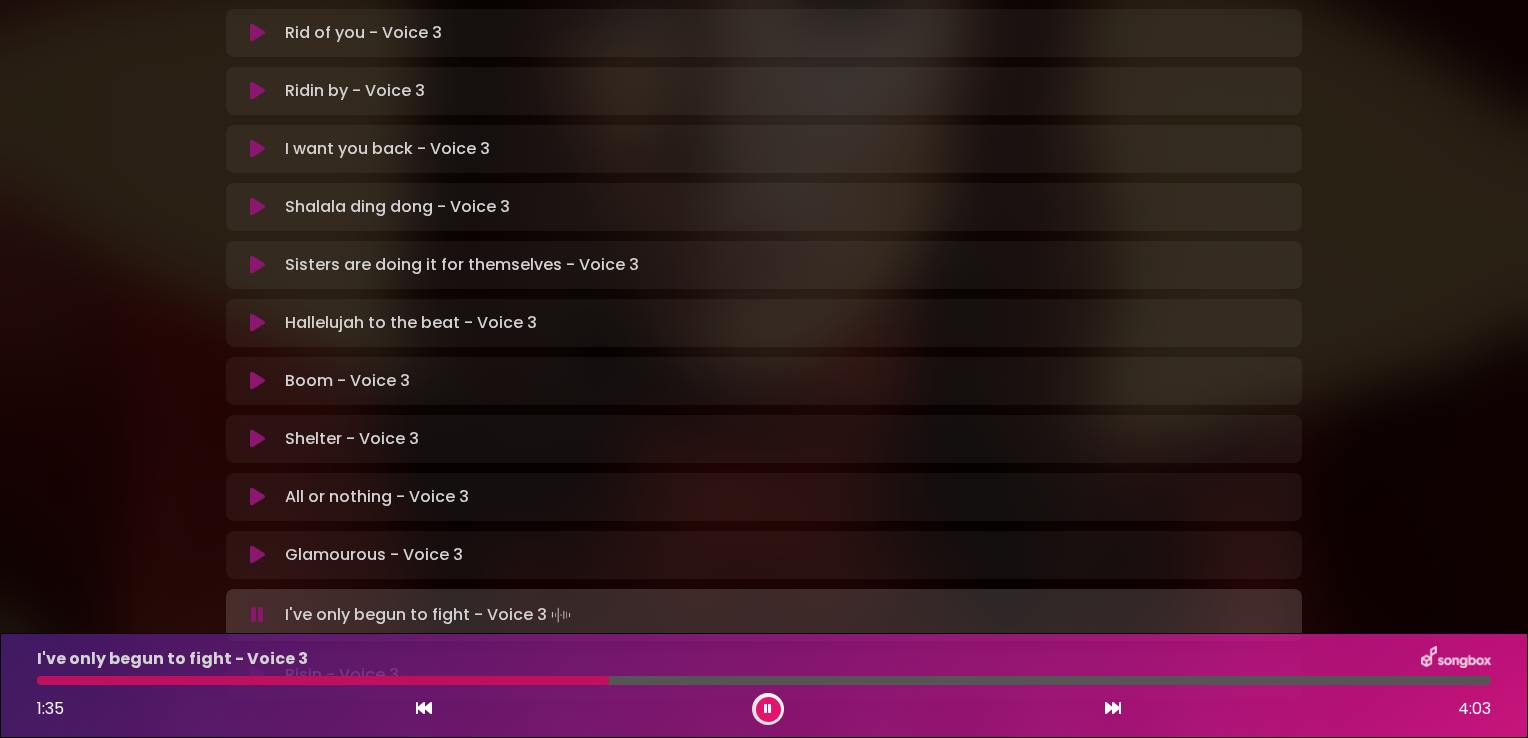 click at bounding box center [323, 680] 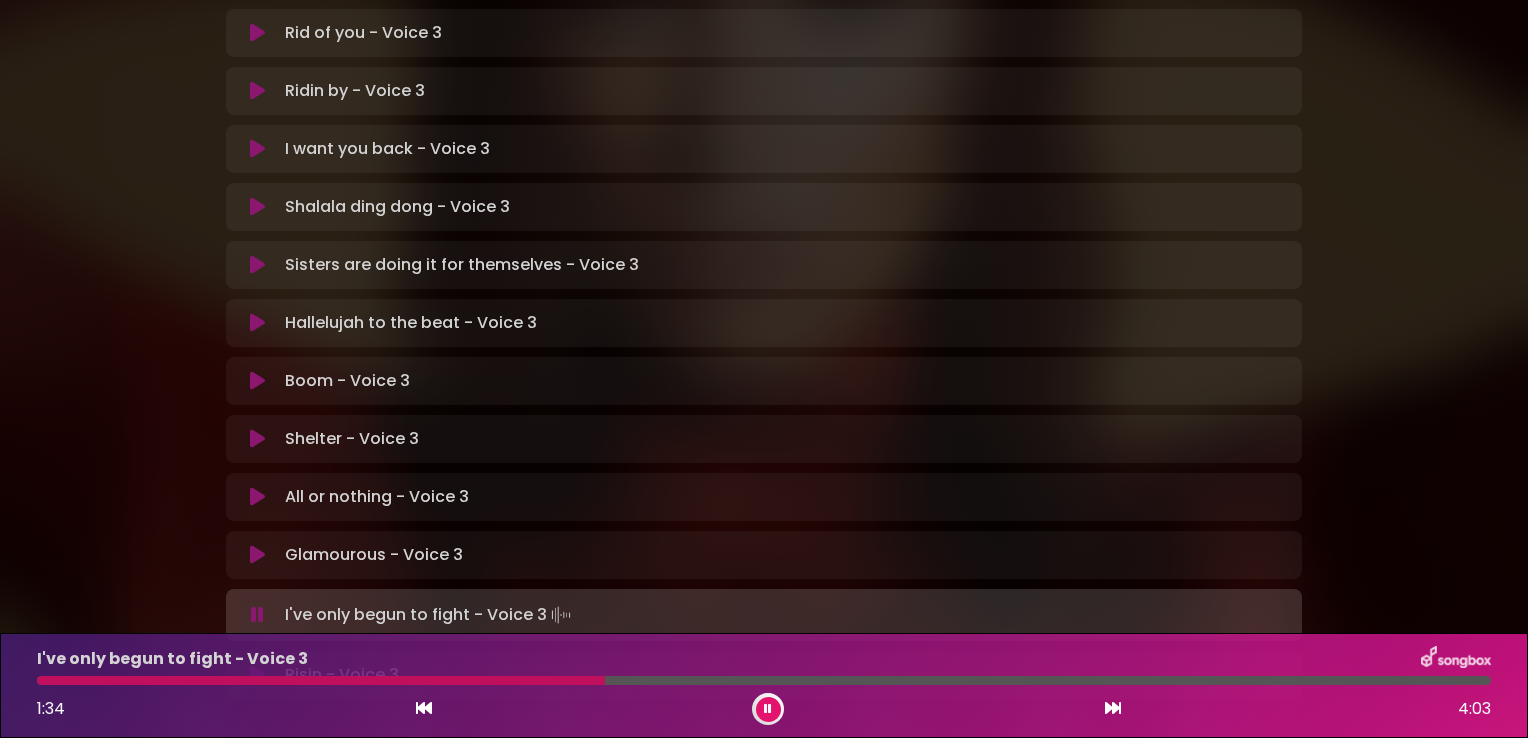 click at bounding box center (321, 680) 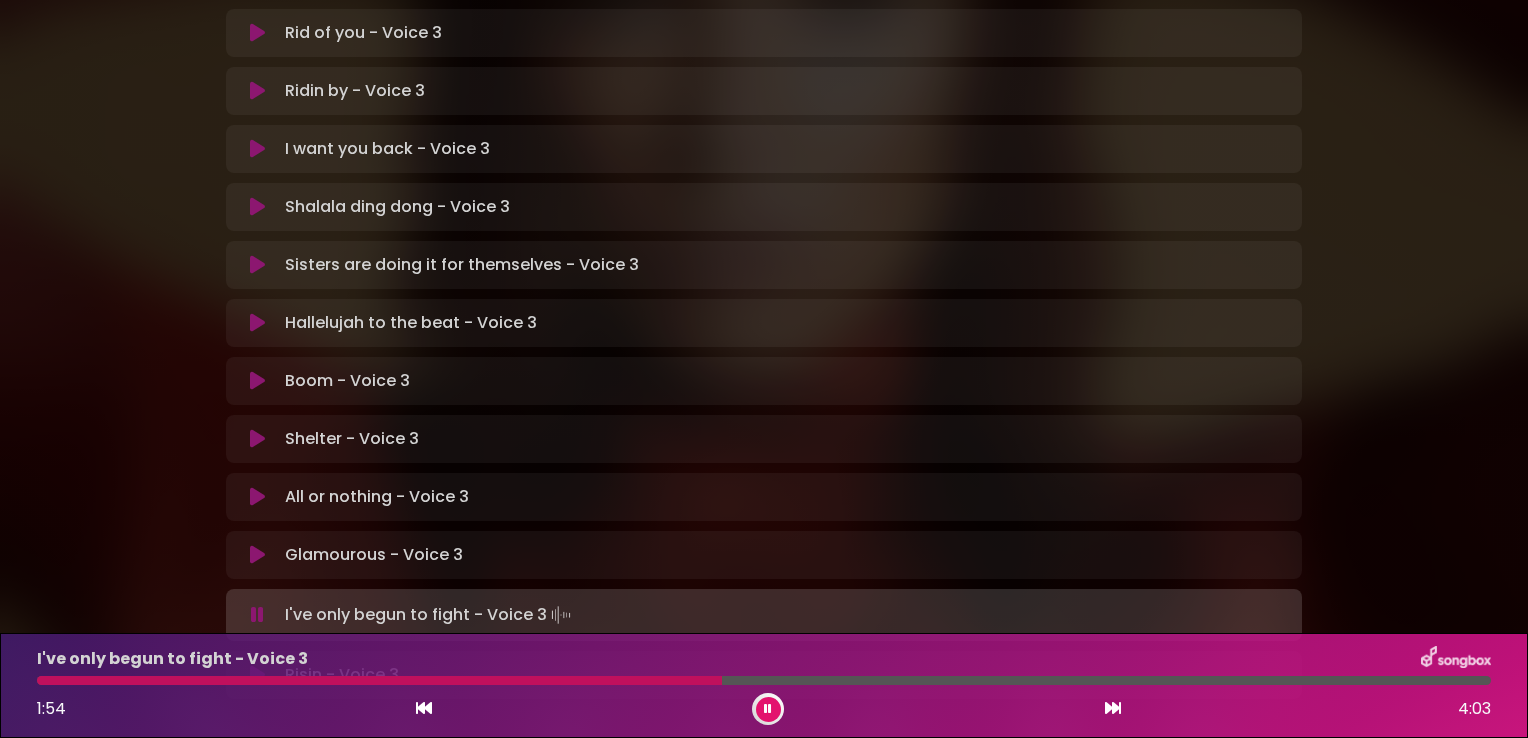 click at bounding box center (379, 680) 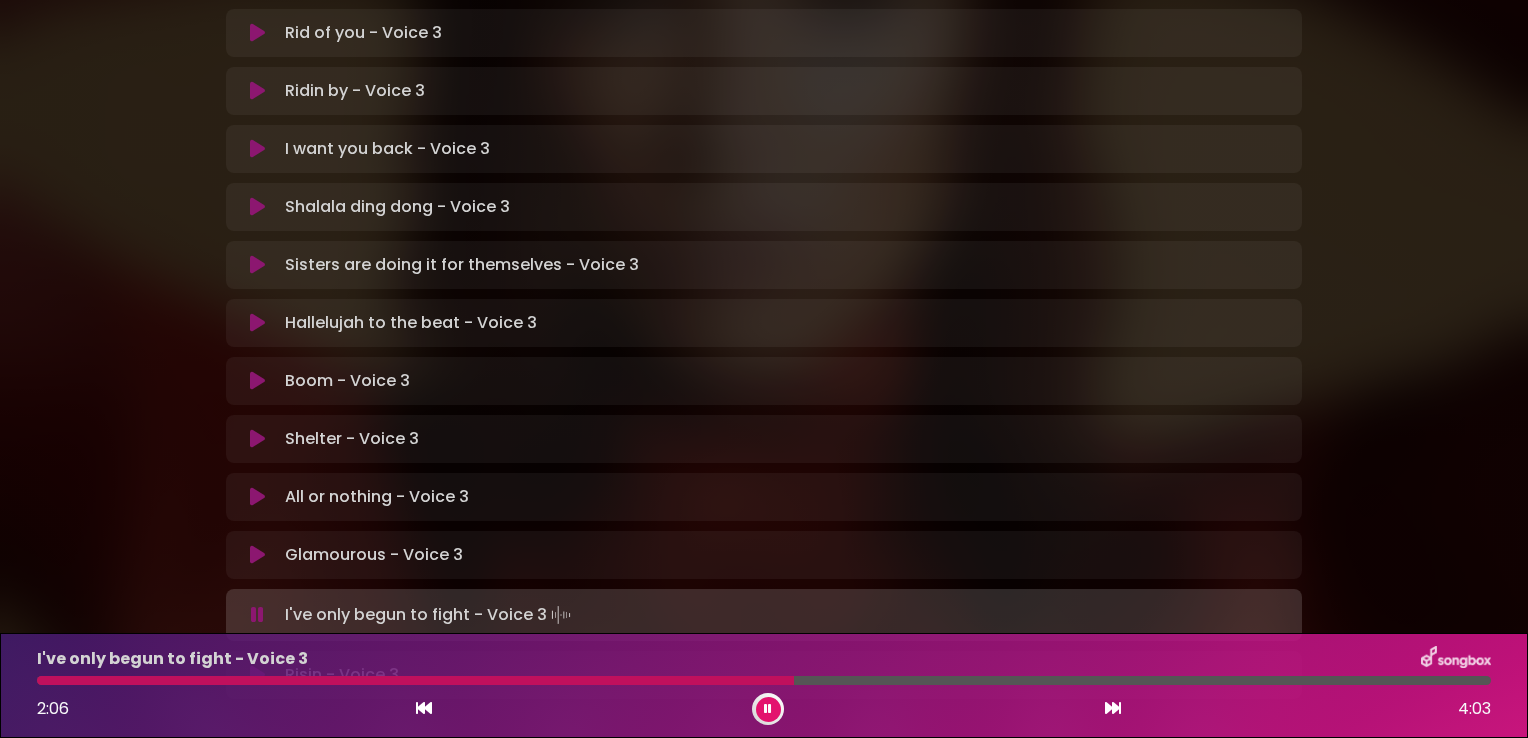 click at bounding box center (415, 680) 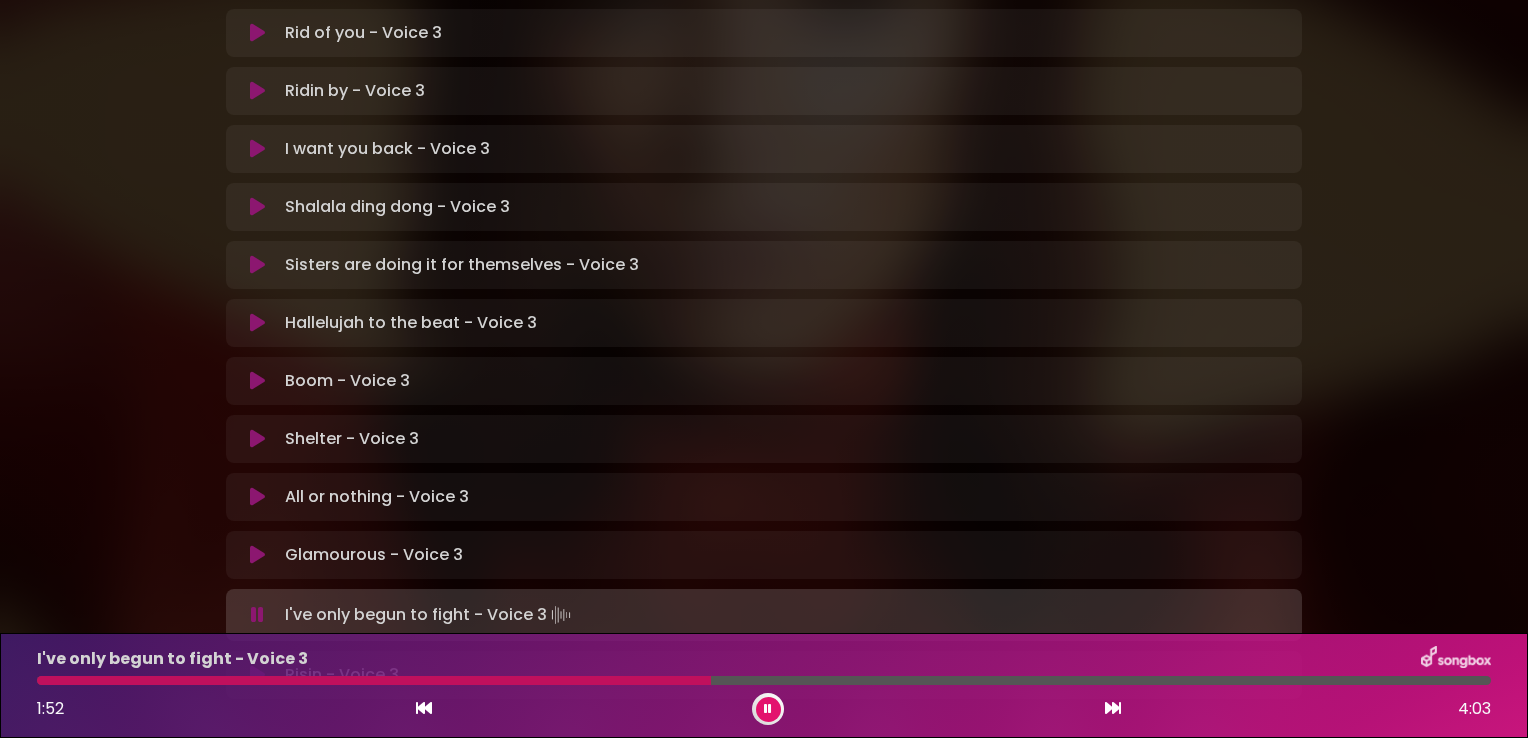 click at bounding box center [374, 680] 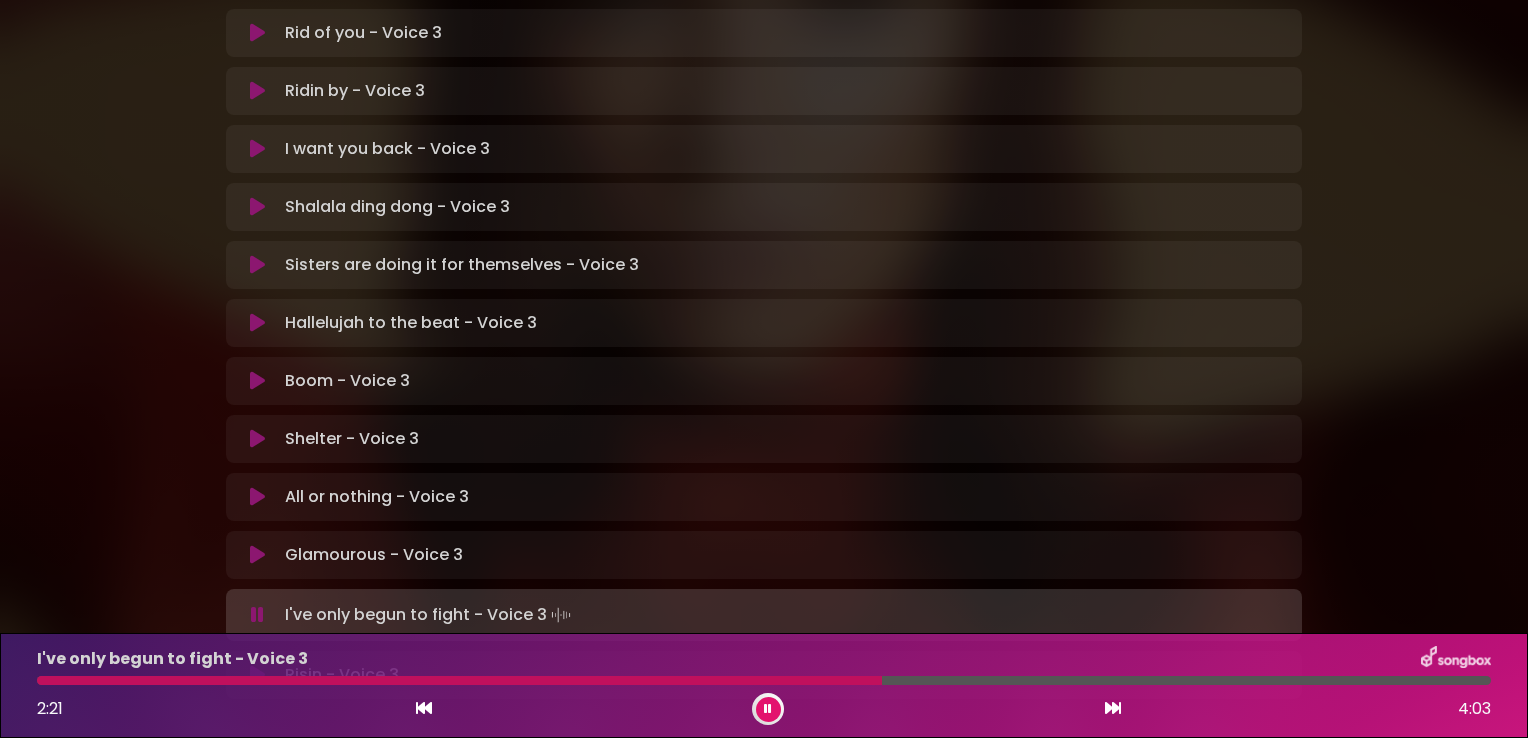 click at bounding box center (459, 680) 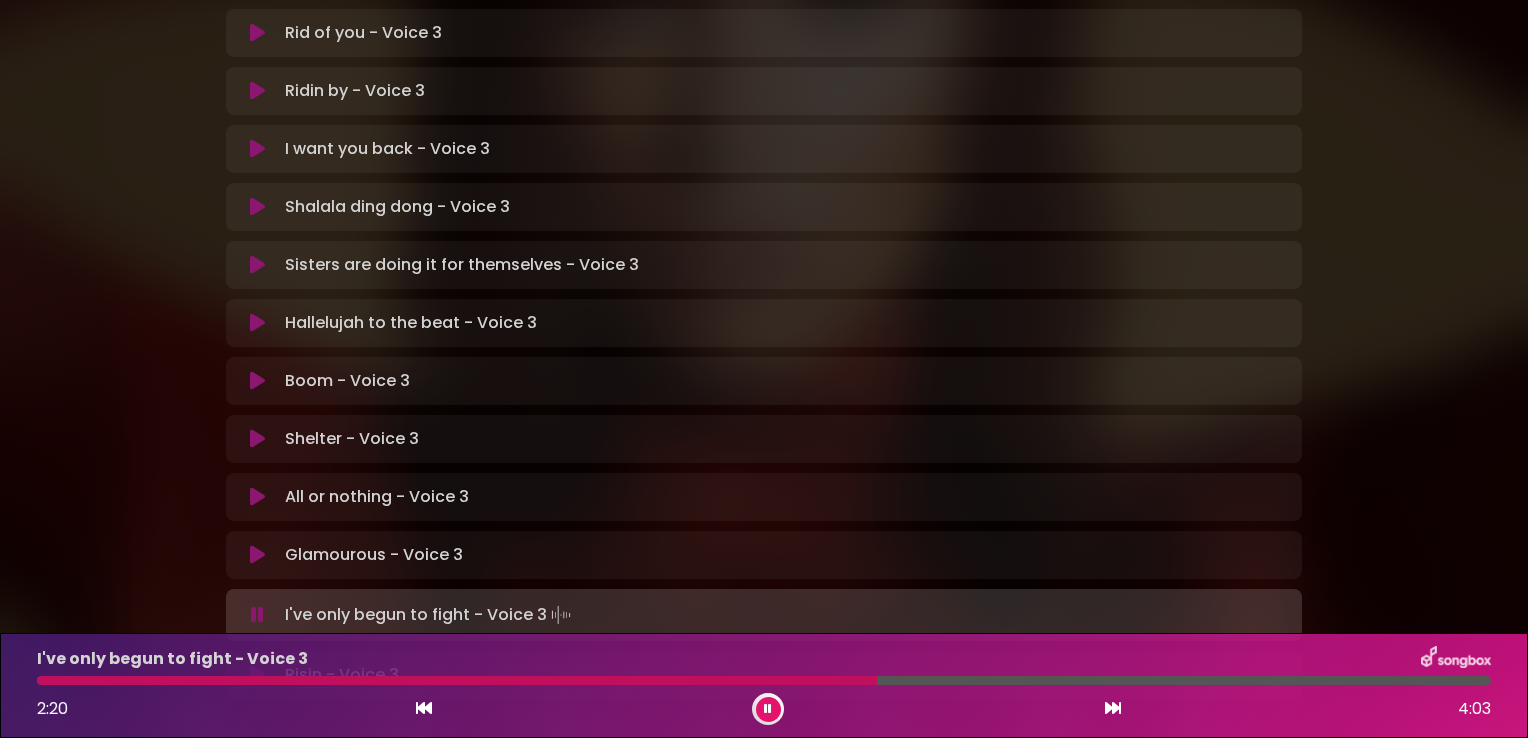 click at bounding box center (457, 680) 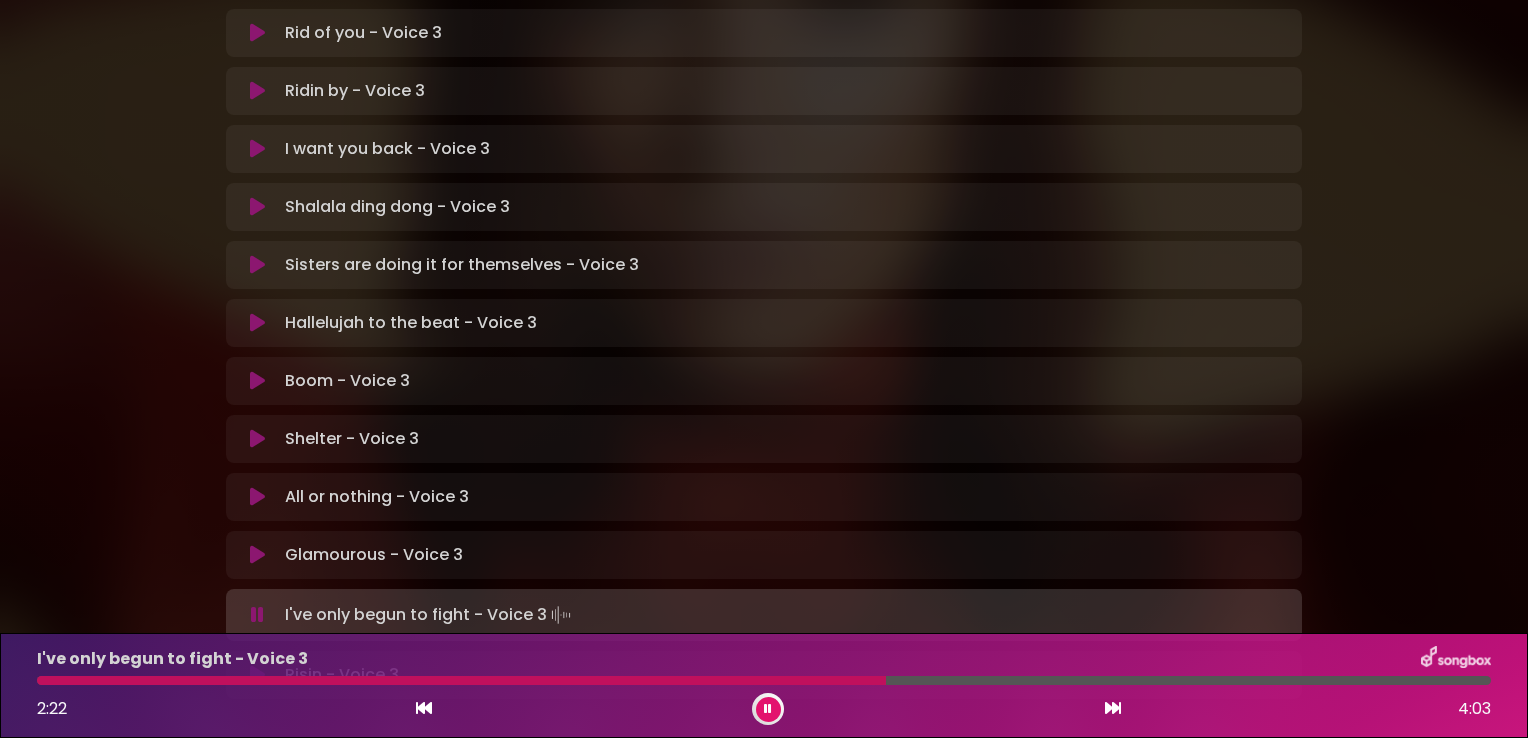 click at bounding box center (461, 680) 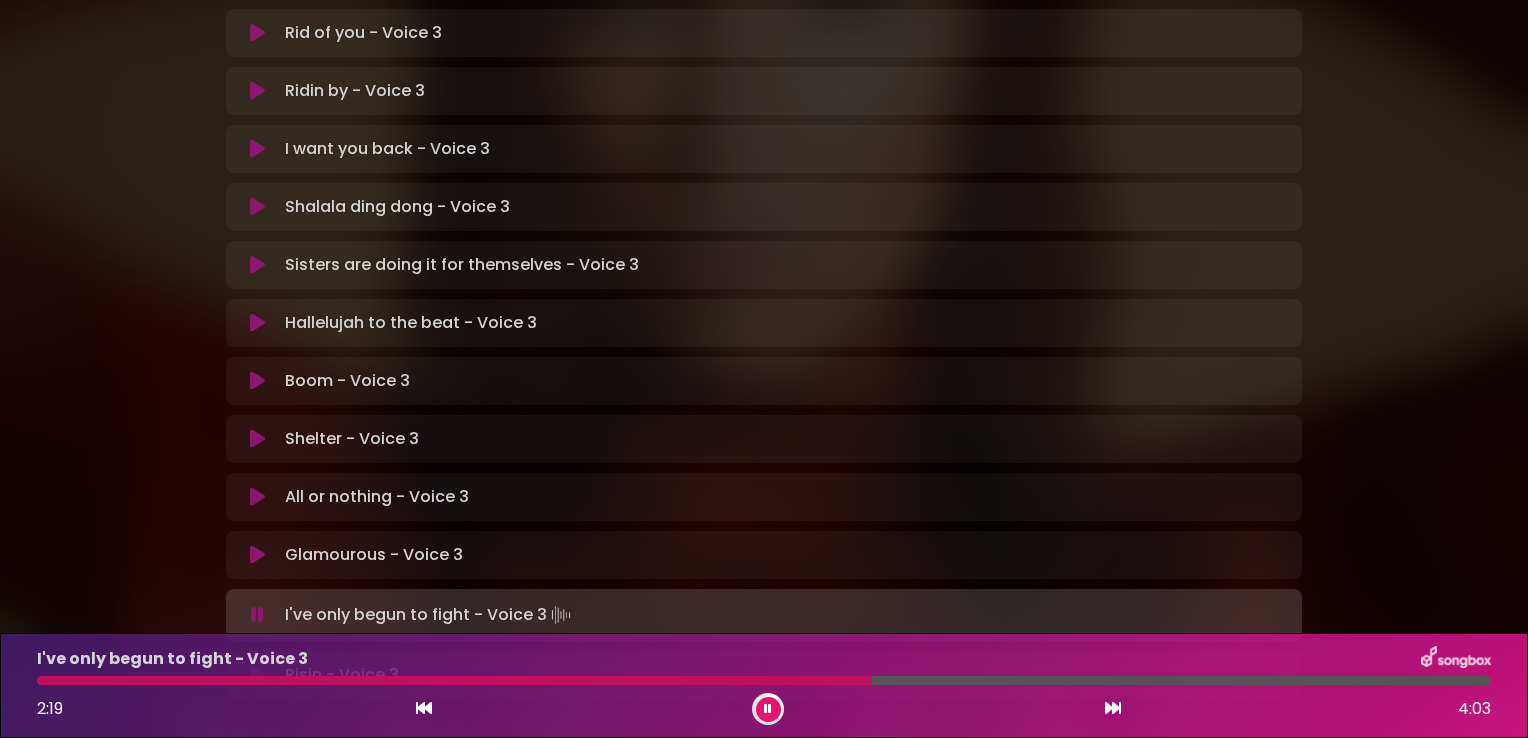 click at bounding box center (454, 680) 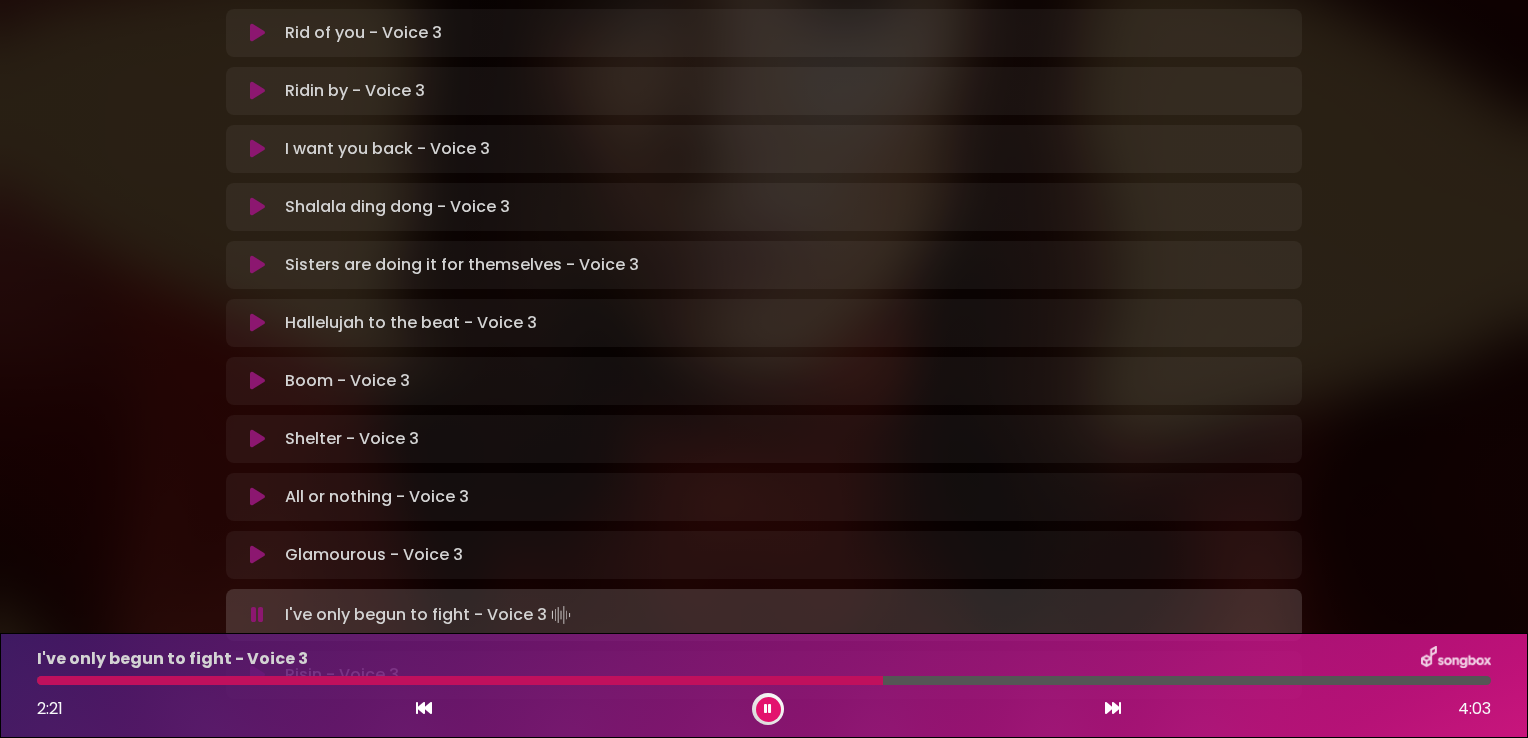 click at bounding box center [460, 680] 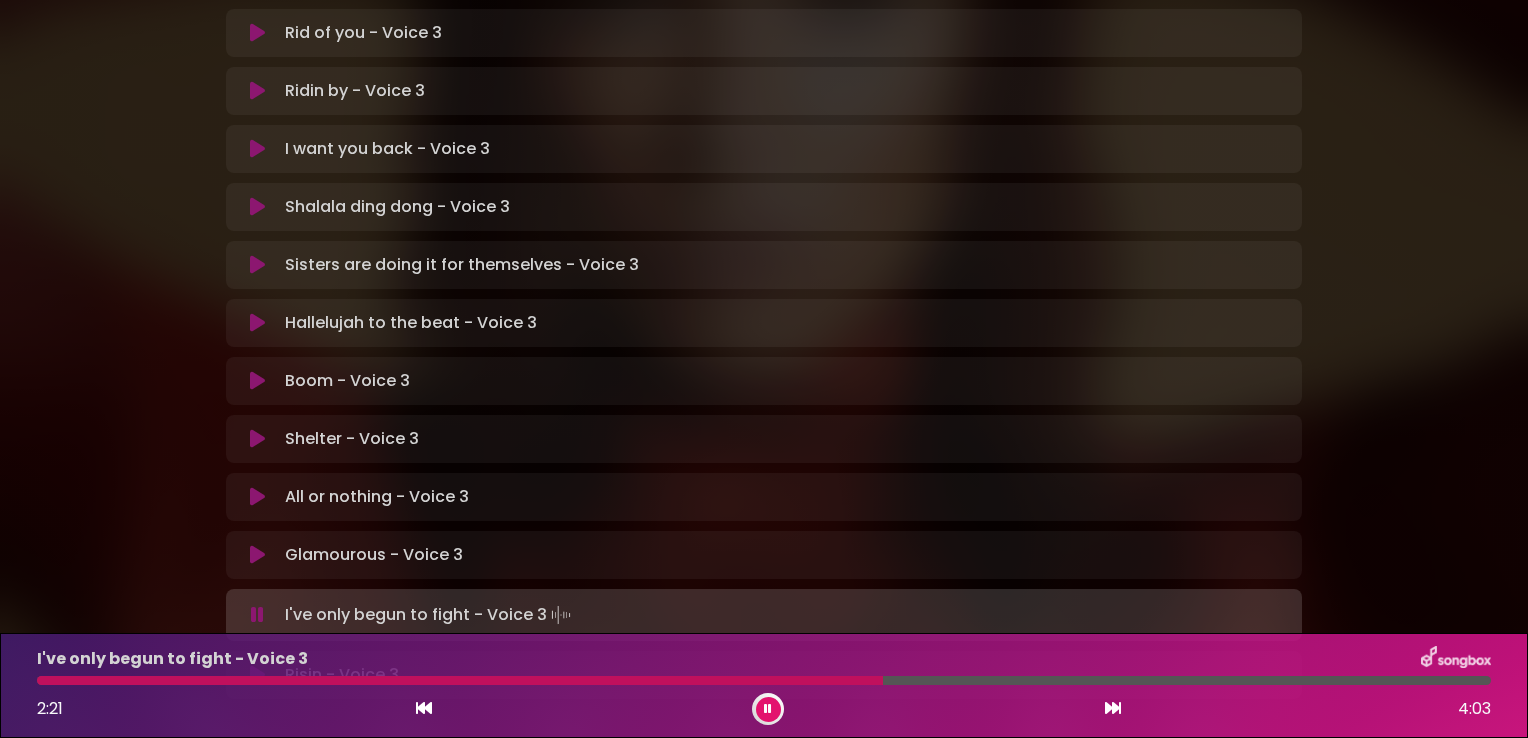 click at bounding box center (460, 680) 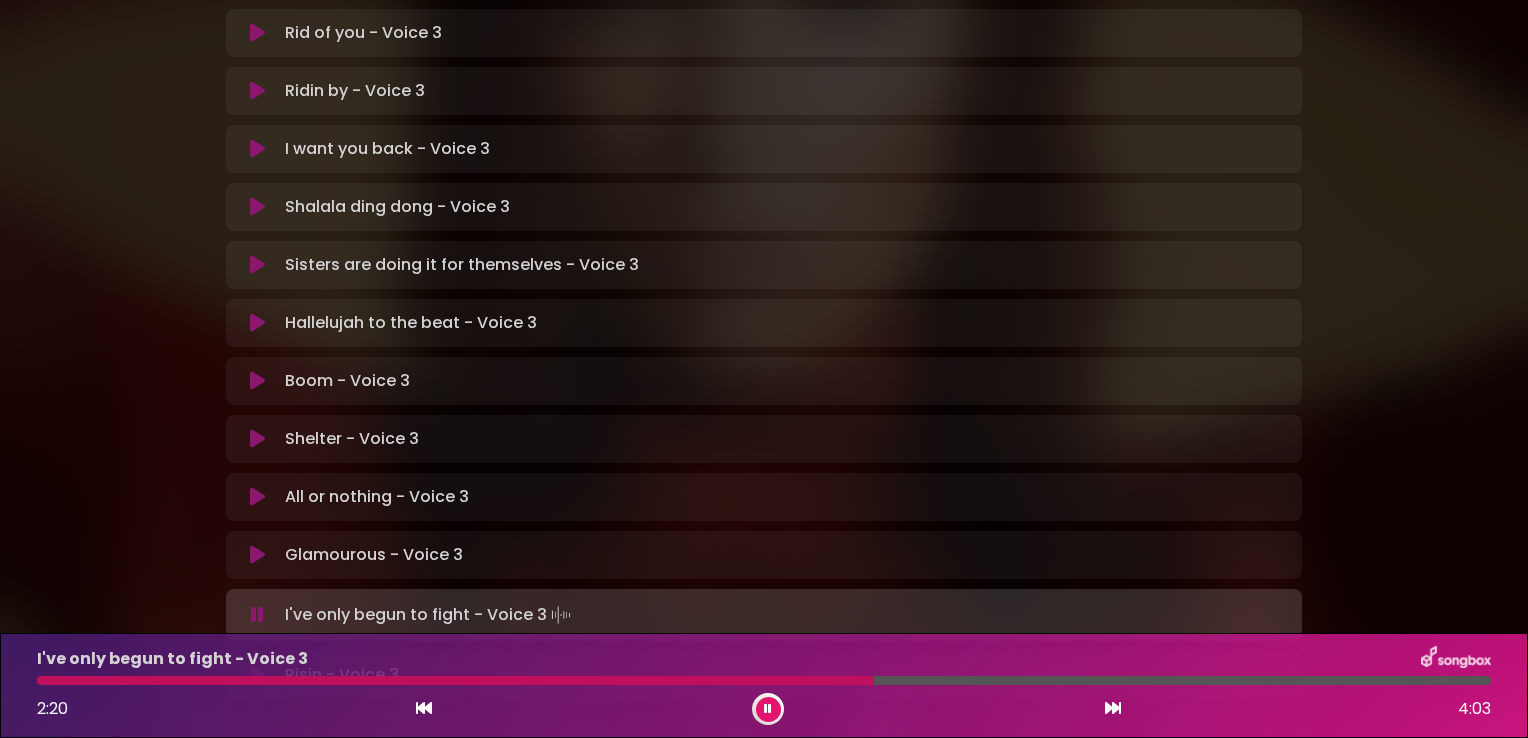 click at bounding box center [455, 680] 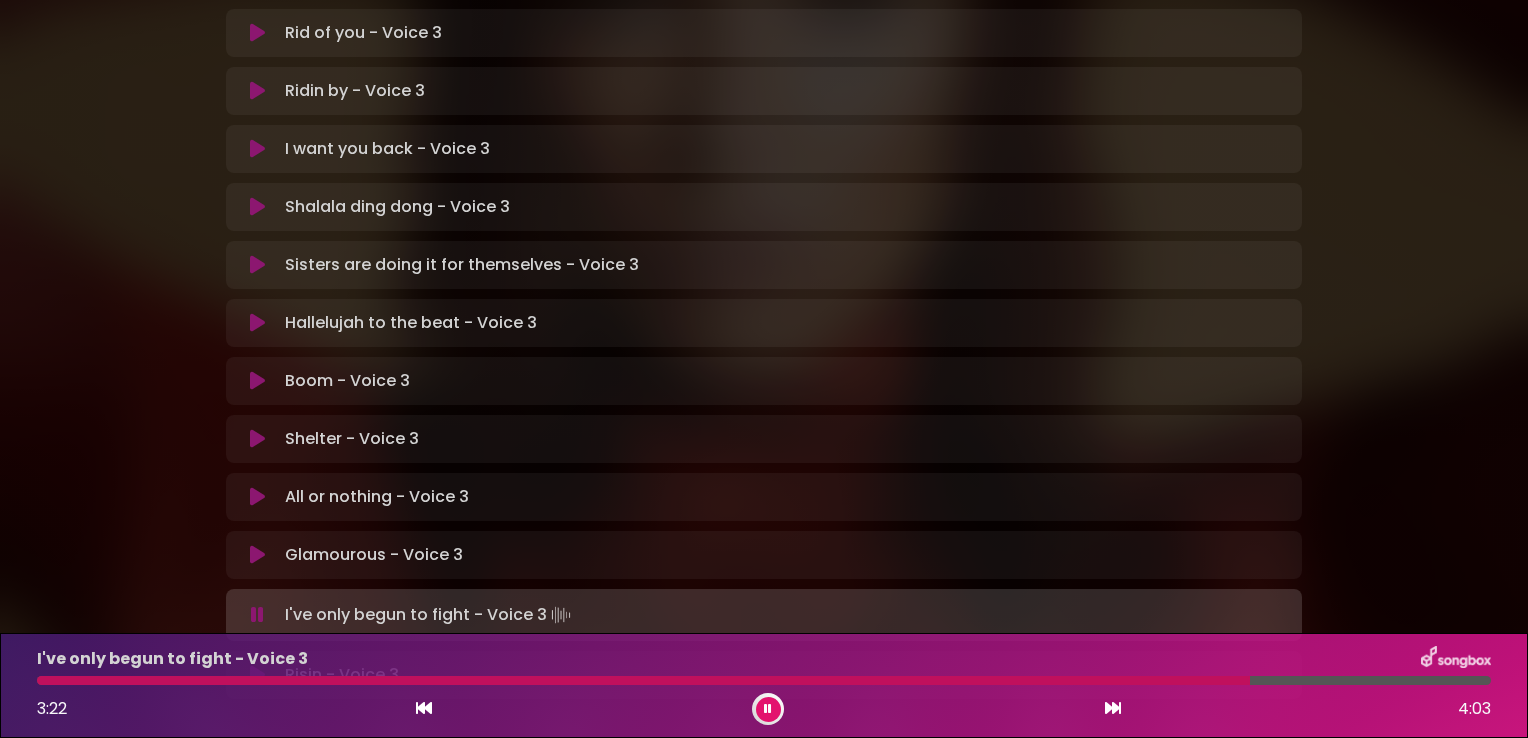click at bounding box center (643, 680) 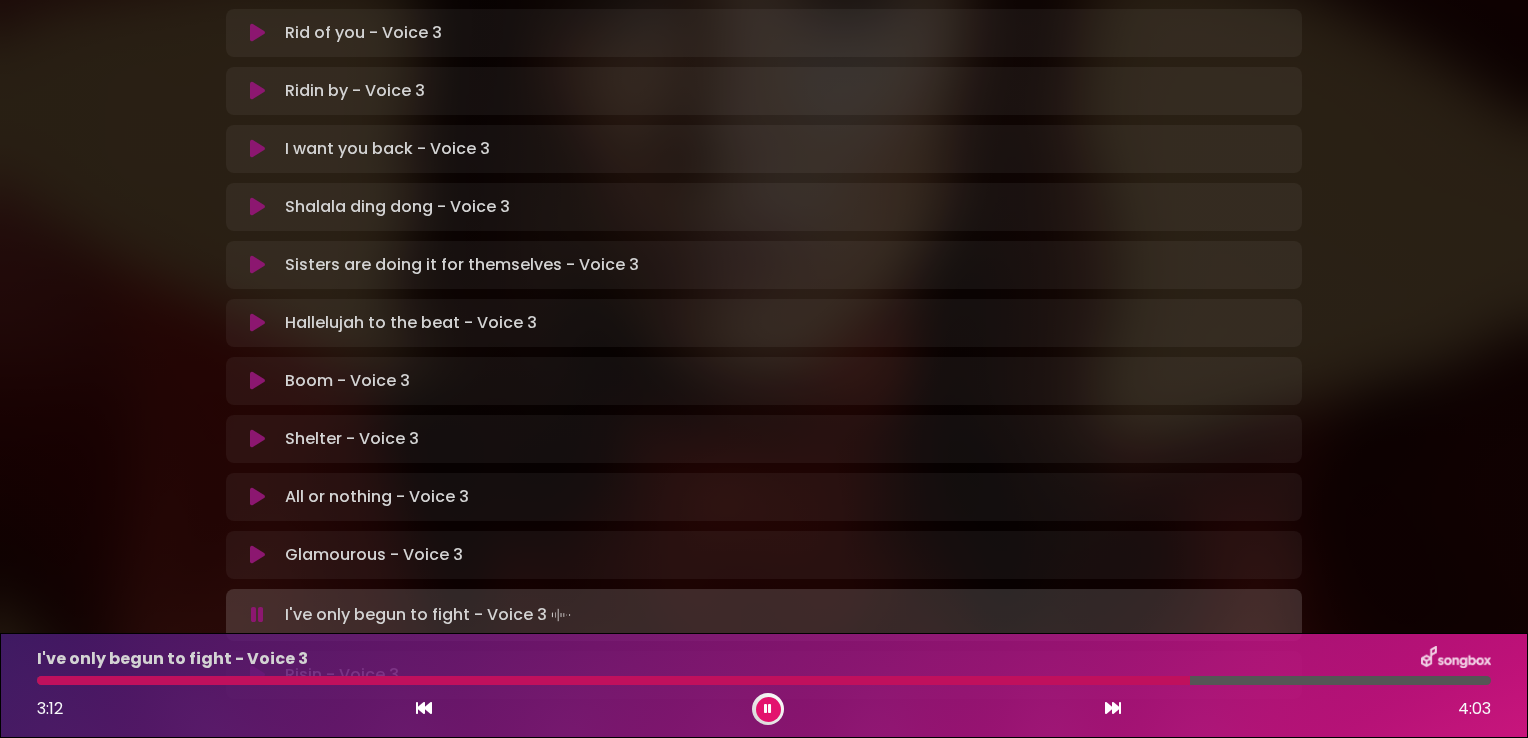 click at bounding box center (613, 680) 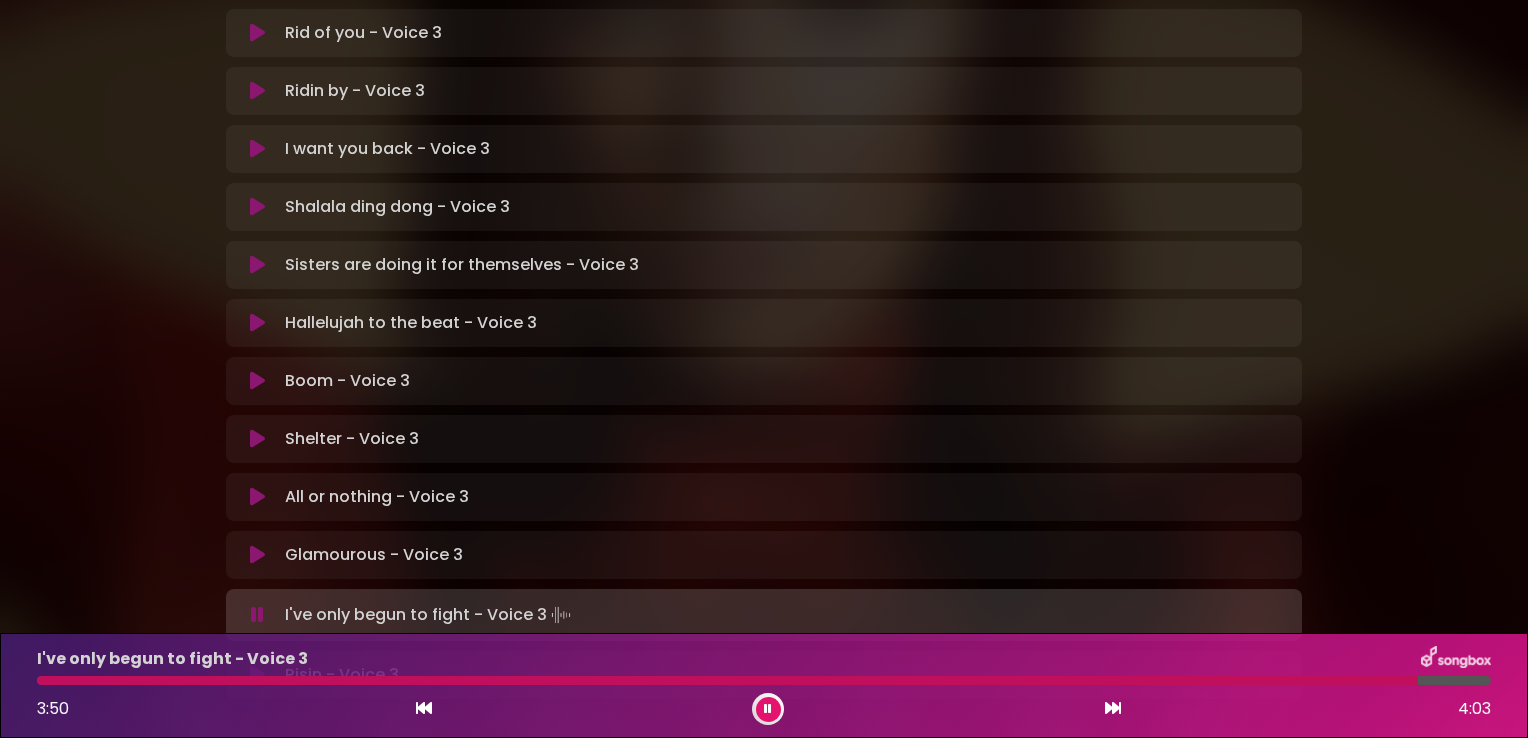 click at bounding box center (727, 680) 